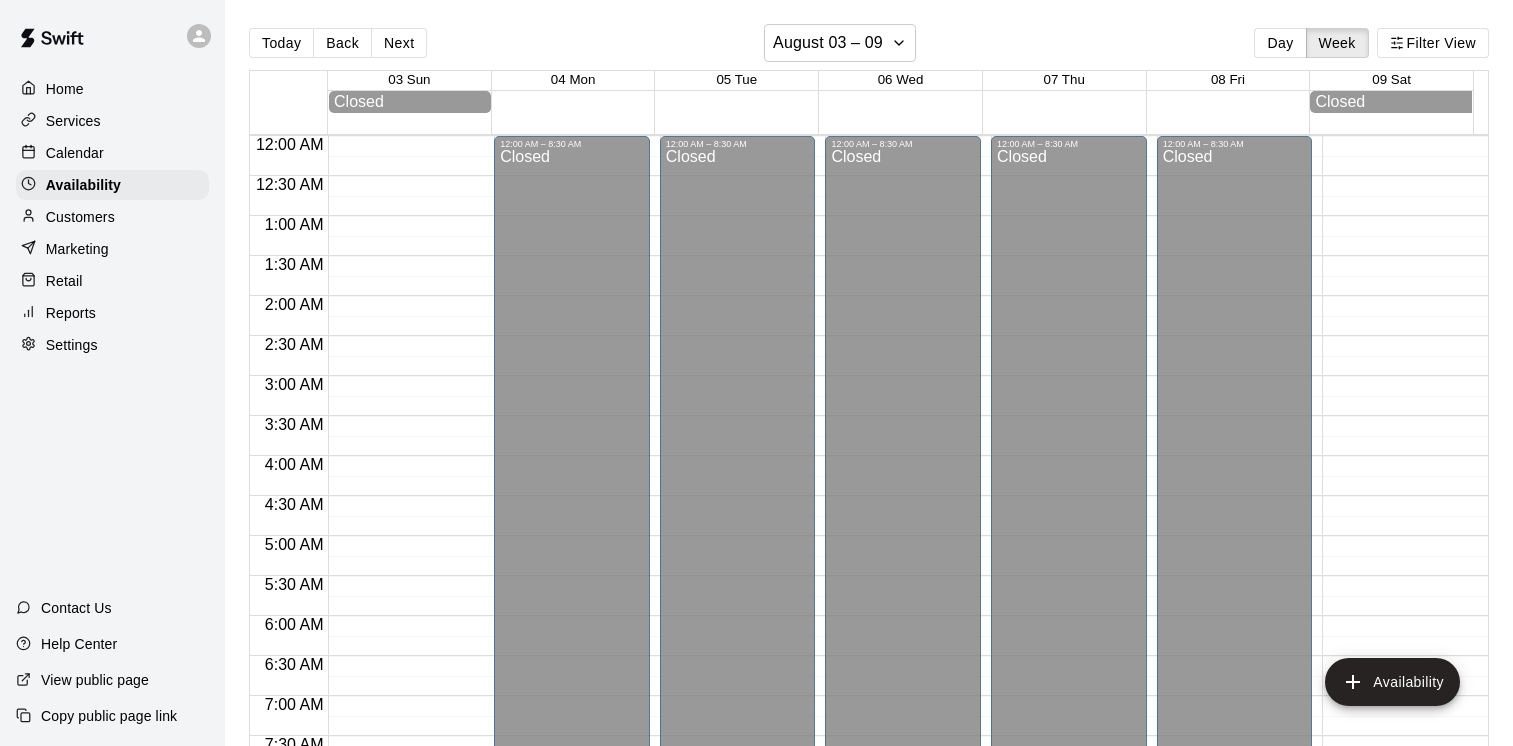 scroll, scrollTop: 32, scrollLeft: 0, axis: vertical 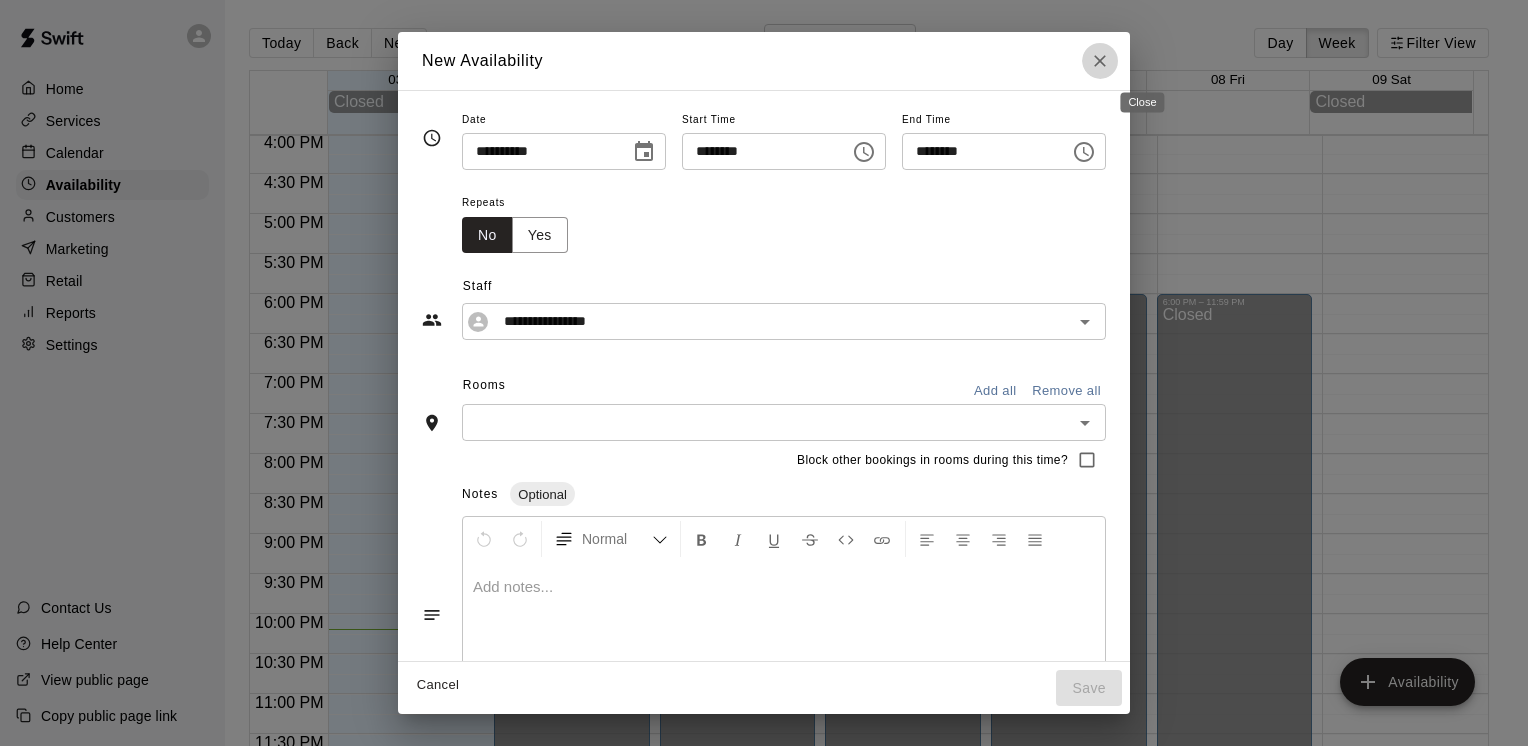 click 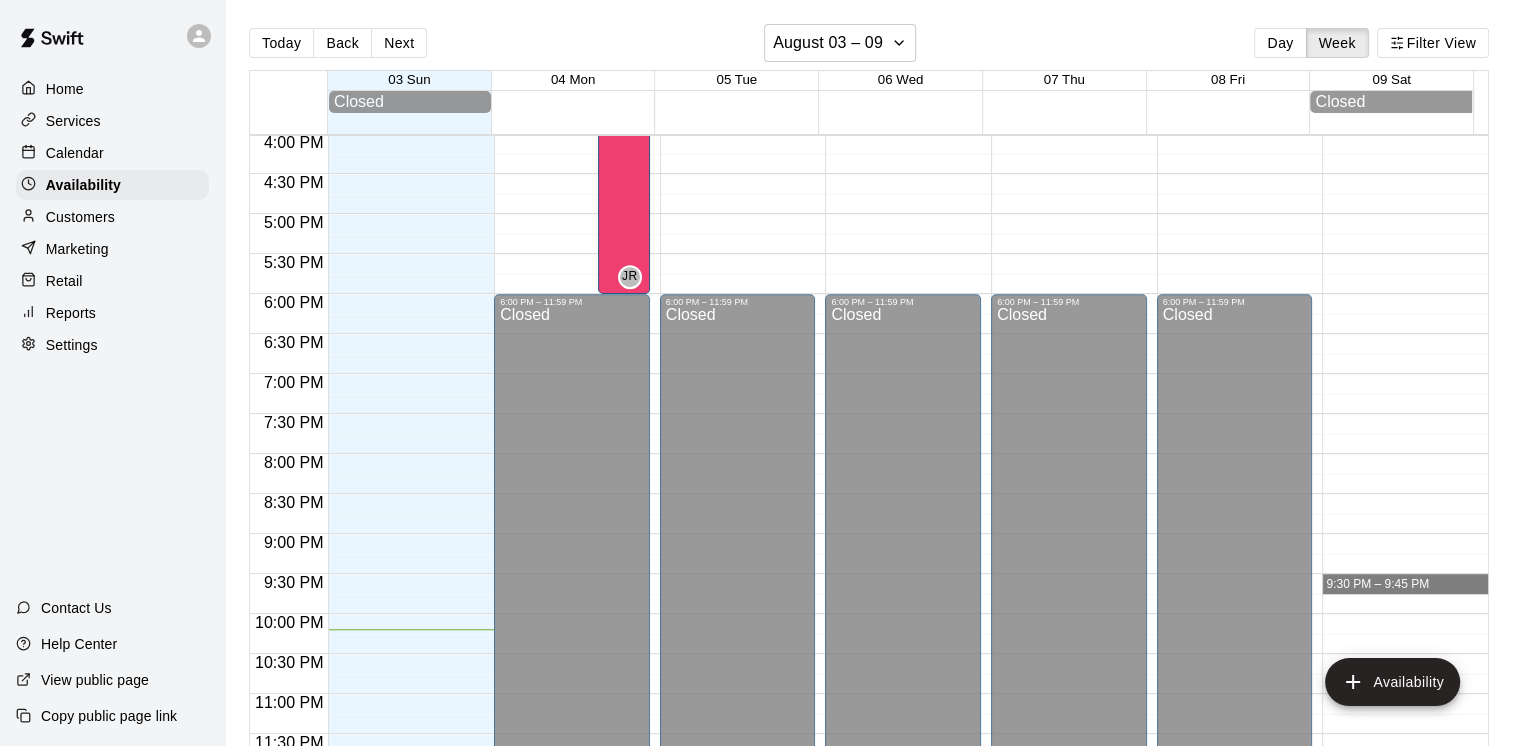 drag, startPoint x: 1437, startPoint y: 578, endPoint x: 1432, endPoint y: 594, distance: 16.763054 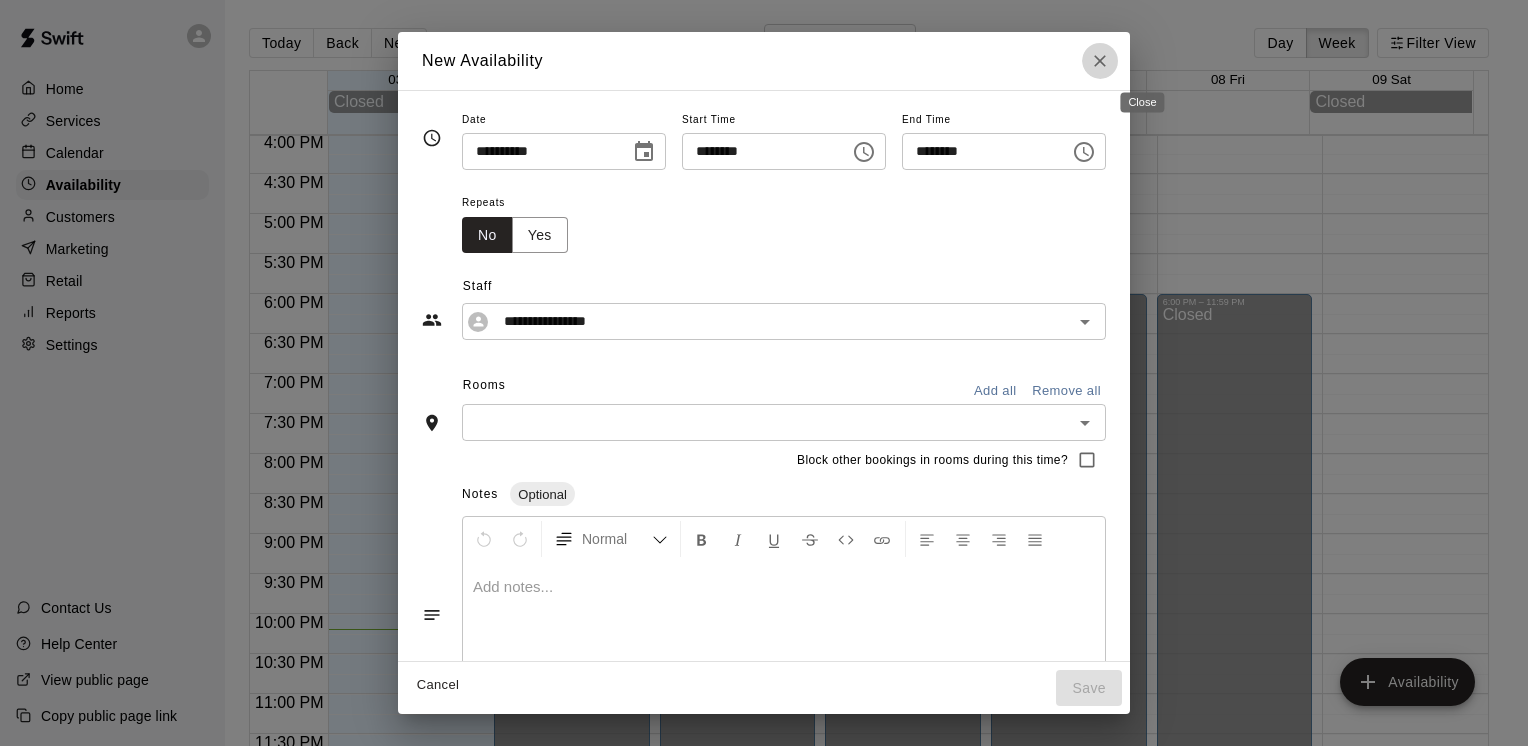 click at bounding box center [1100, 61] 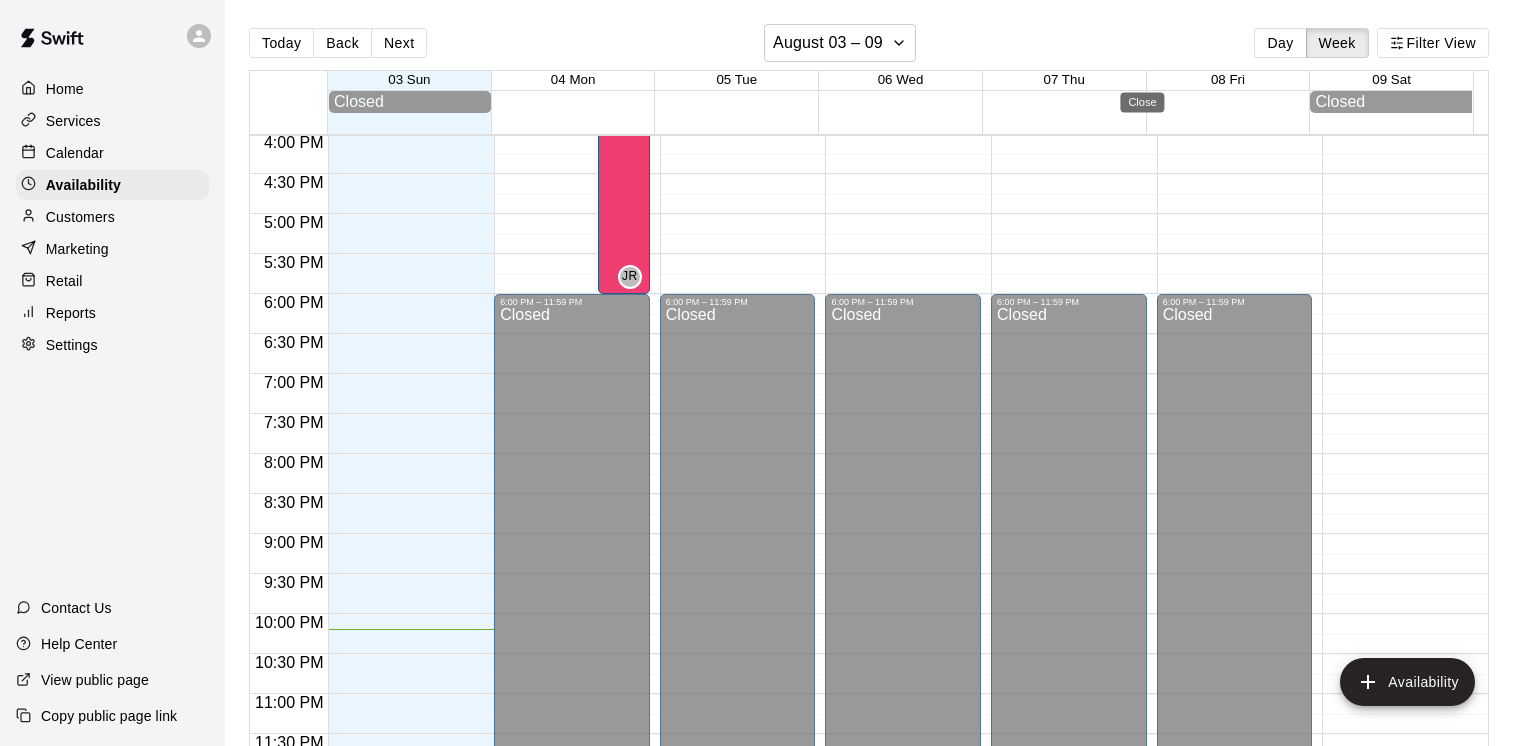 type on "**********" 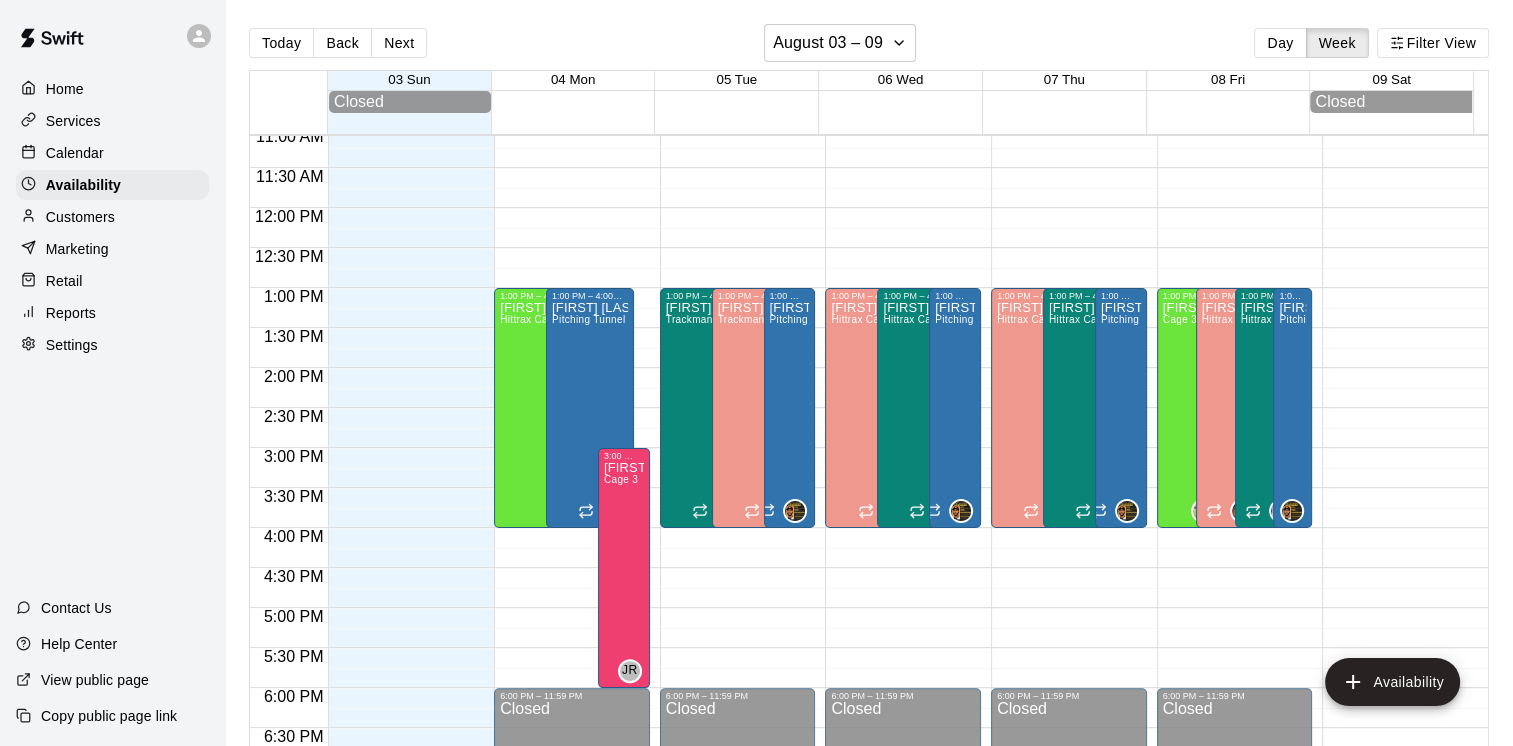 scroll, scrollTop: 867, scrollLeft: 0, axis: vertical 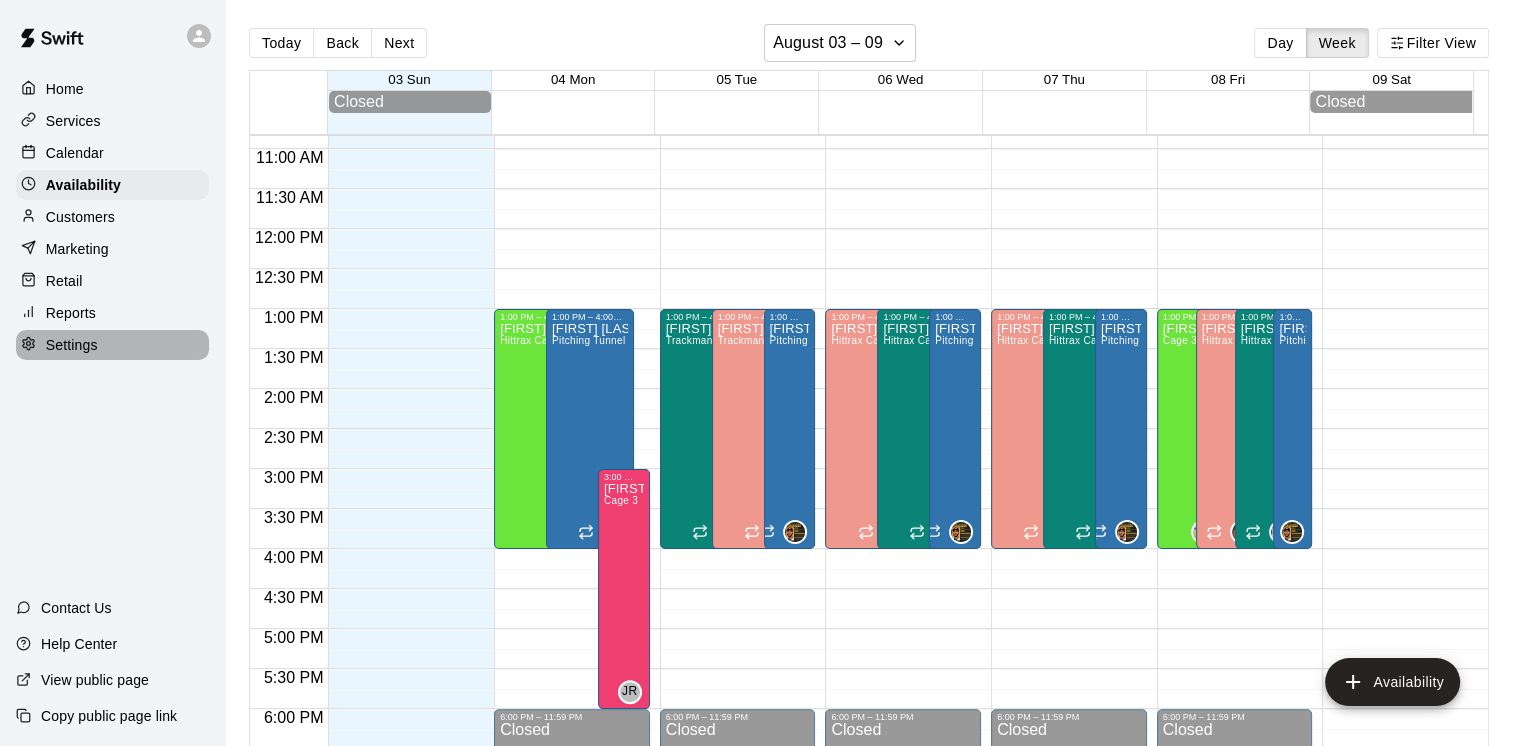 click on "Settings" at bounding box center (72, 345) 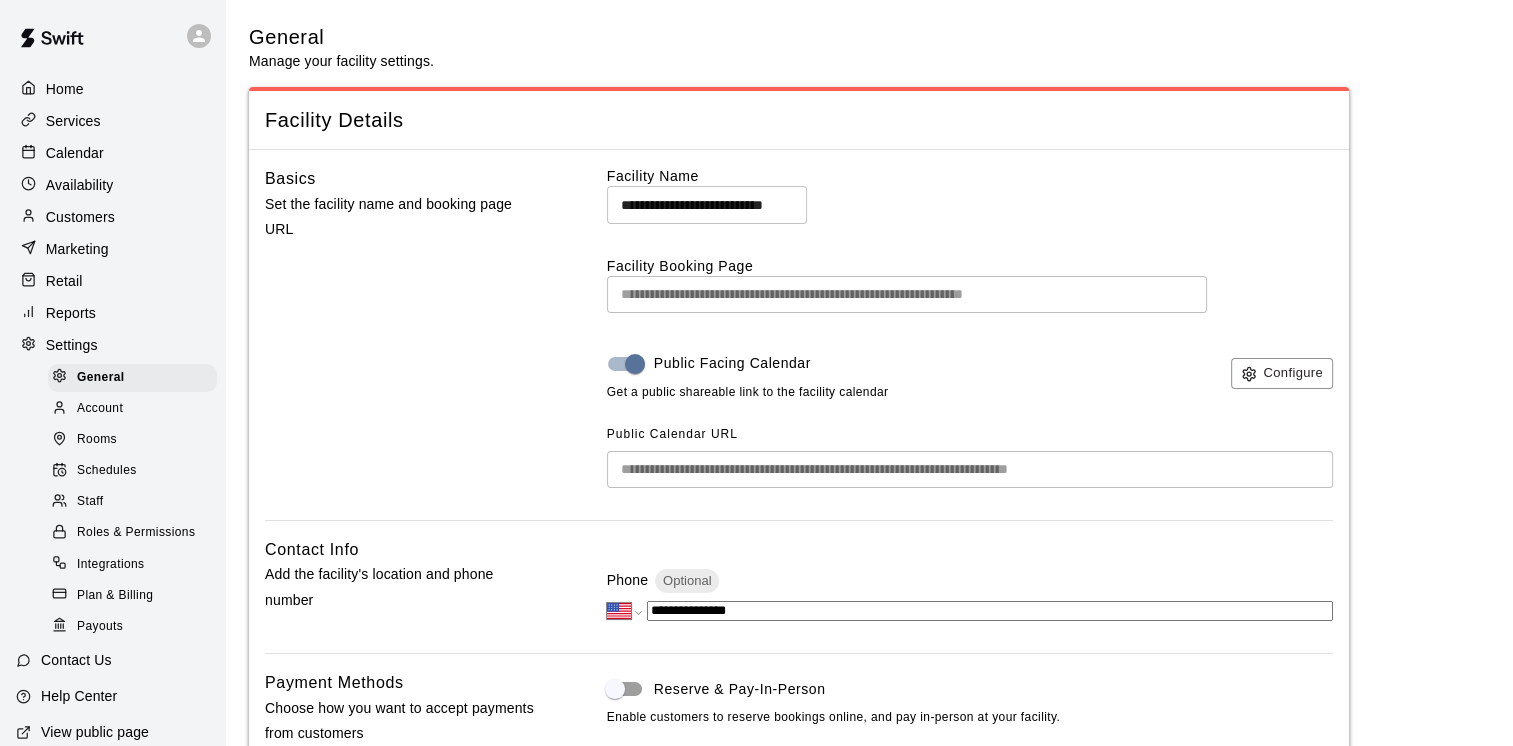scroll, scrollTop: 4221, scrollLeft: 0, axis: vertical 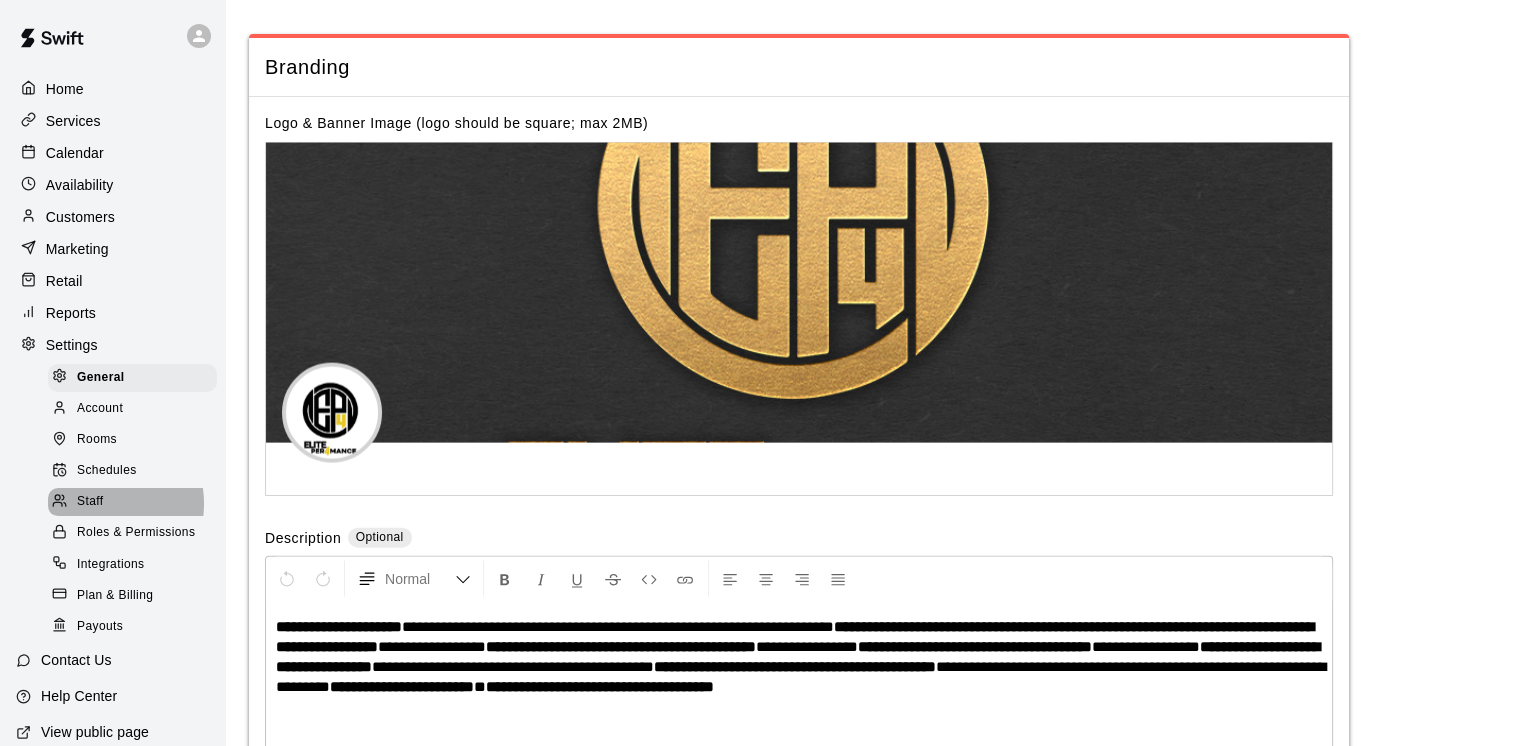 click on "Staff" at bounding box center (90, 502) 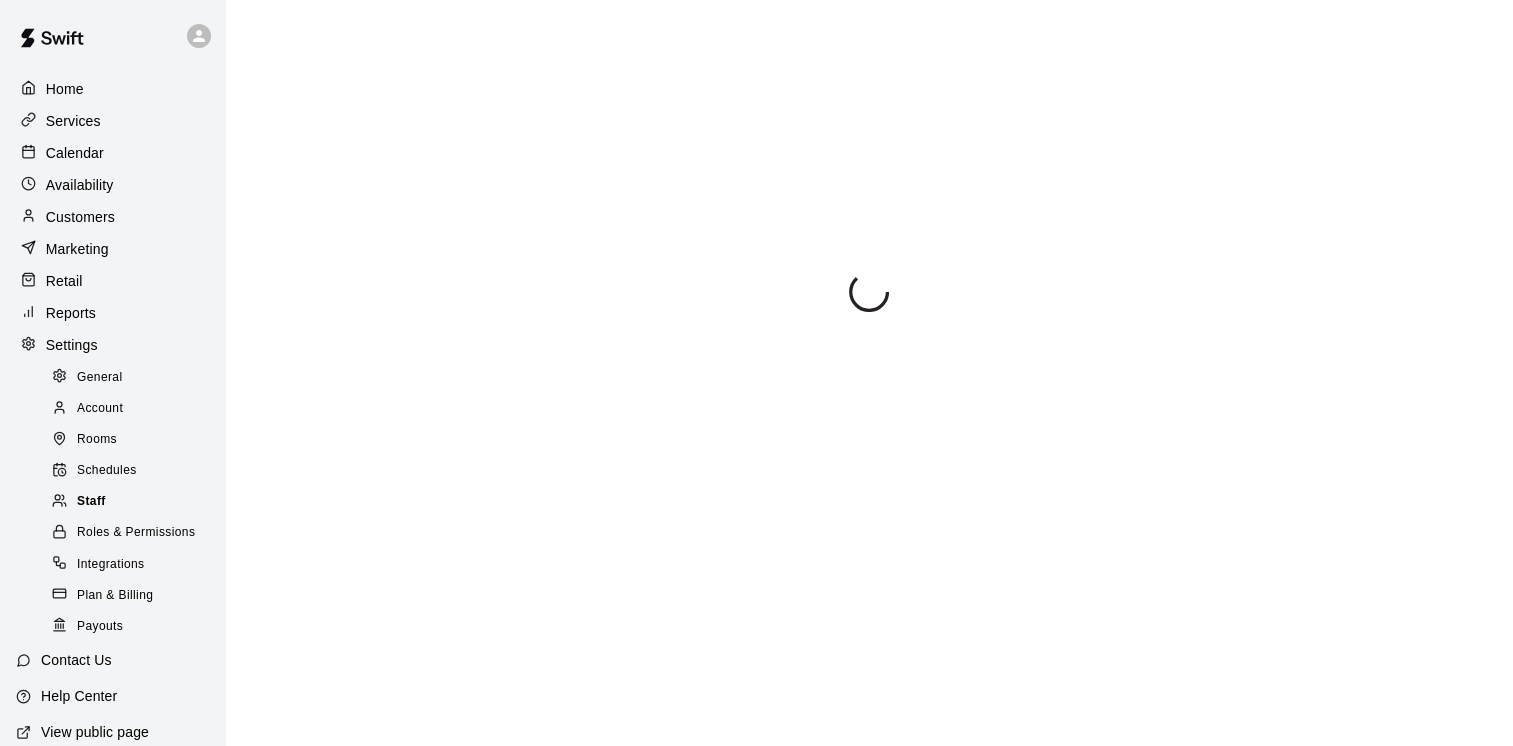 scroll, scrollTop: 0, scrollLeft: 0, axis: both 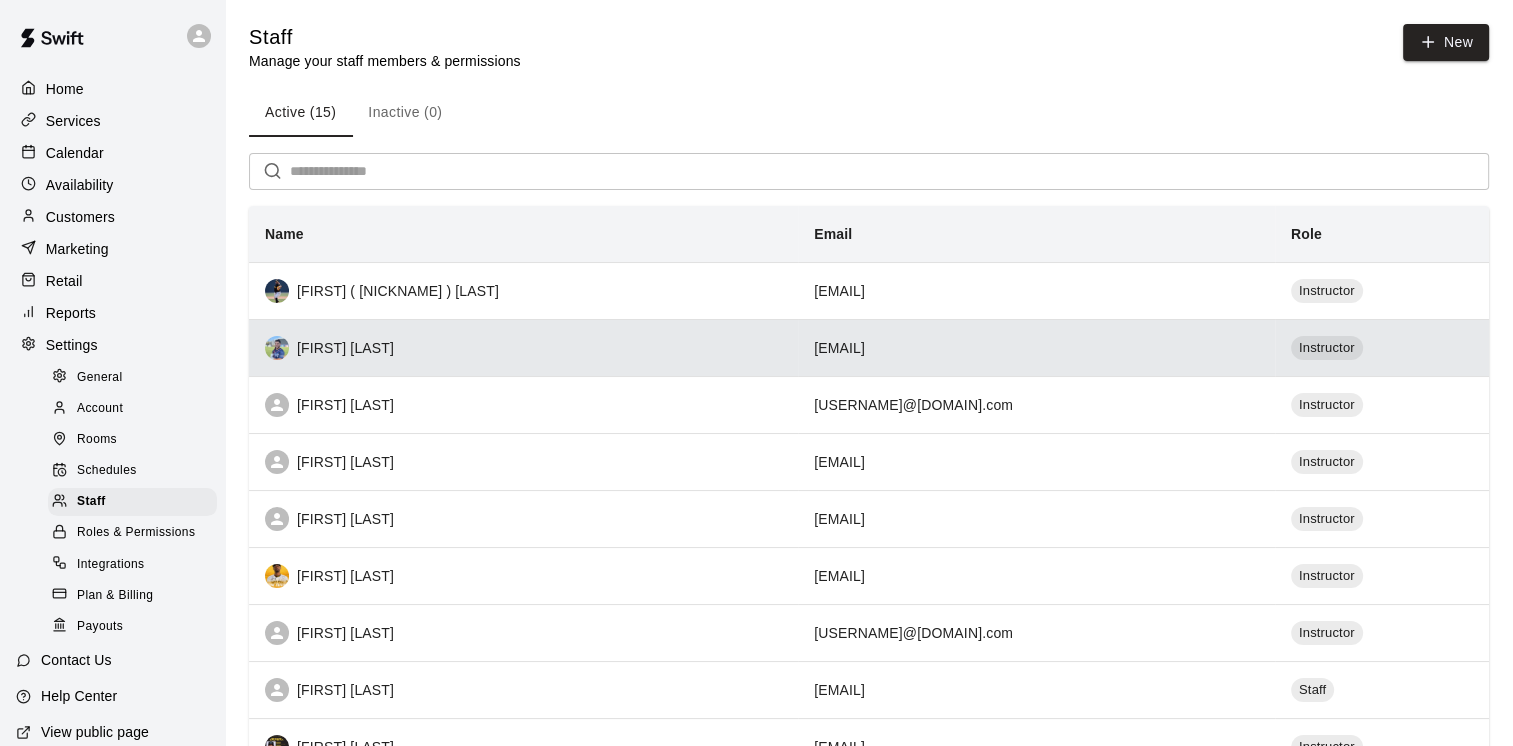 drag, startPoint x: 1477, startPoint y: 342, endPoint x: 1486, endPoint y: 366, distance: 25.632011 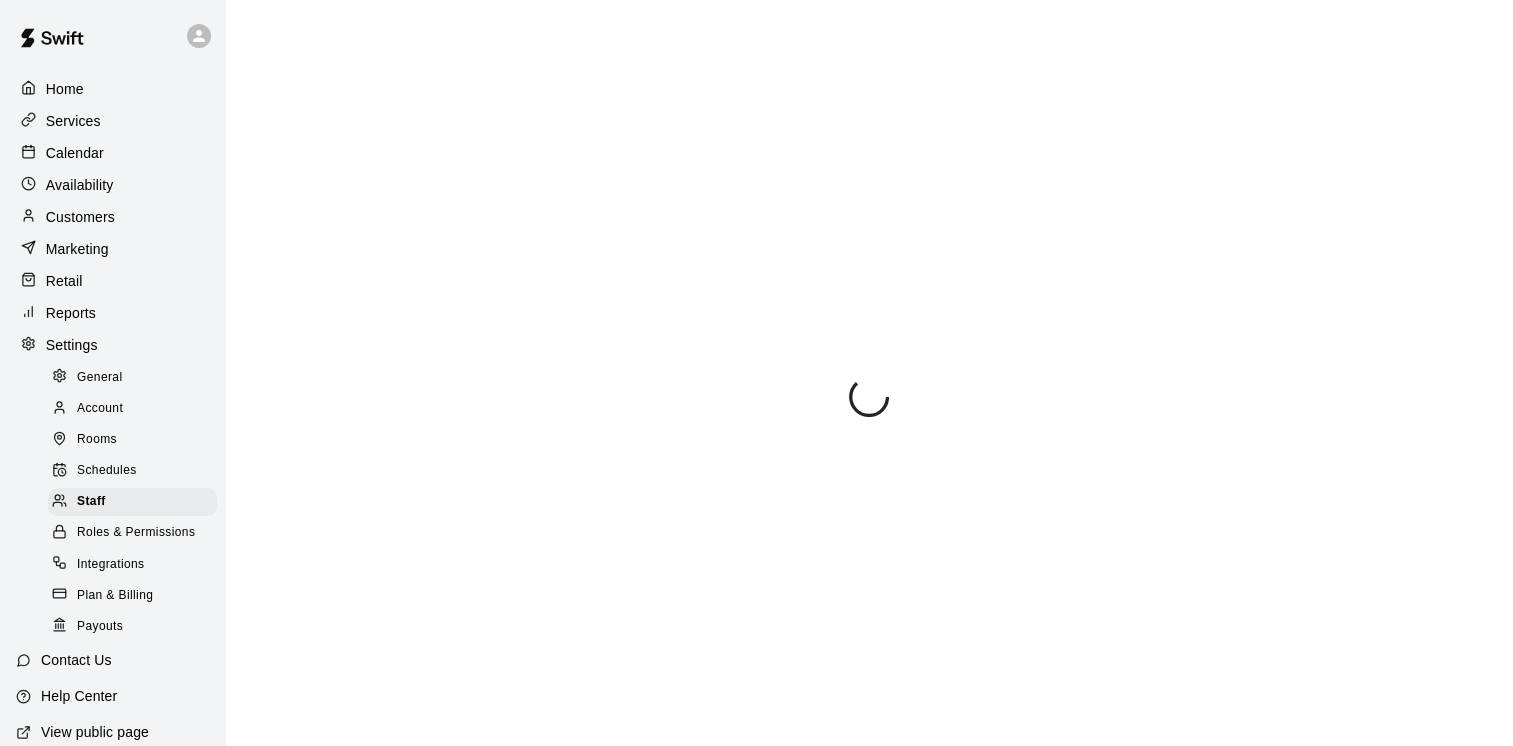 scroll, scrollTop: 216, scrollLeft: 0, axis: vertical 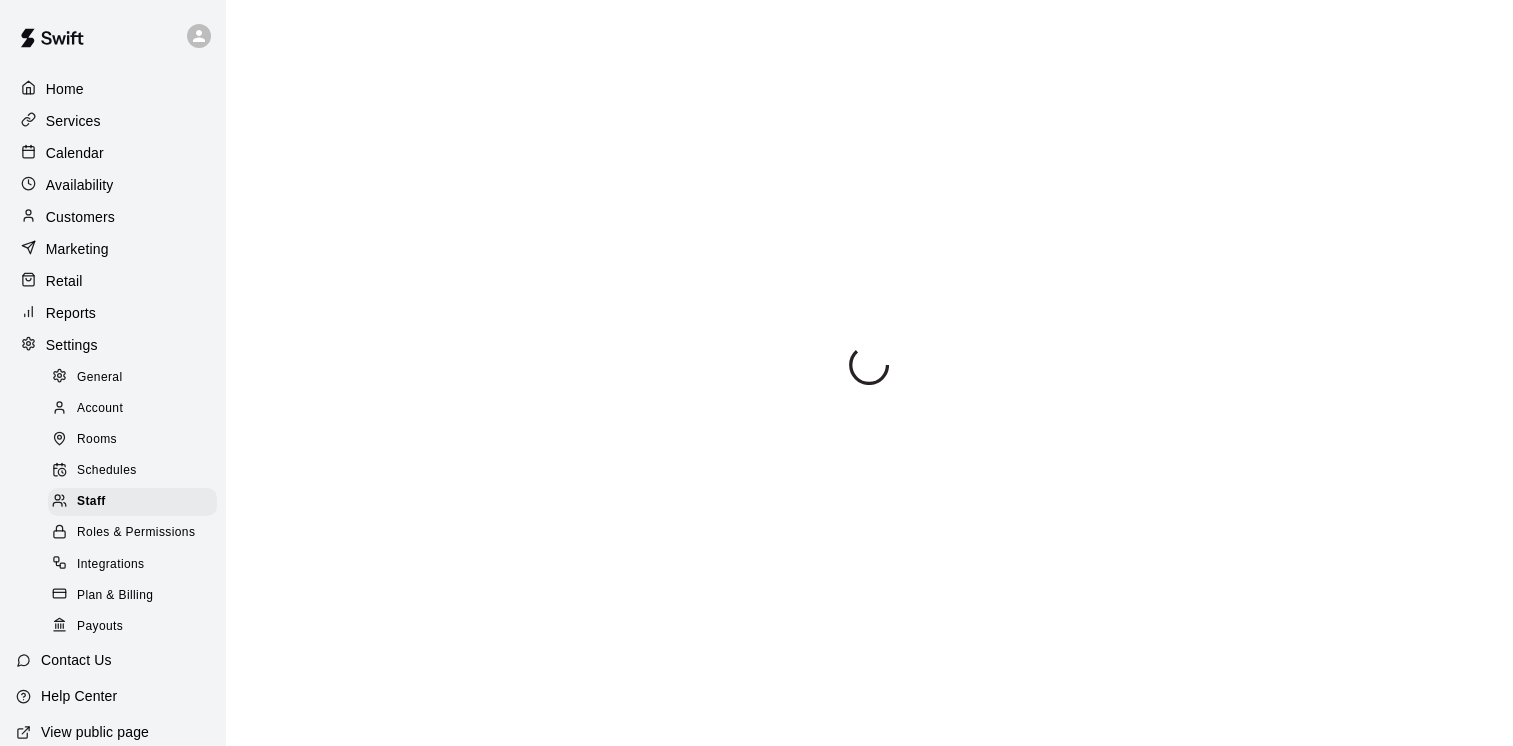 select on "**" 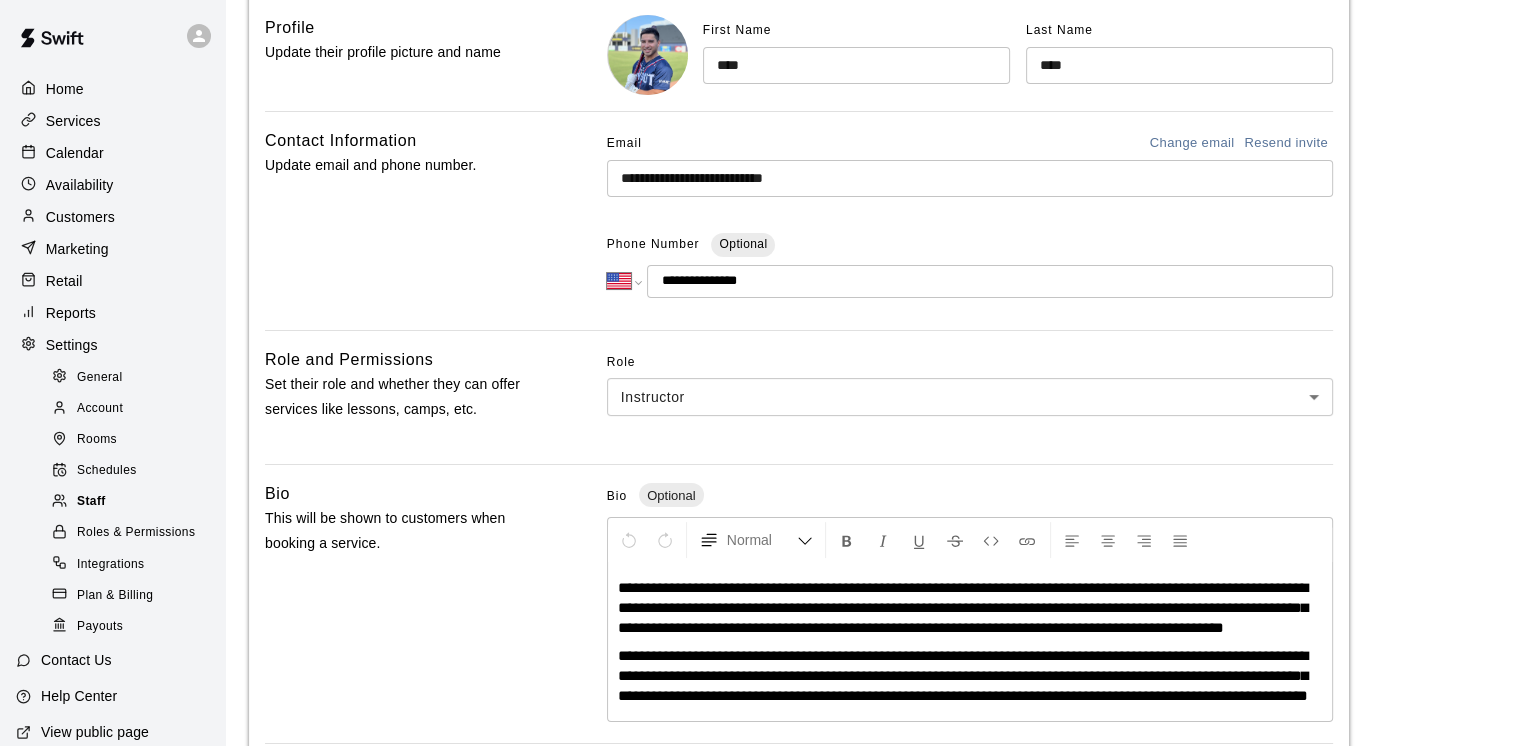 click on "Staff" at bounding box center (91, 502) 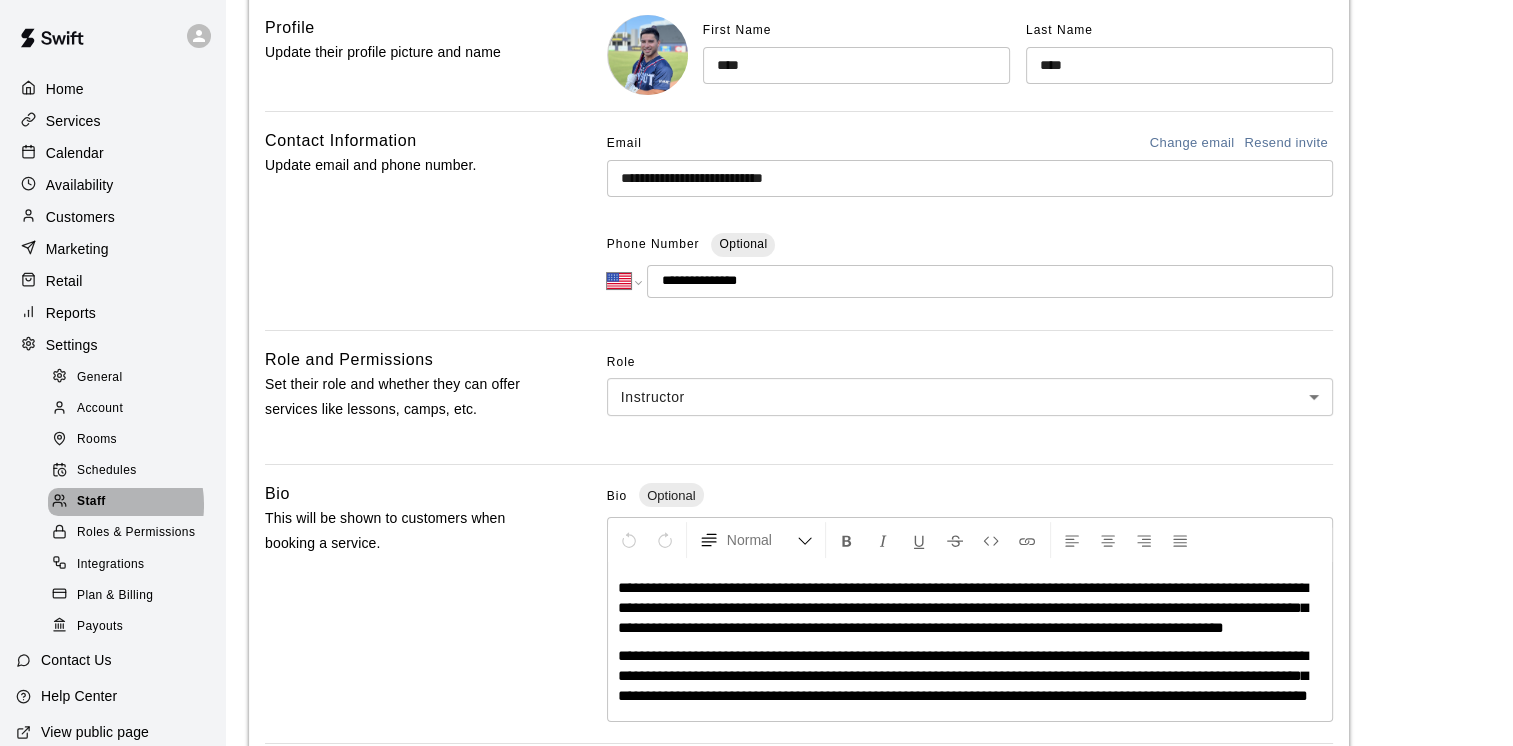 scroll, scrollTop: 0, scrollLeft: 0, axis: both 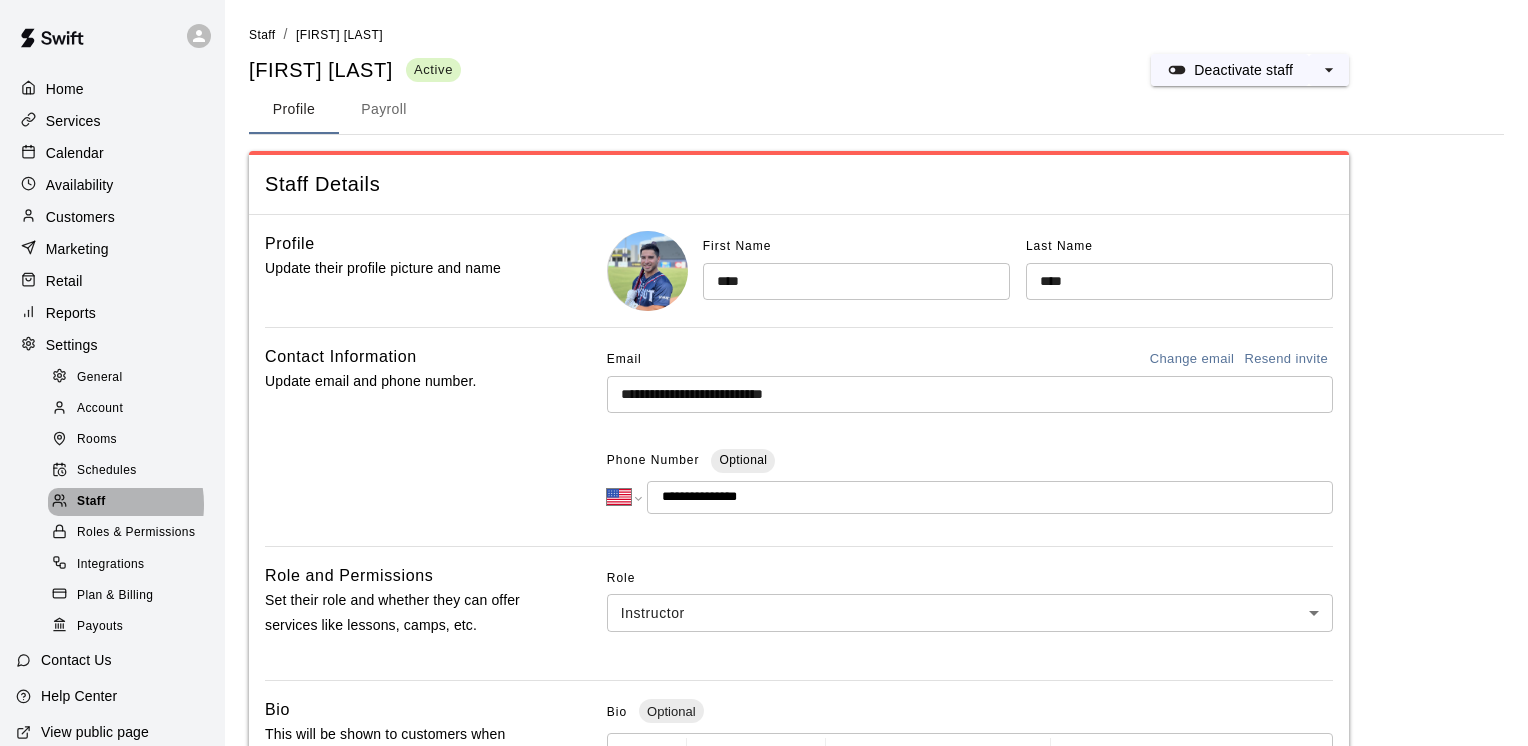 click on "Staff" at bounding box center [91, 502] 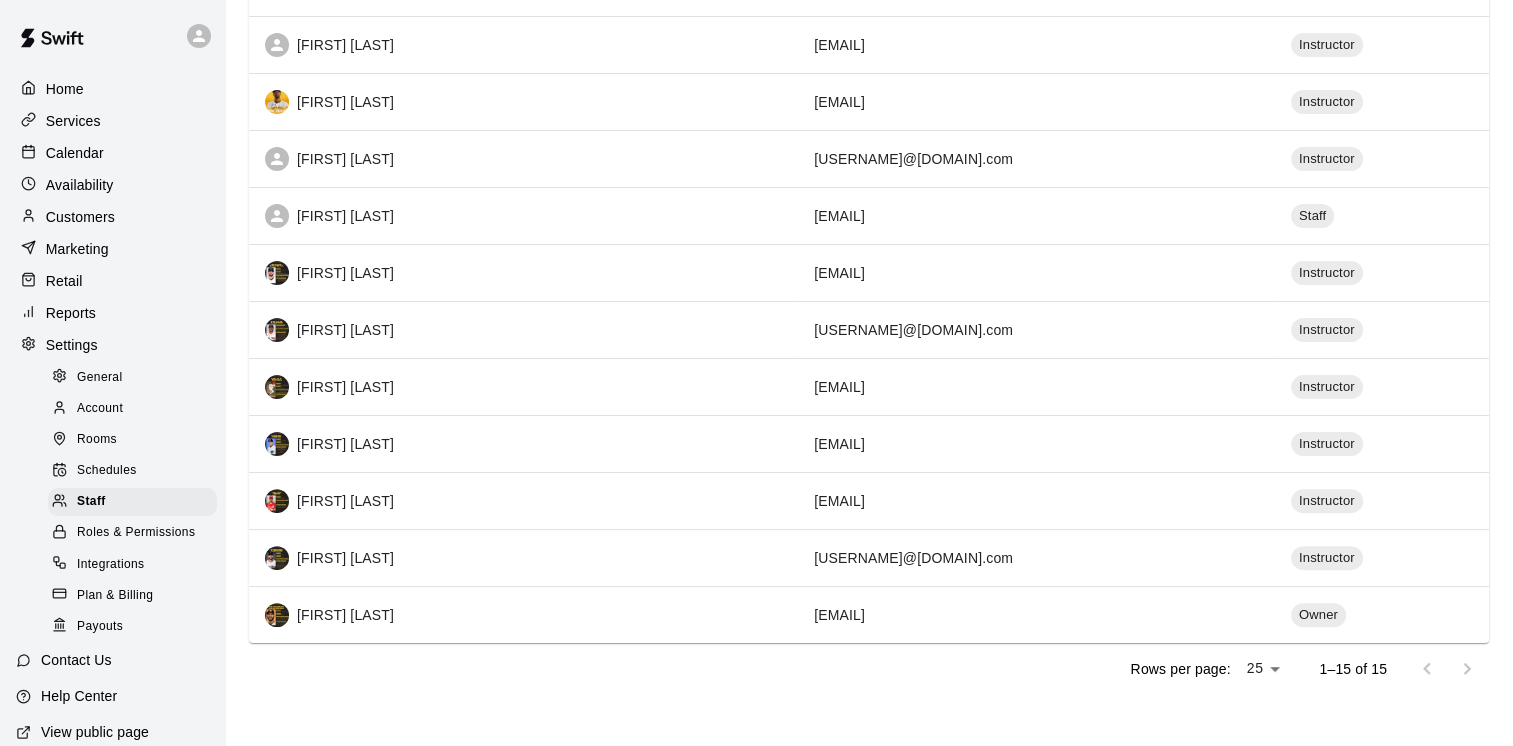 scroll, scrollTop: 479, scrollLeft: 0, axis: vertical 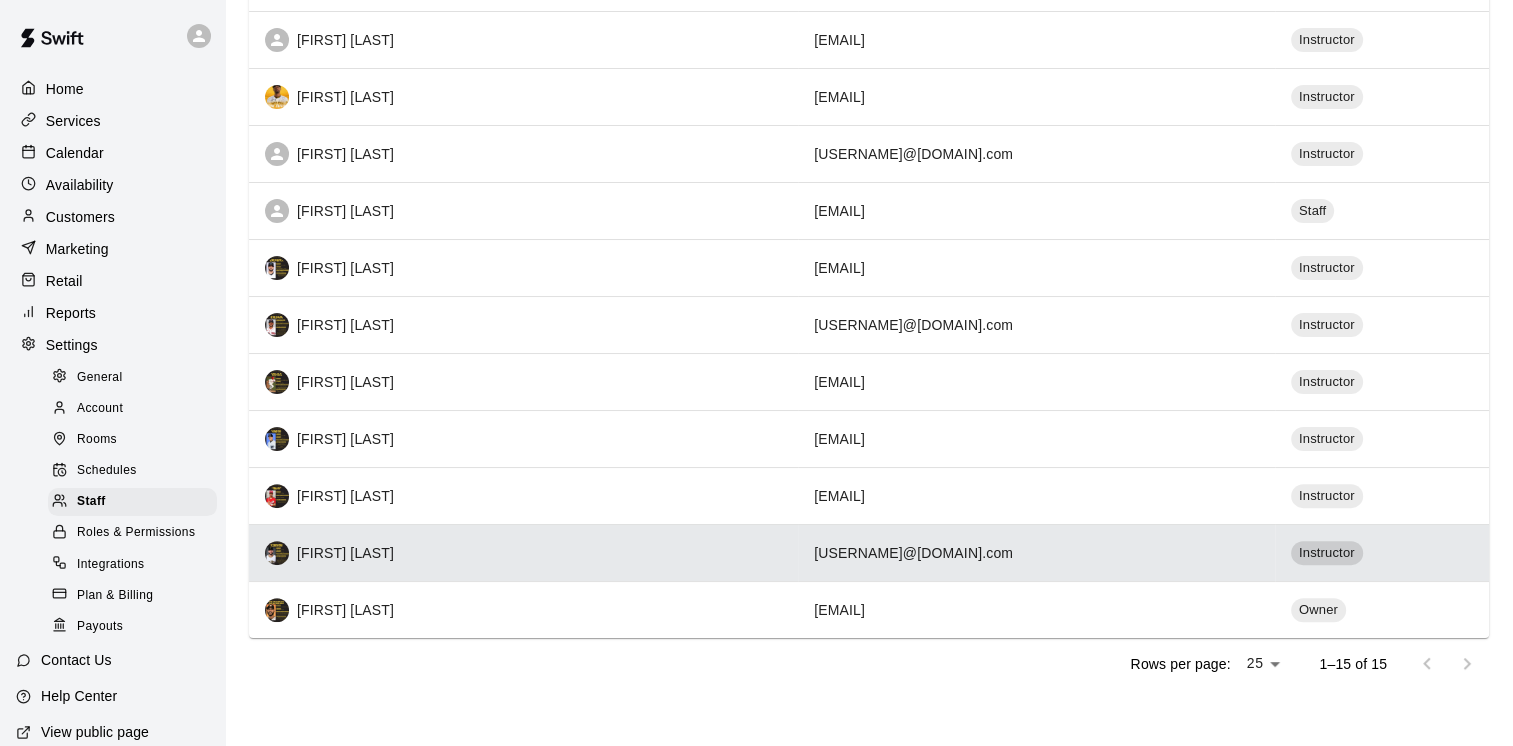 click on "Instructor" at bounding box center [1327, 553] 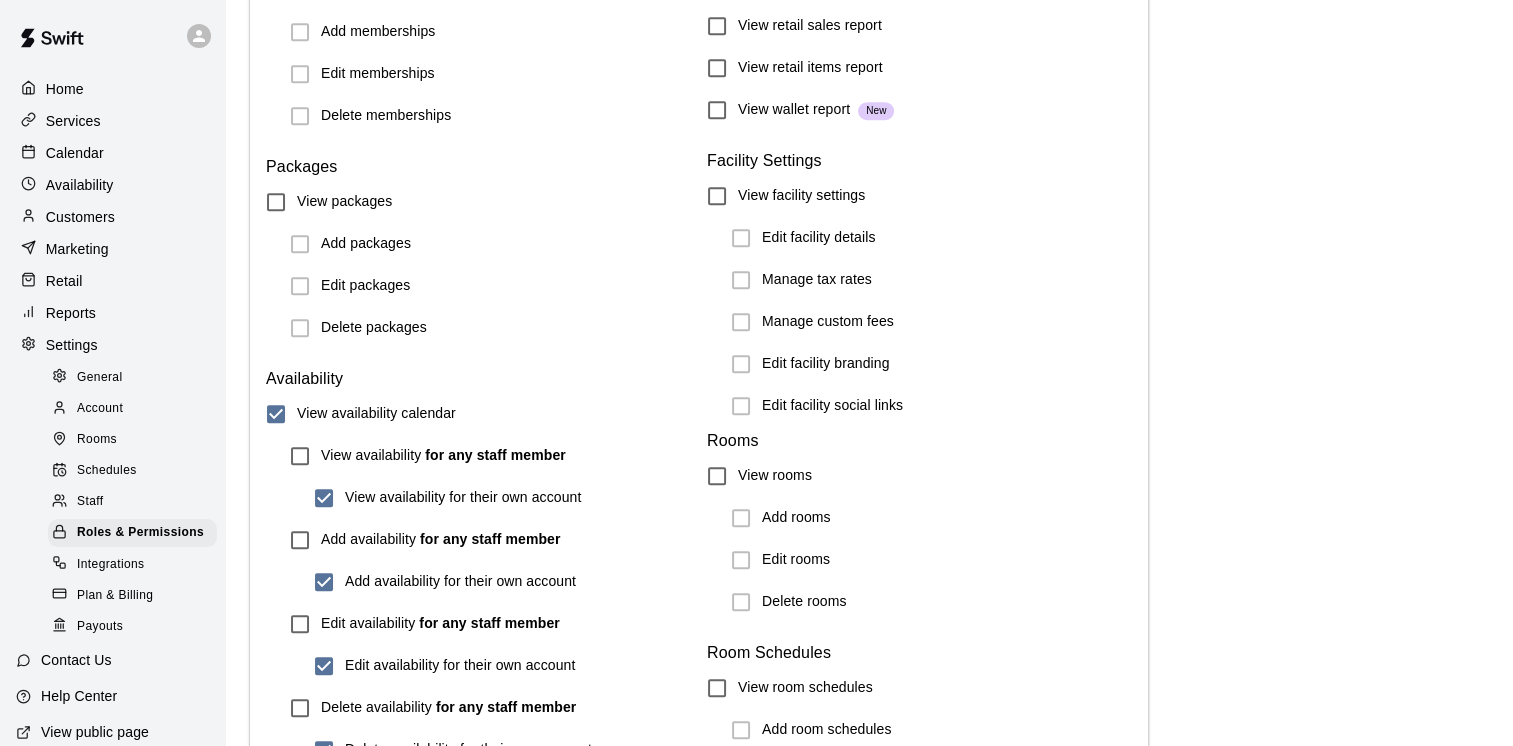 scroll, scrollTop: 1263, scrollLeft: 0, axis: vertical 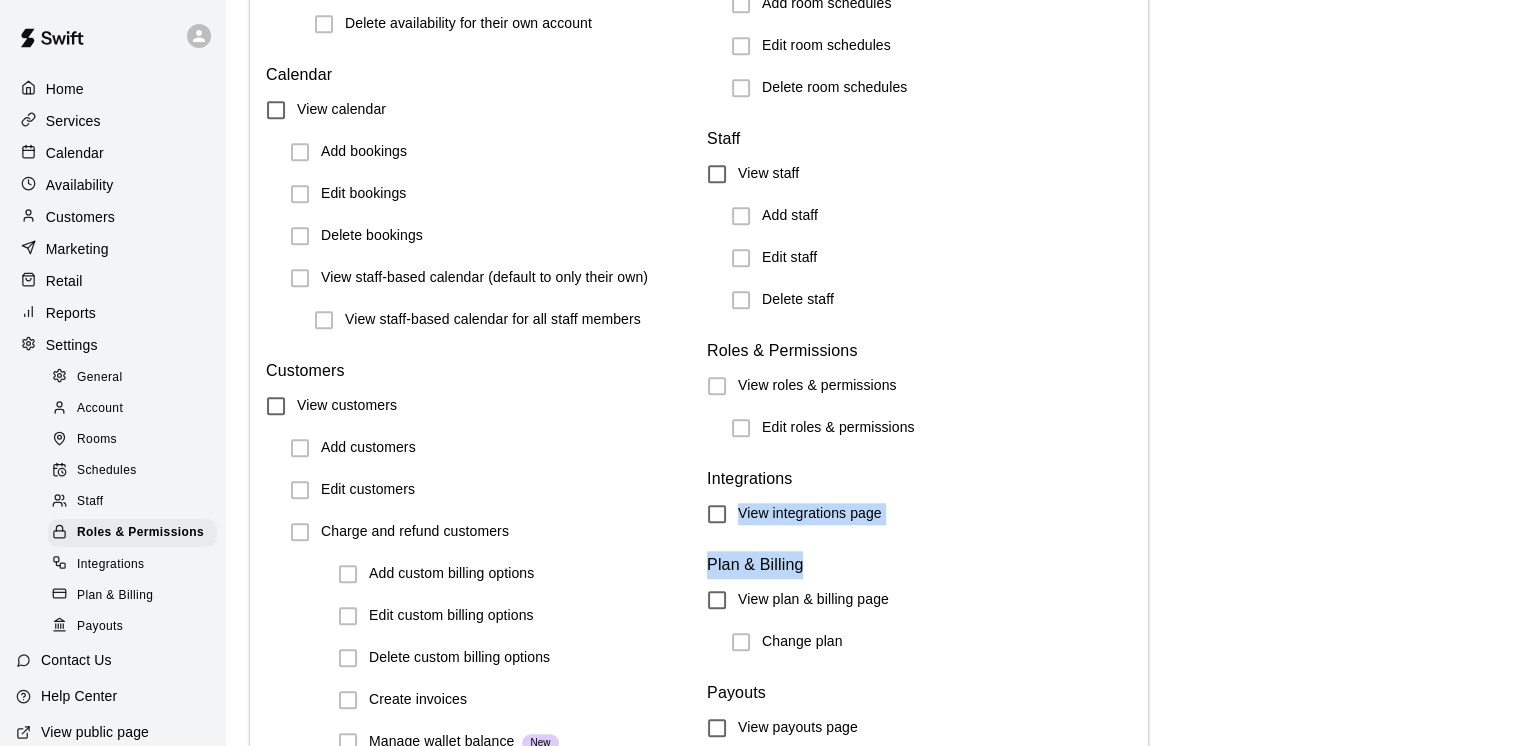 drag, startPoint x: 1510, startPoint y: 483, endPoint x: 1500, endPoint y: 559, distance: 76.655075 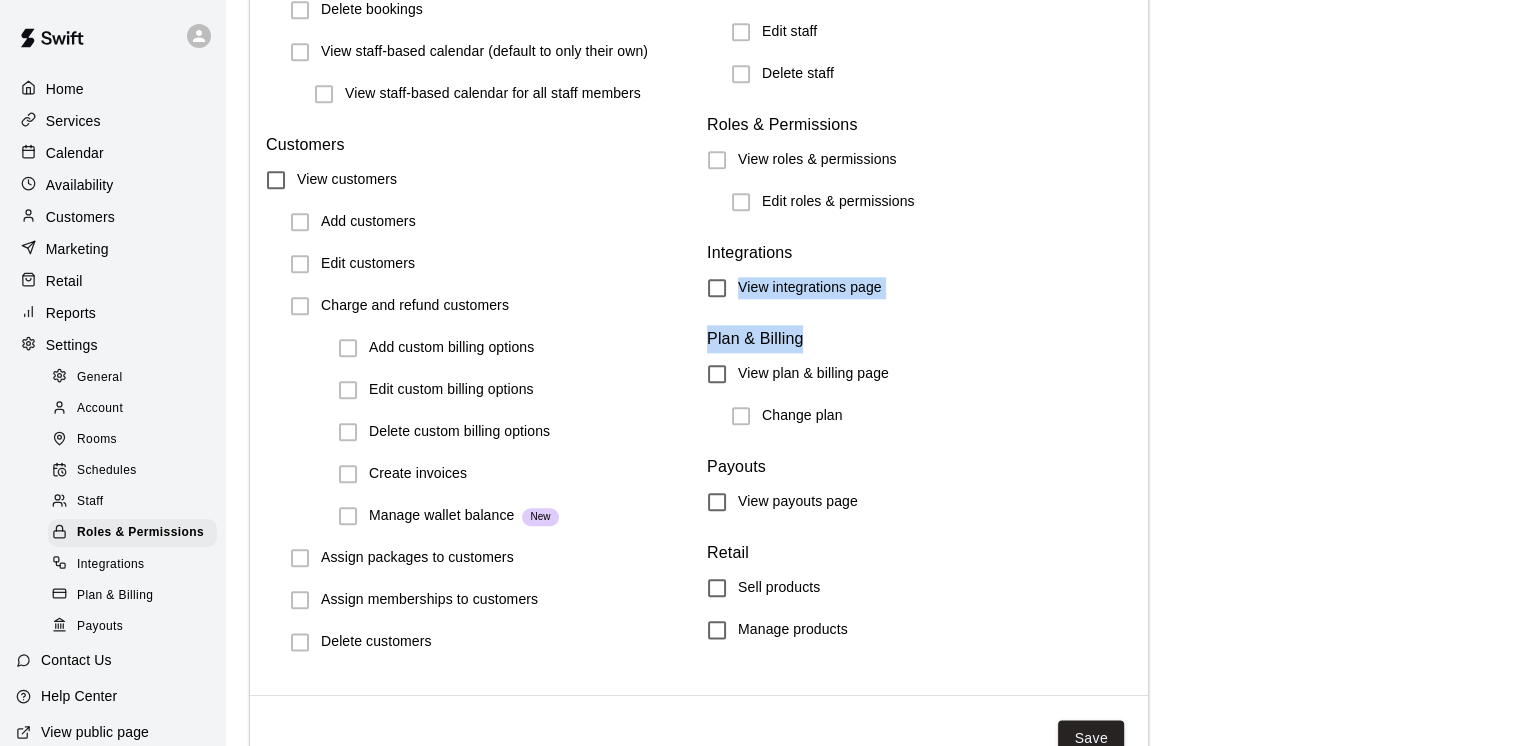 scroll, scrollTop: 2259, scrollLeft: 0, axis: vertical 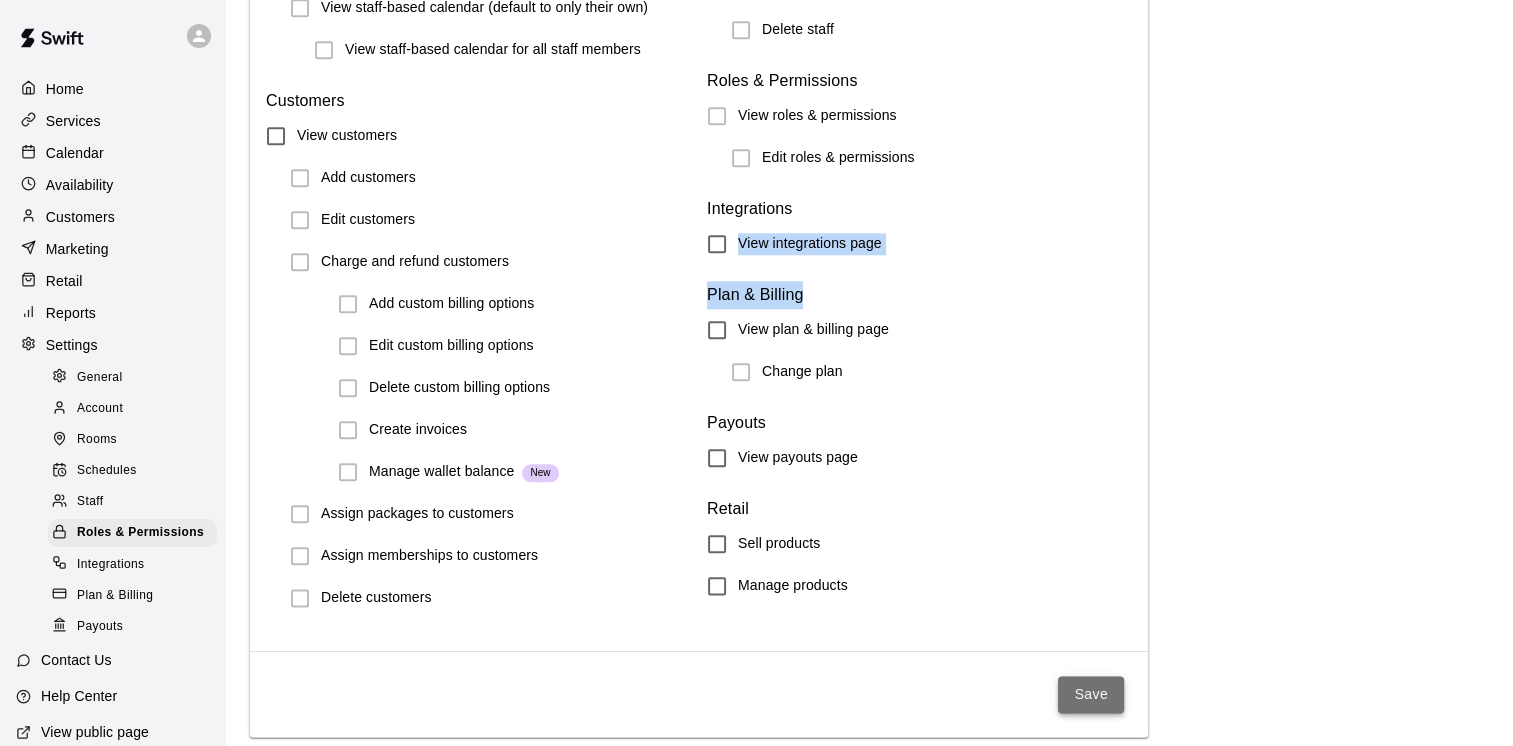 click on "Save" at bounding box center (1091, 694) 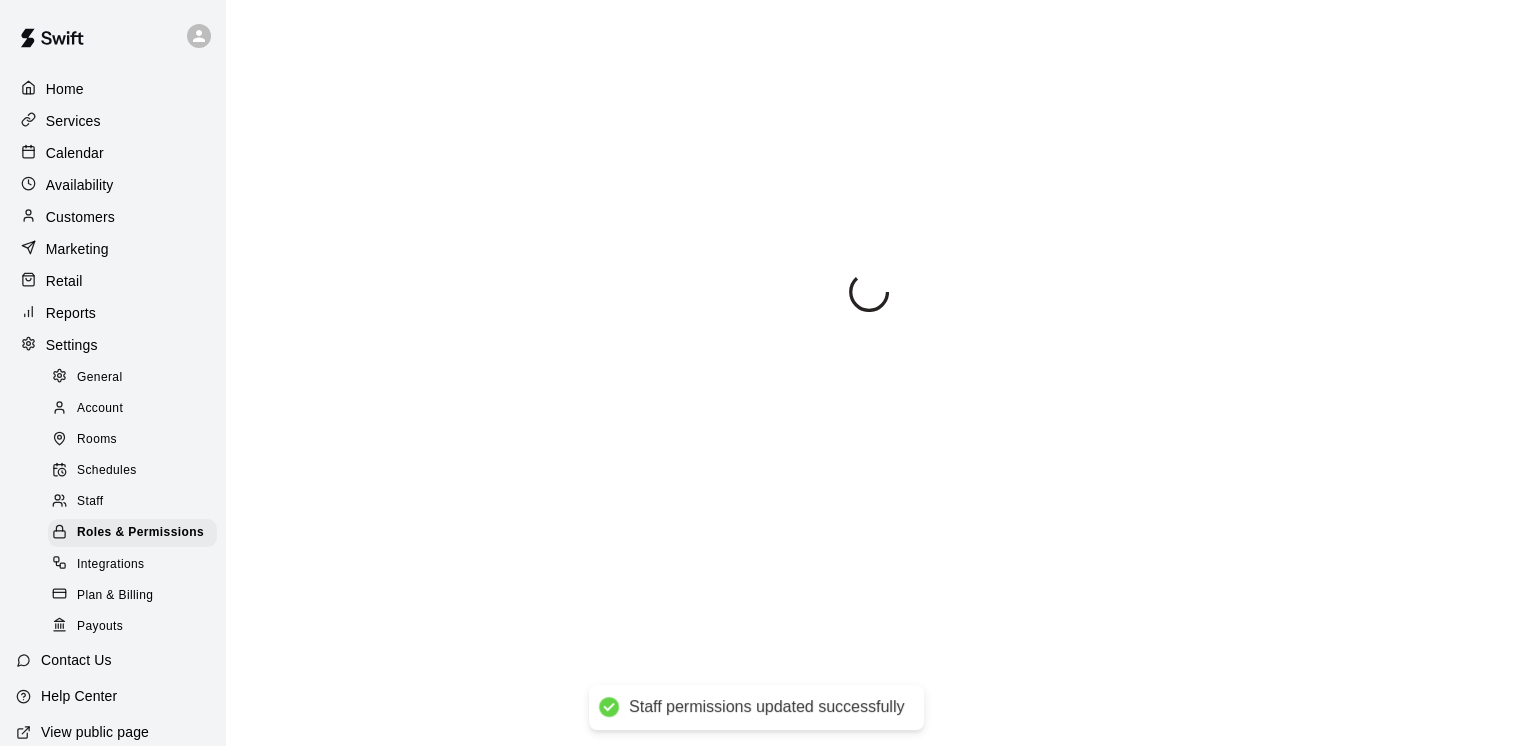 scroll, scrollTop: 0, scrollLeft: 0, axis: both 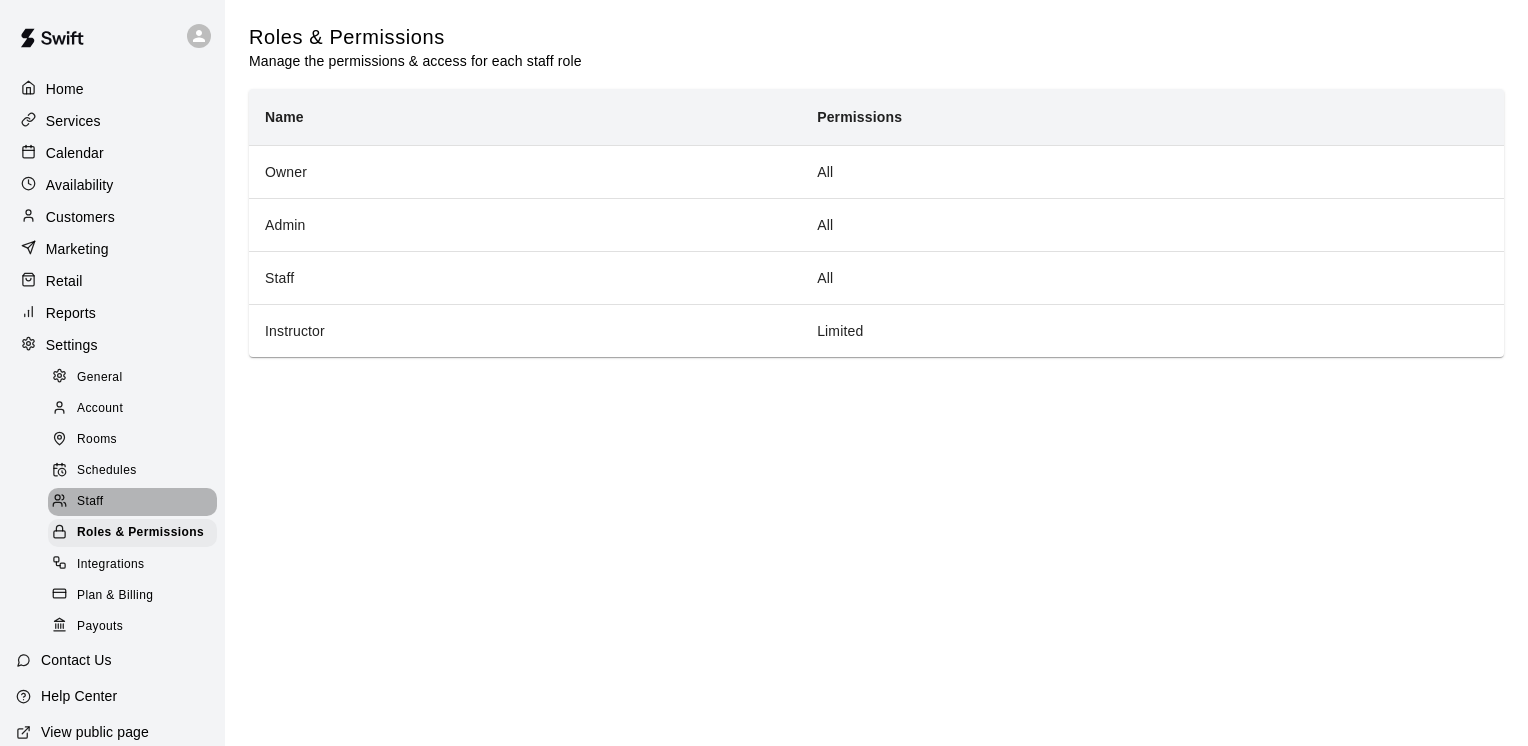 click on "Staff" at bounding box center (132, 502) 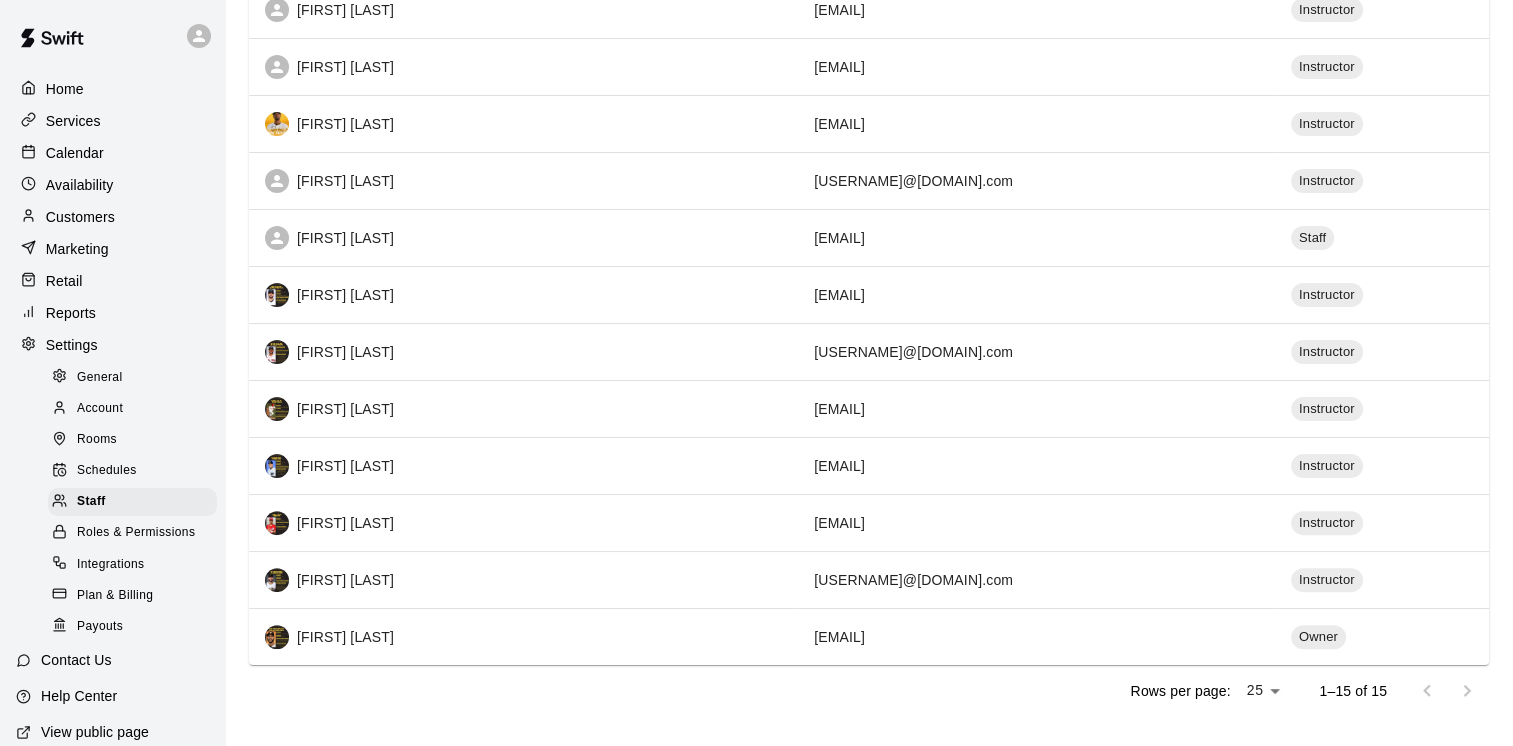 scroll, scrollTop: 454, scrollLeft: 0, axis: vertical 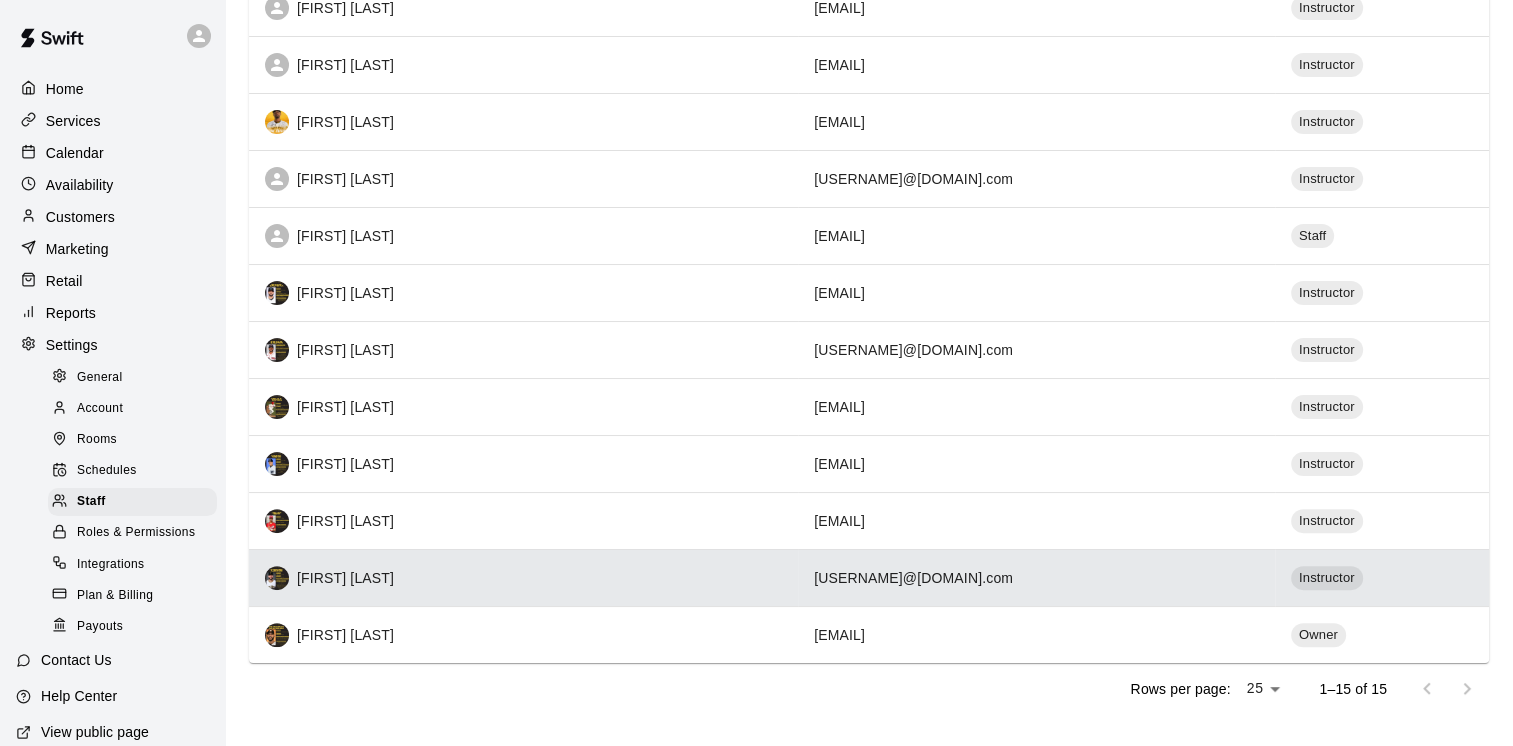 click on "[FIRST] [LAST]" at bounding box center (523, 578) 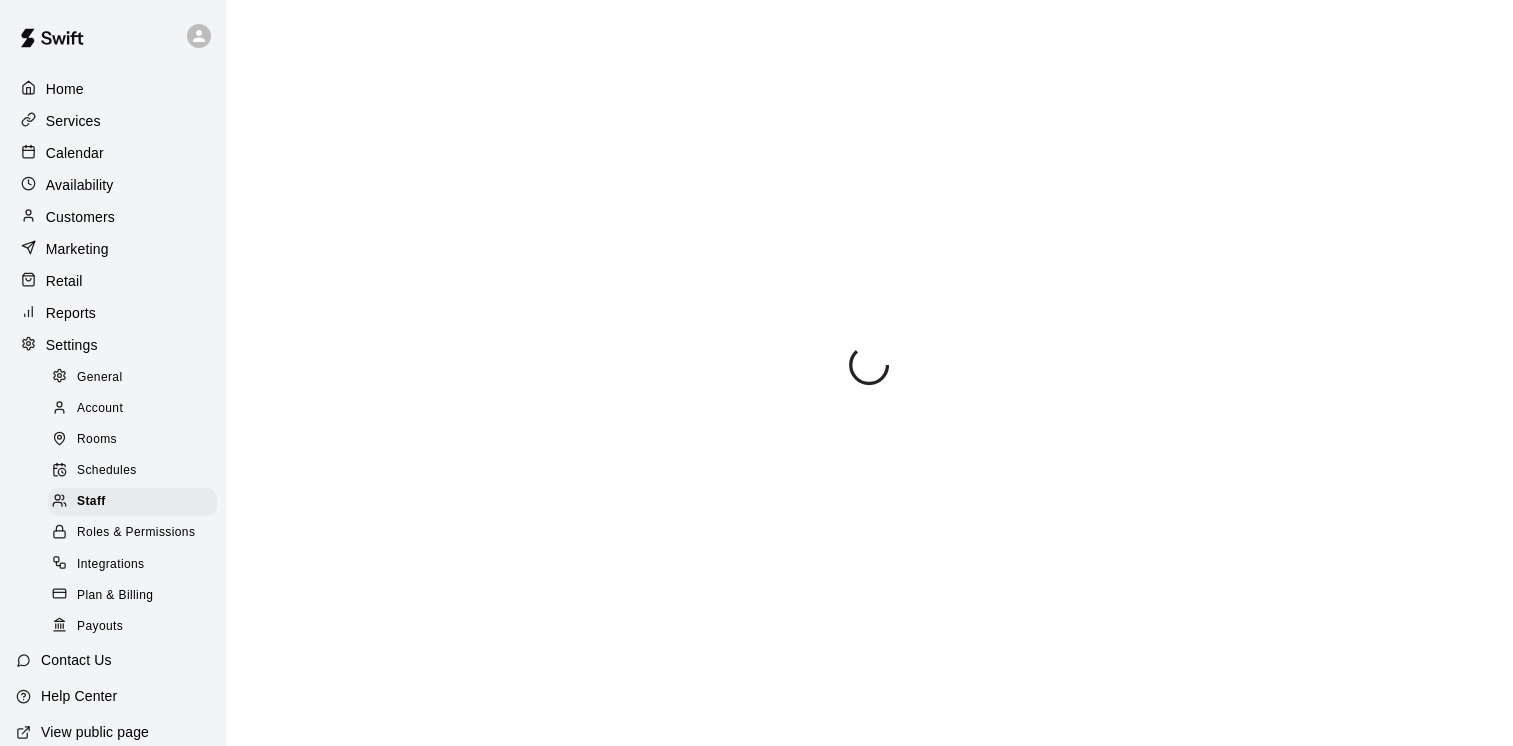 scroll, scrollTop: 0, scrollLeft: 0, axis: both 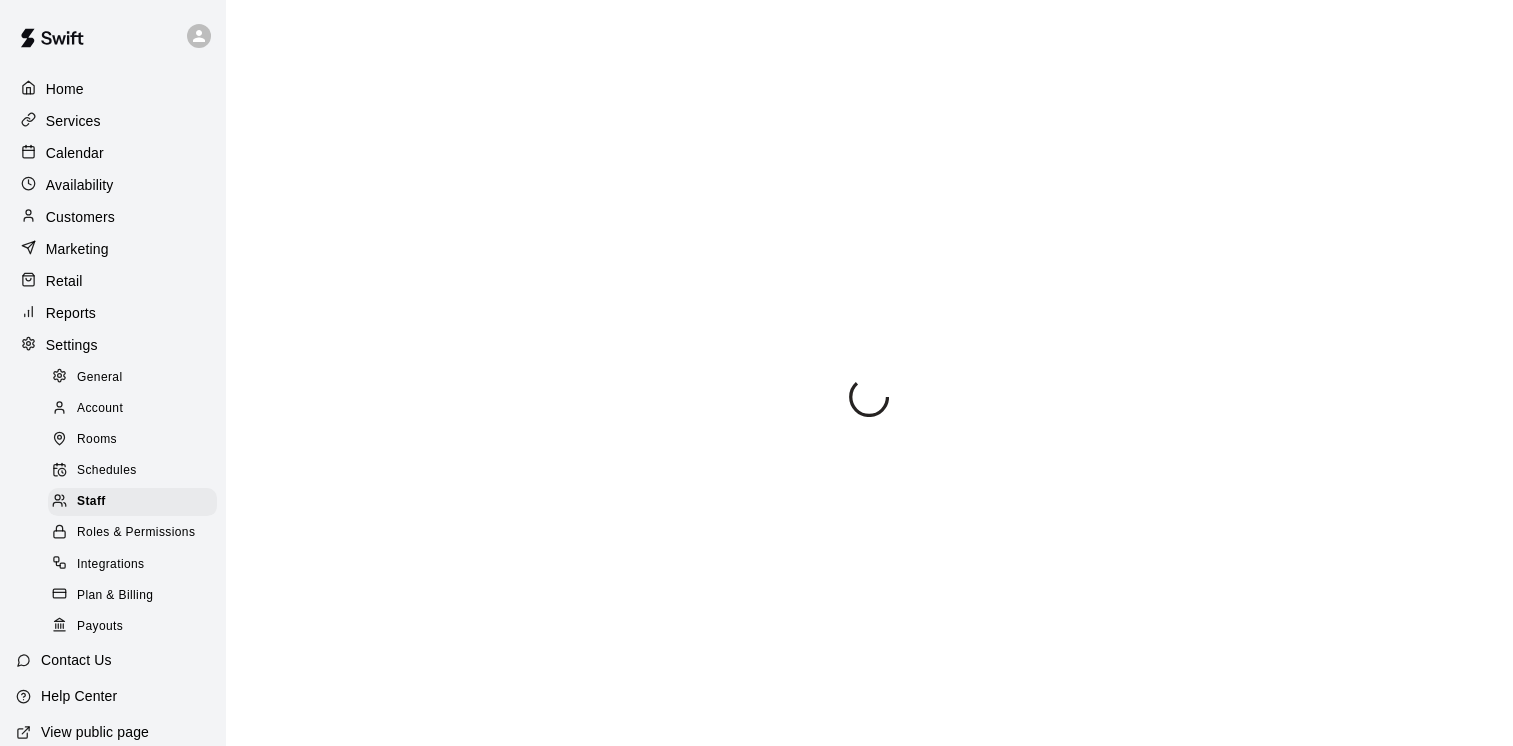 select on "**" 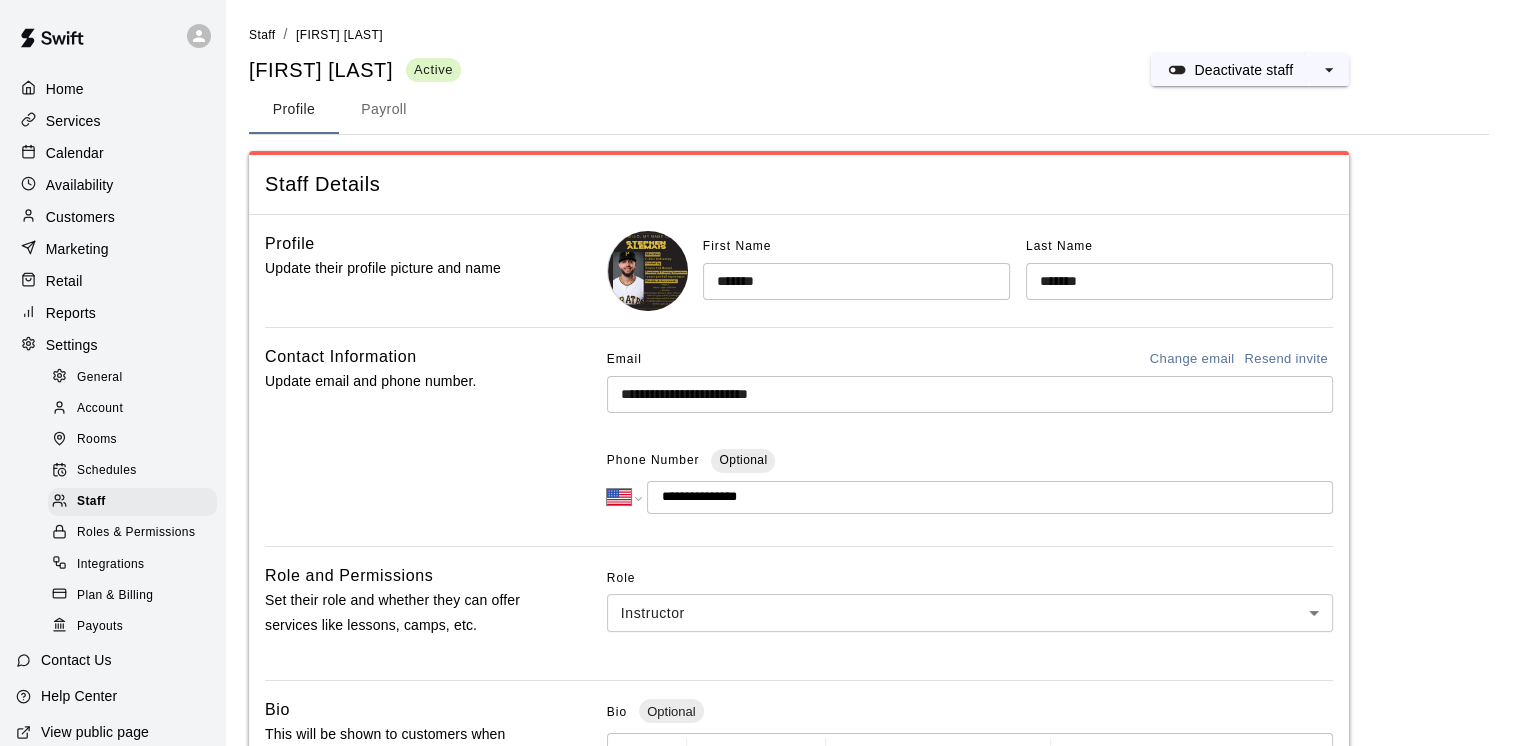 scroll, scrollTop: 424, scrollLeft: 0, axis: vertical 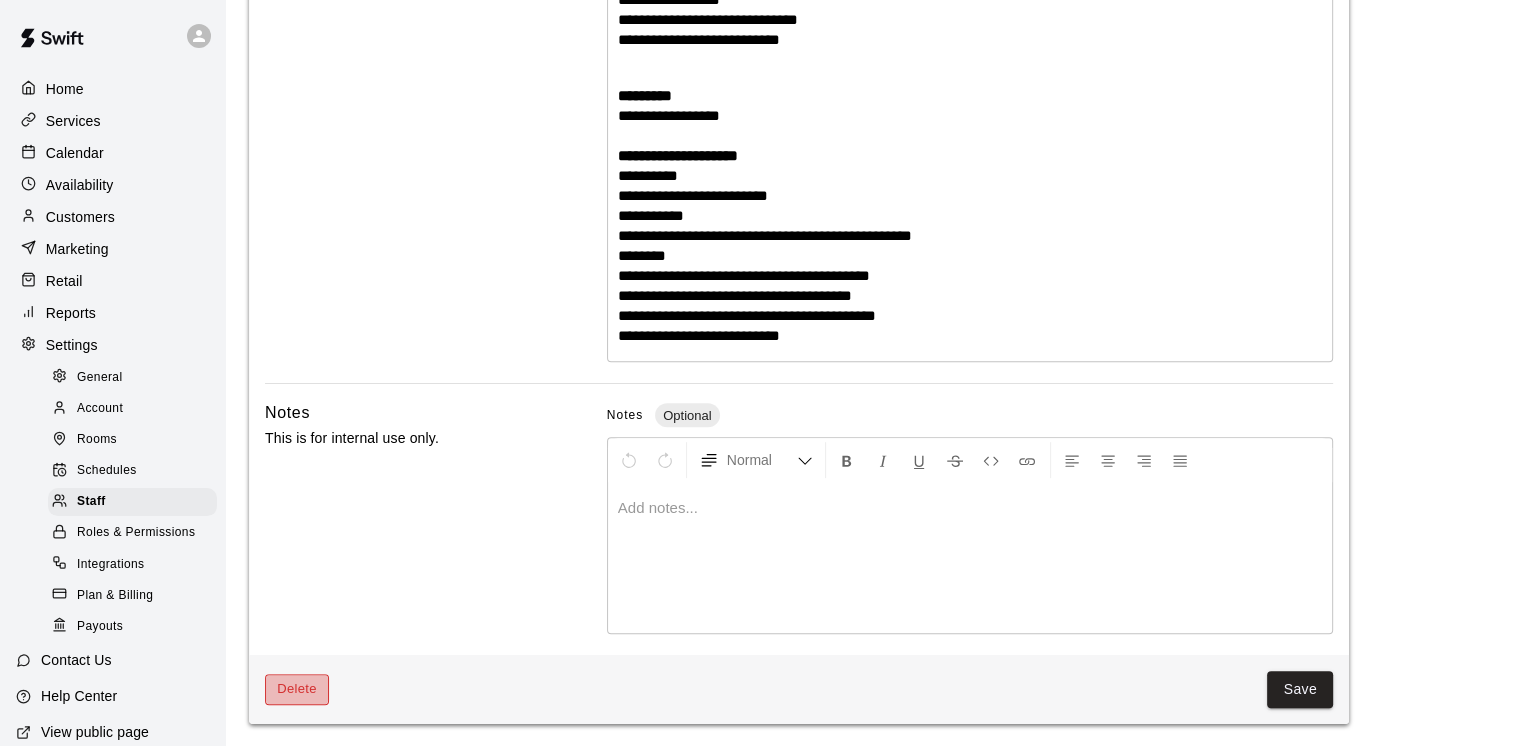 click on "Delete" at bounding box center [297, 689] 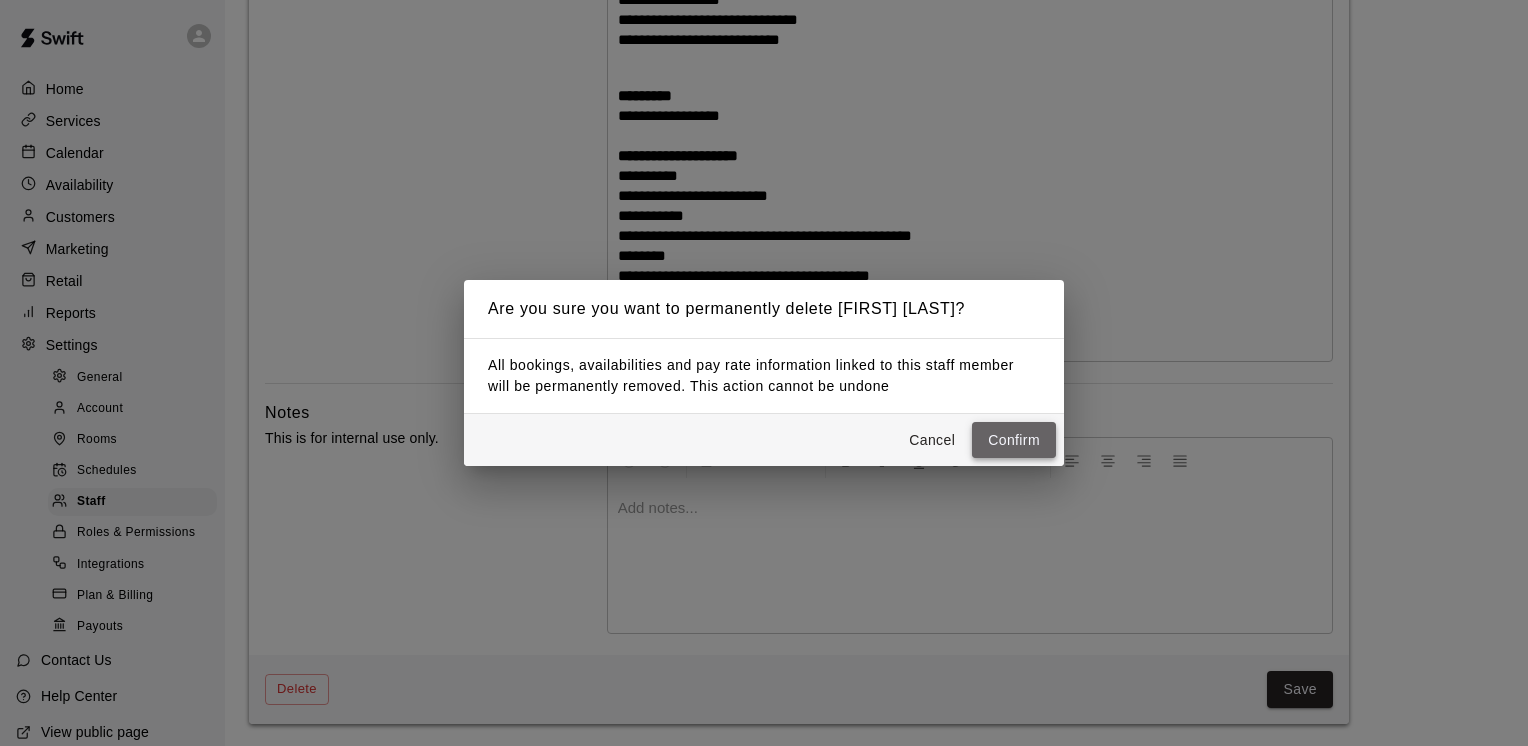 click on "Confirm" at bounding box center [1014, 440] 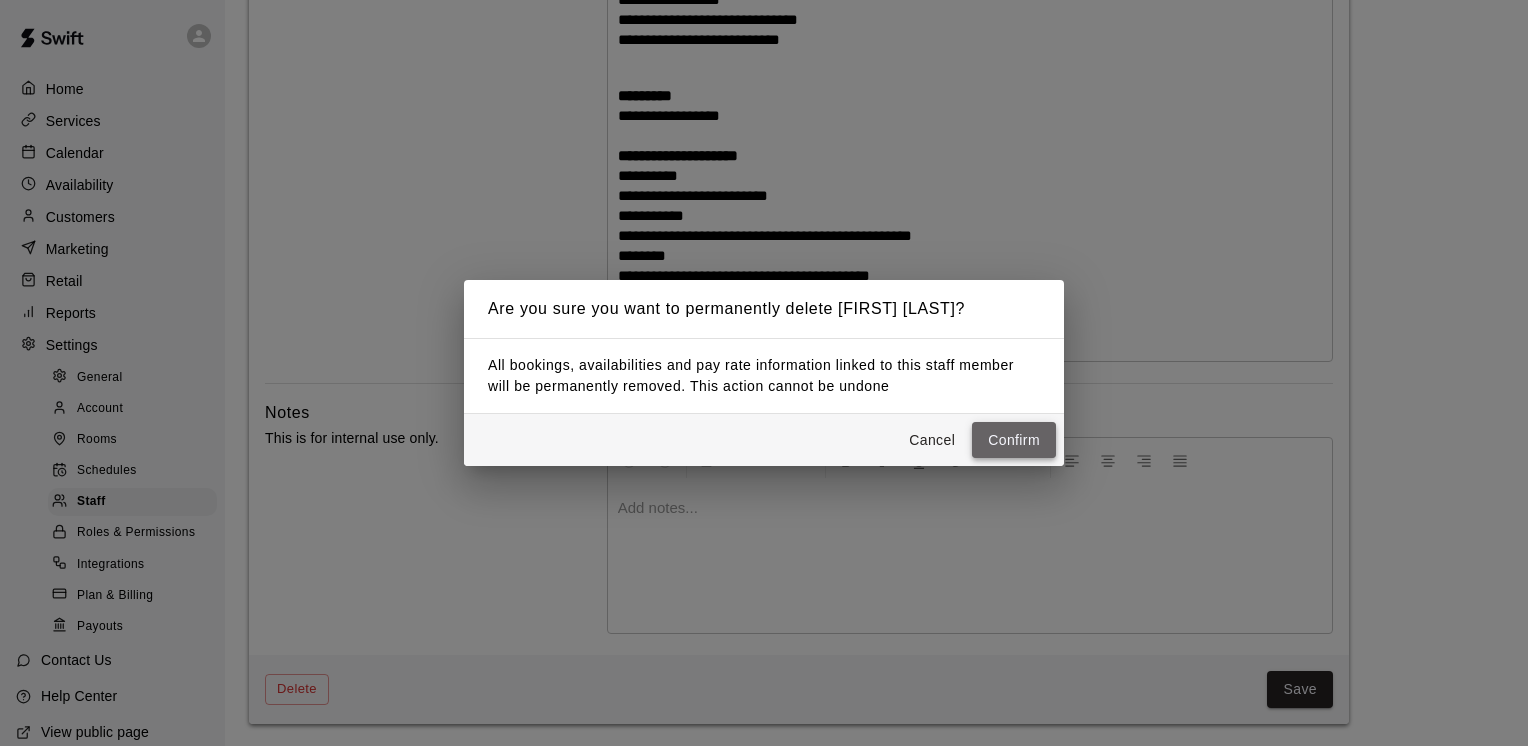click on "Confirm" at bounding box center [1014, 440] 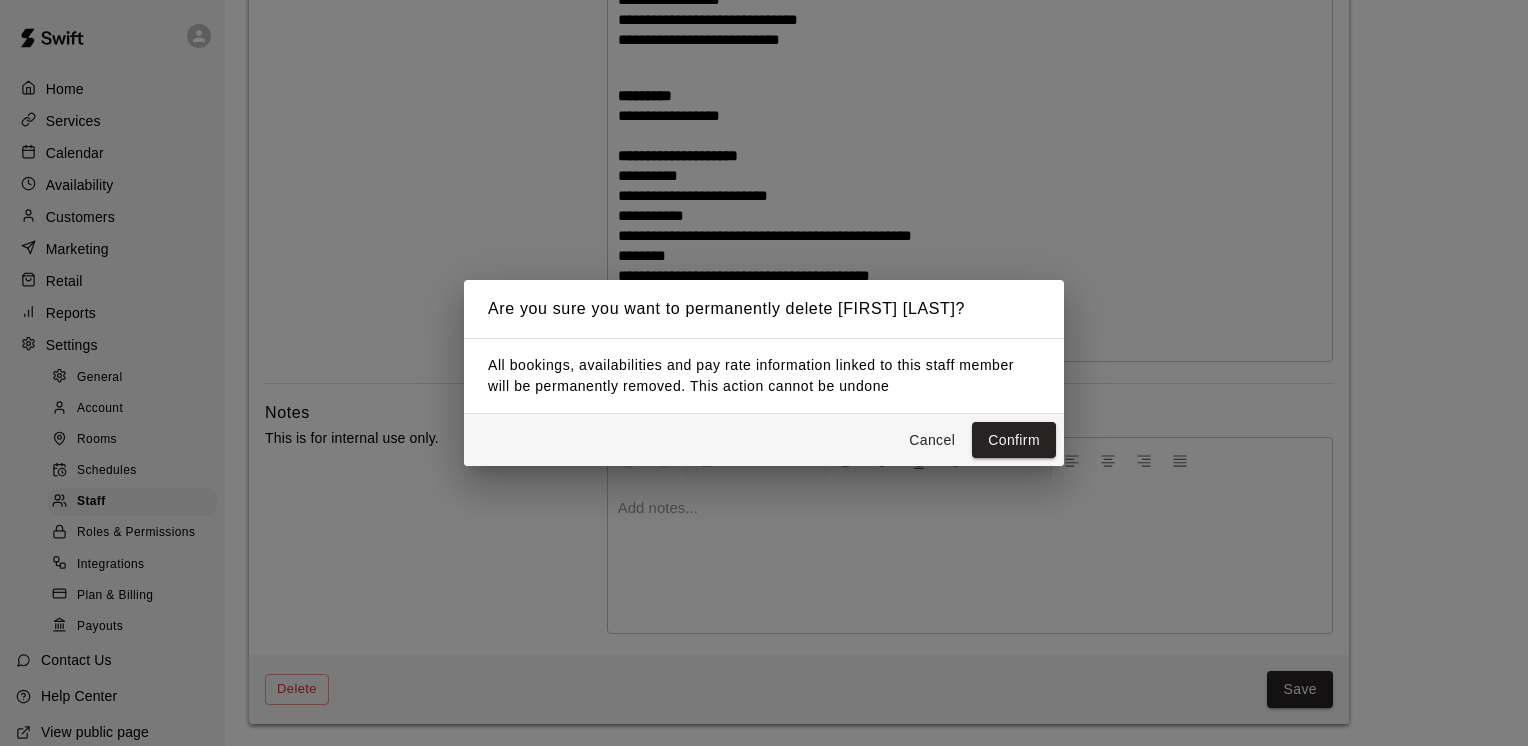 click on "Are you sure you want to permanently delete [FIRST] [LAST]? All bookings, availabilities and pay rate information linked to this staff member will be permanently removed.  This action cannot be undone Cancel Confirm" at bounding box center [764, 373] 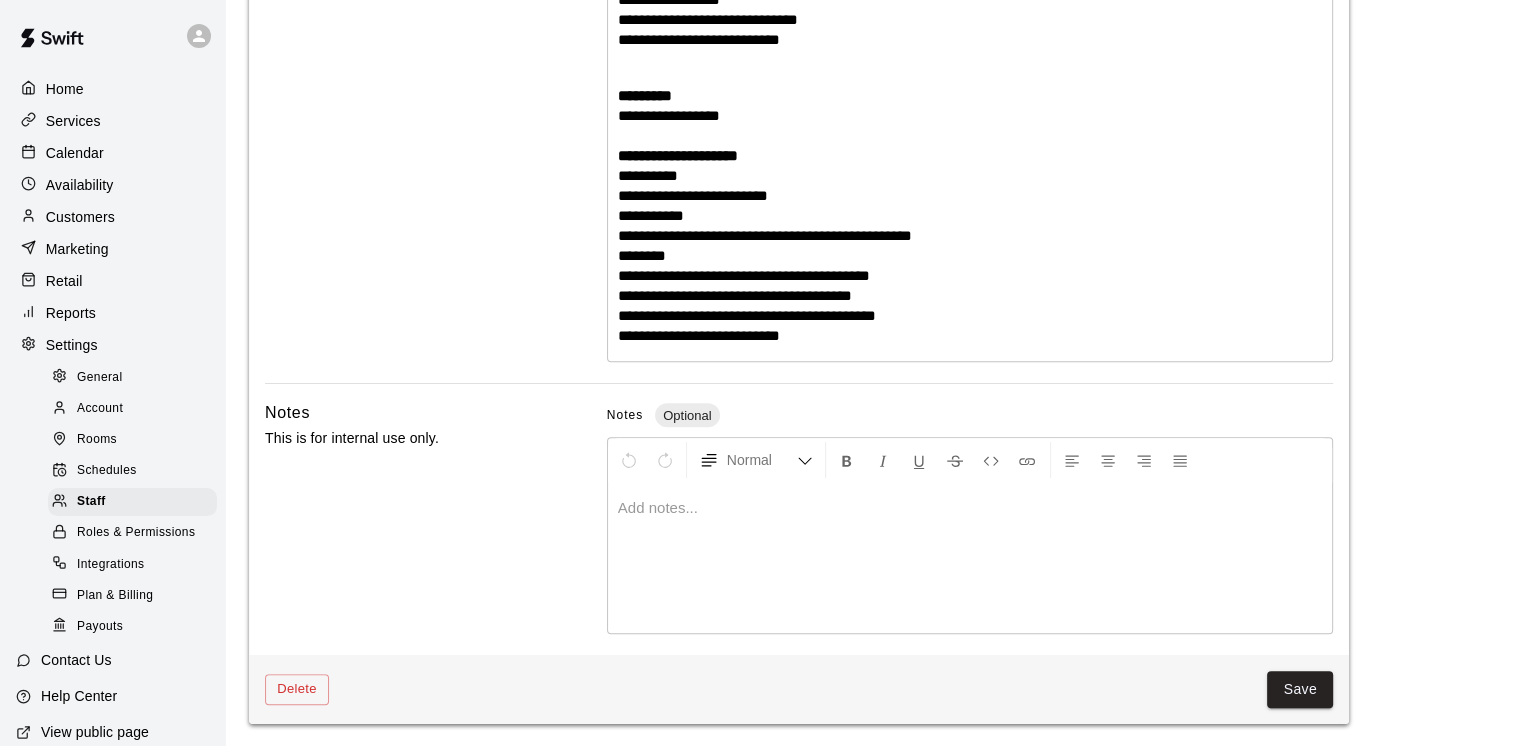 click on "**********" at bounding box center (970, 216) 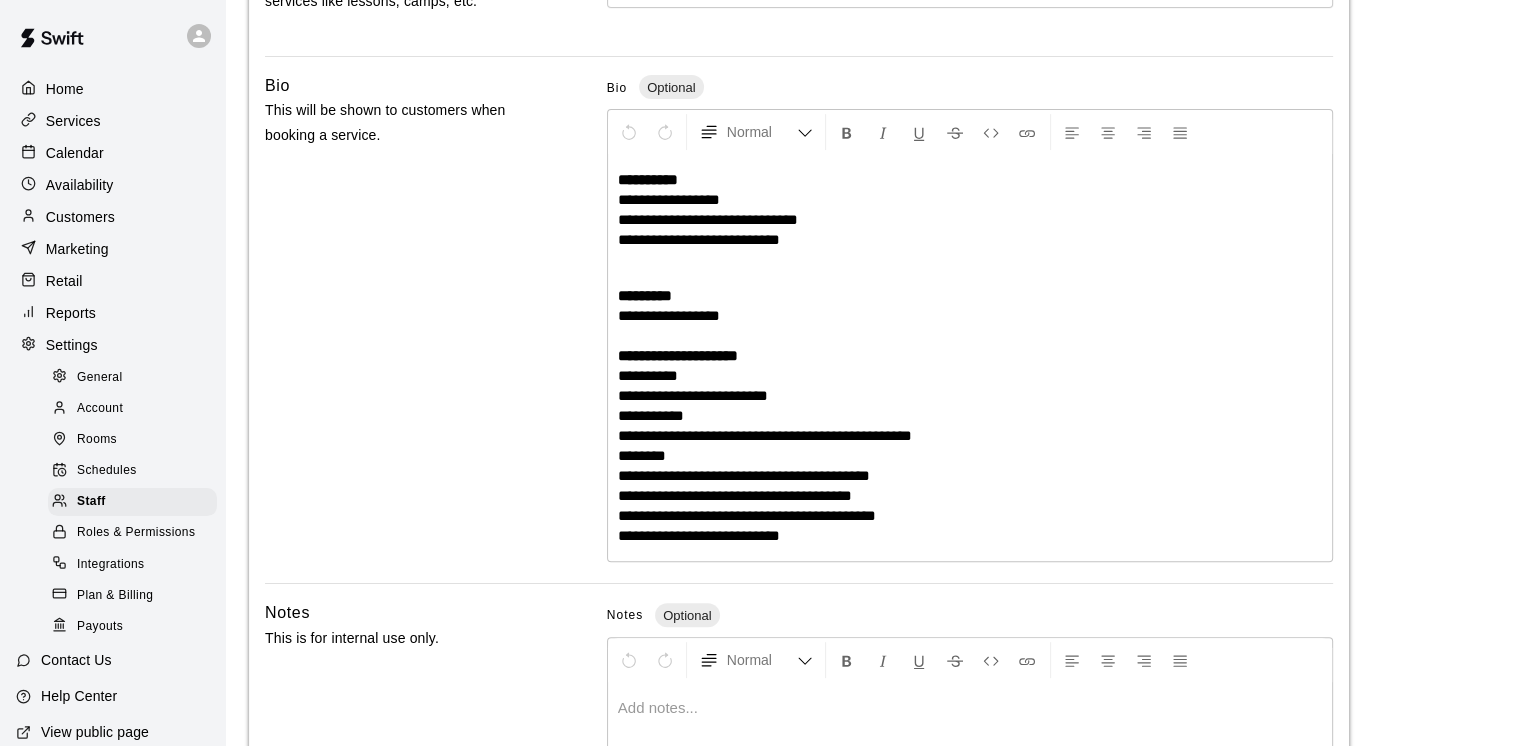 scroll, scrollTop: 612, scrollLeft: 0, axis: vertical 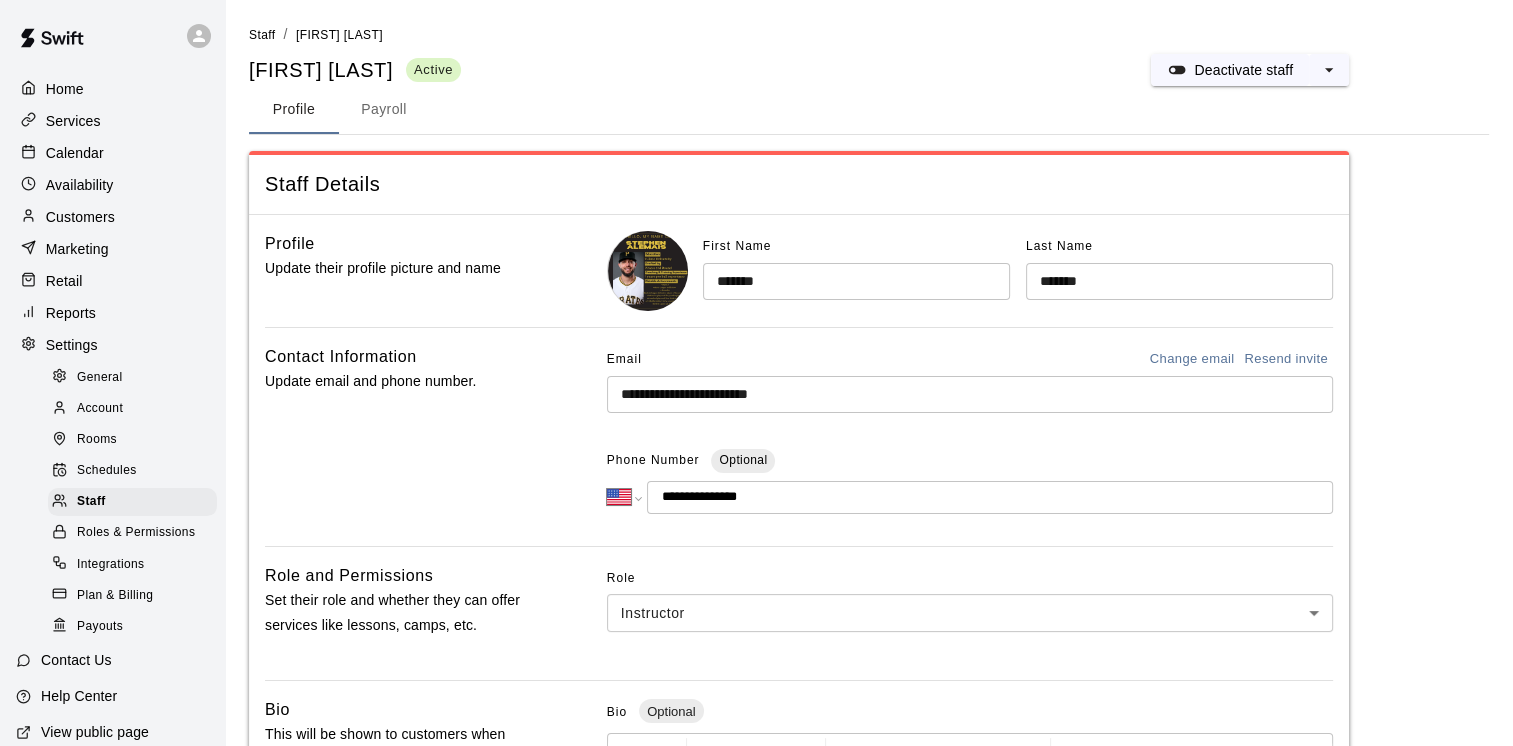 click on "**********" at bounding box center [990, 497] 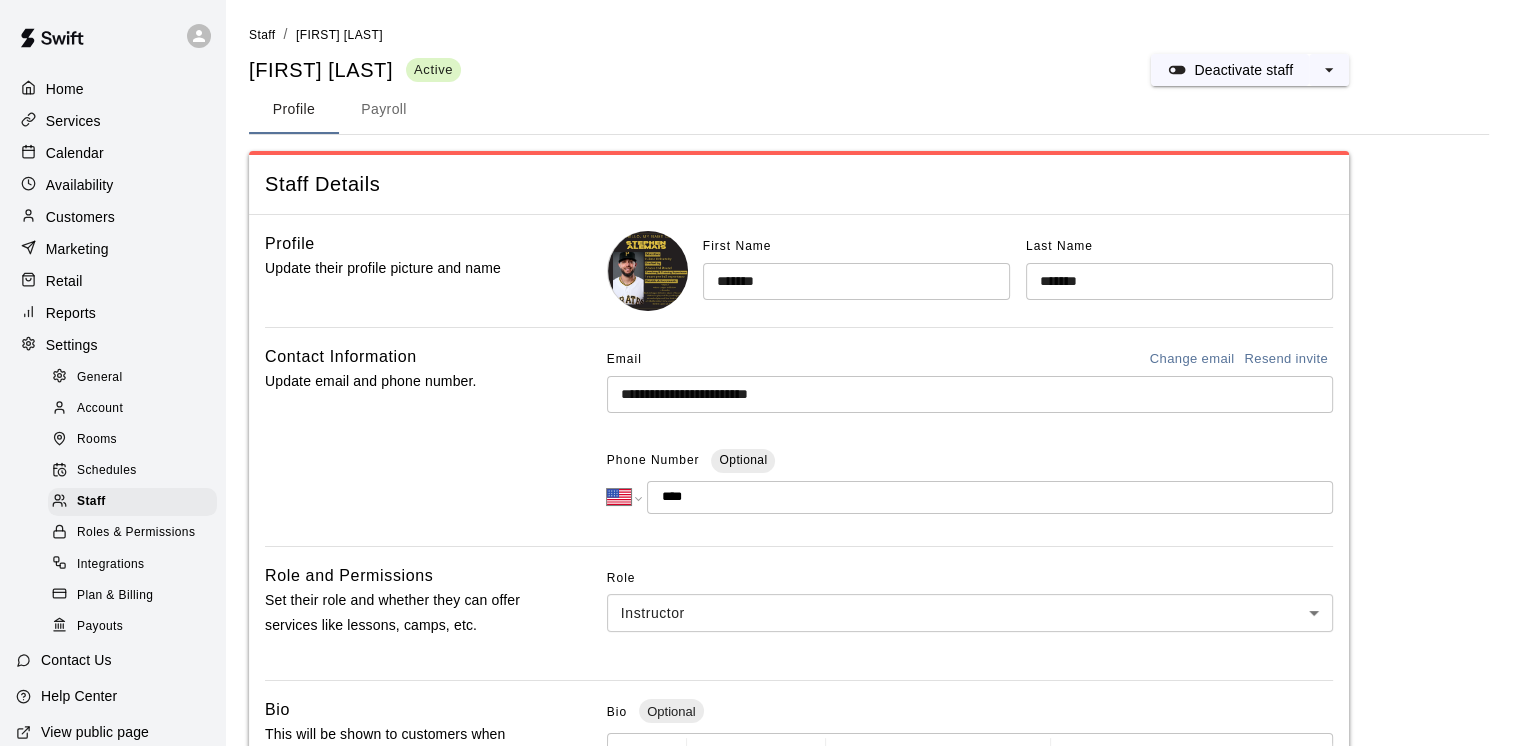 type on "**" 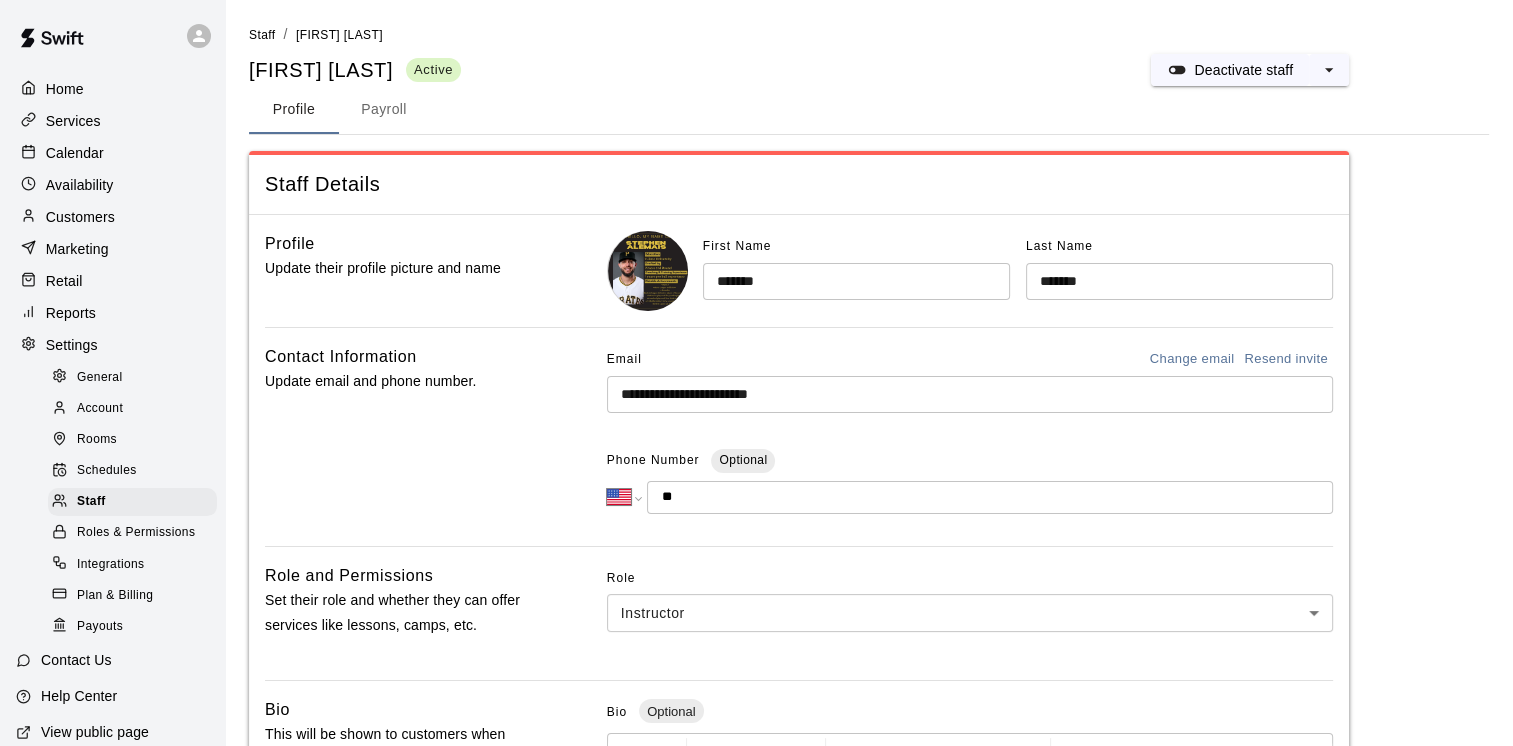 select on "**" 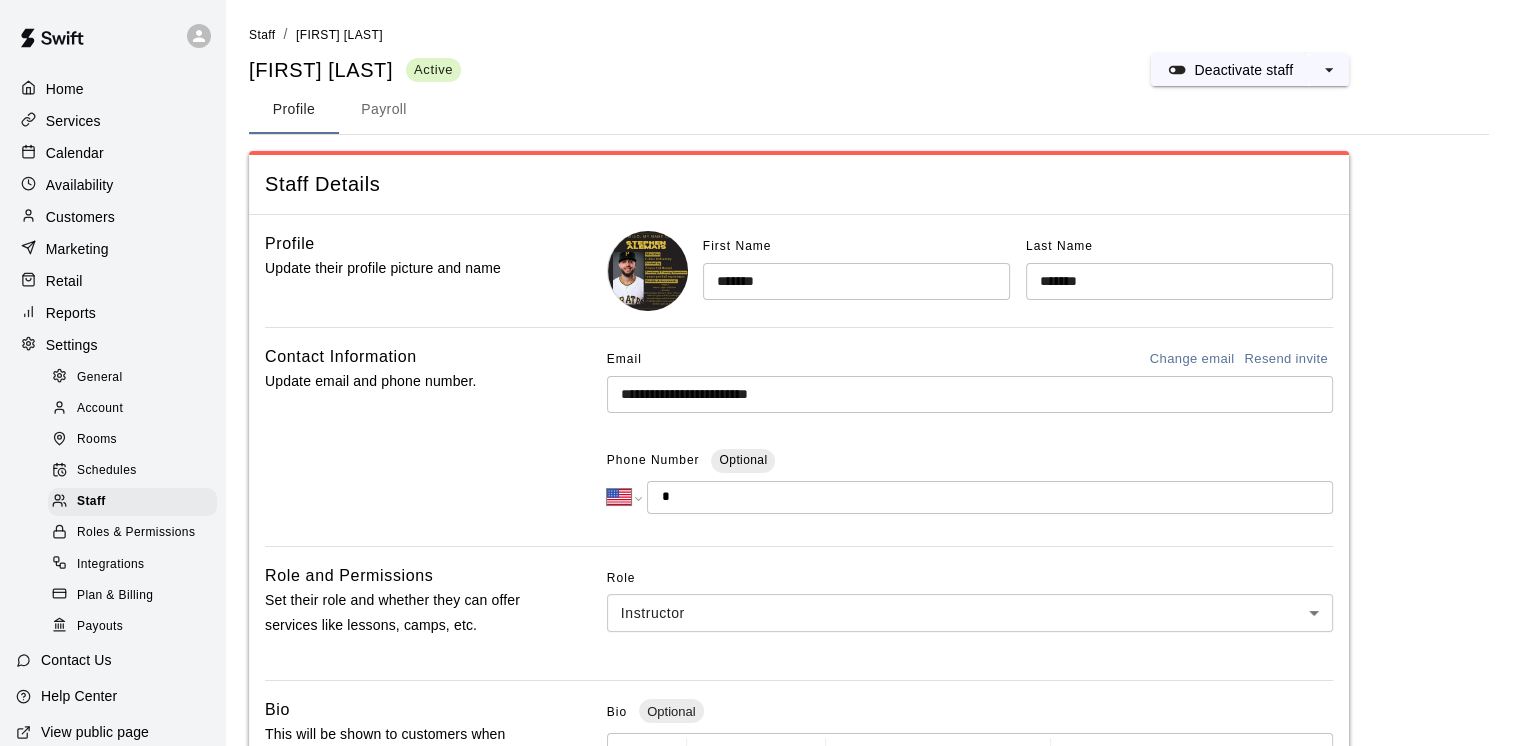 select on "**" 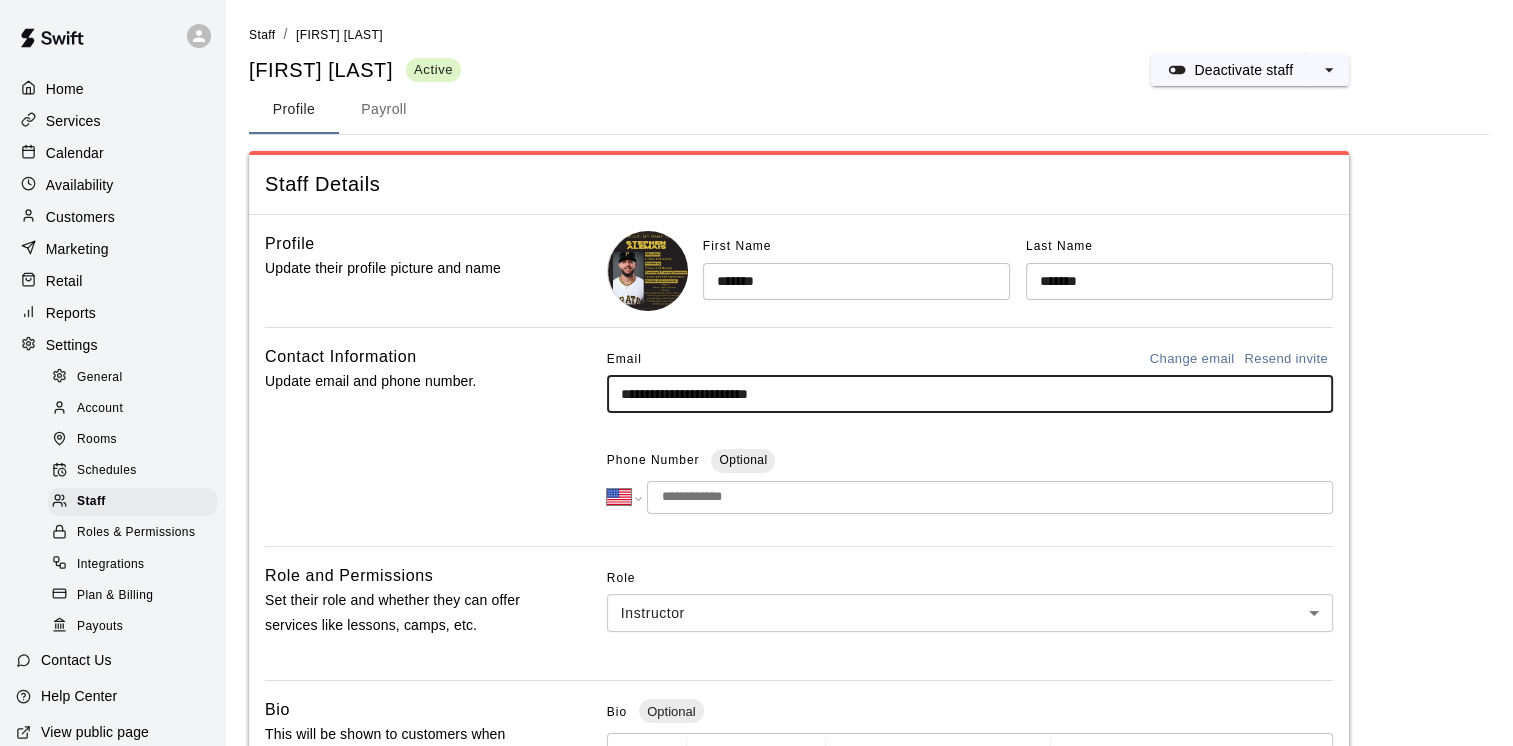 click on "**********" at bounding box center (970, 394) 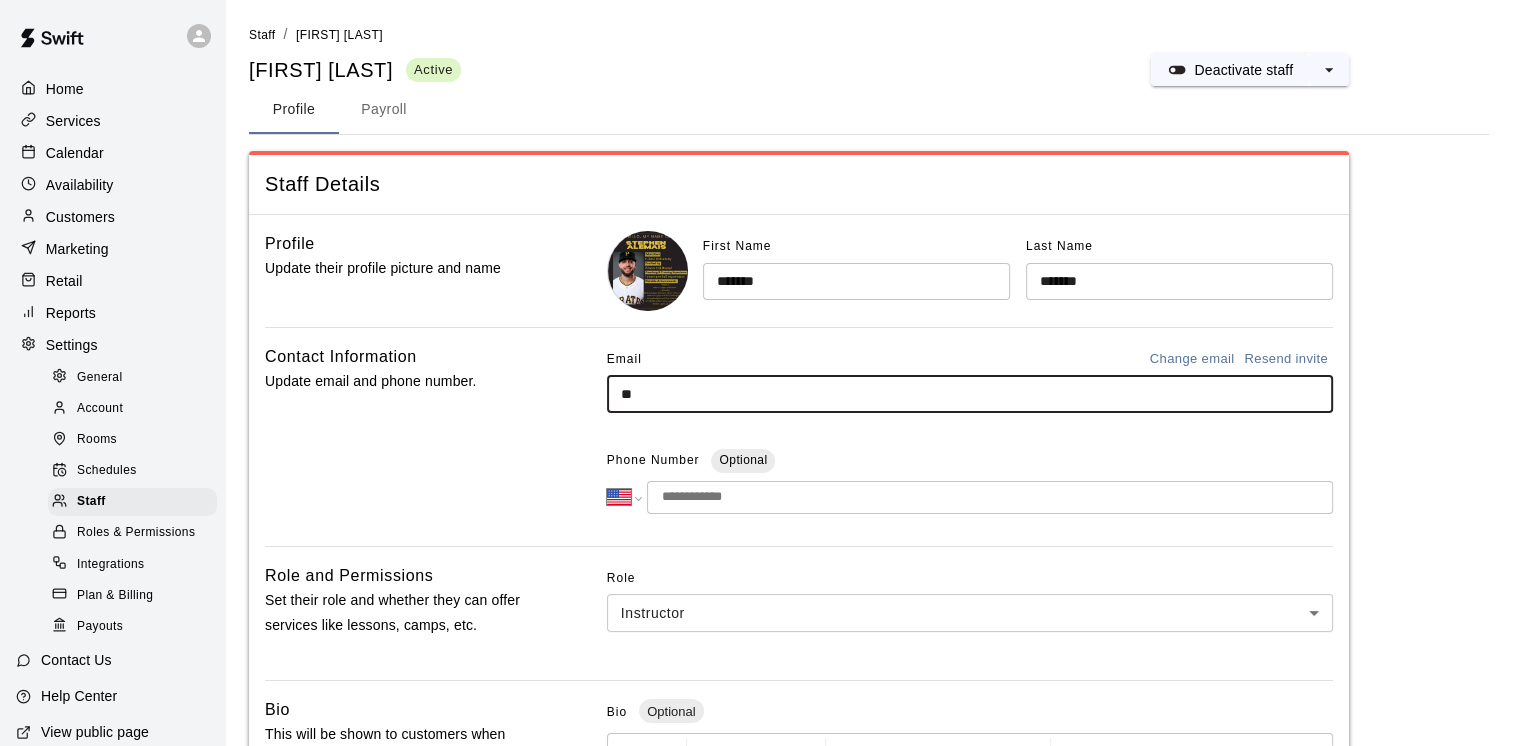 type on "*" 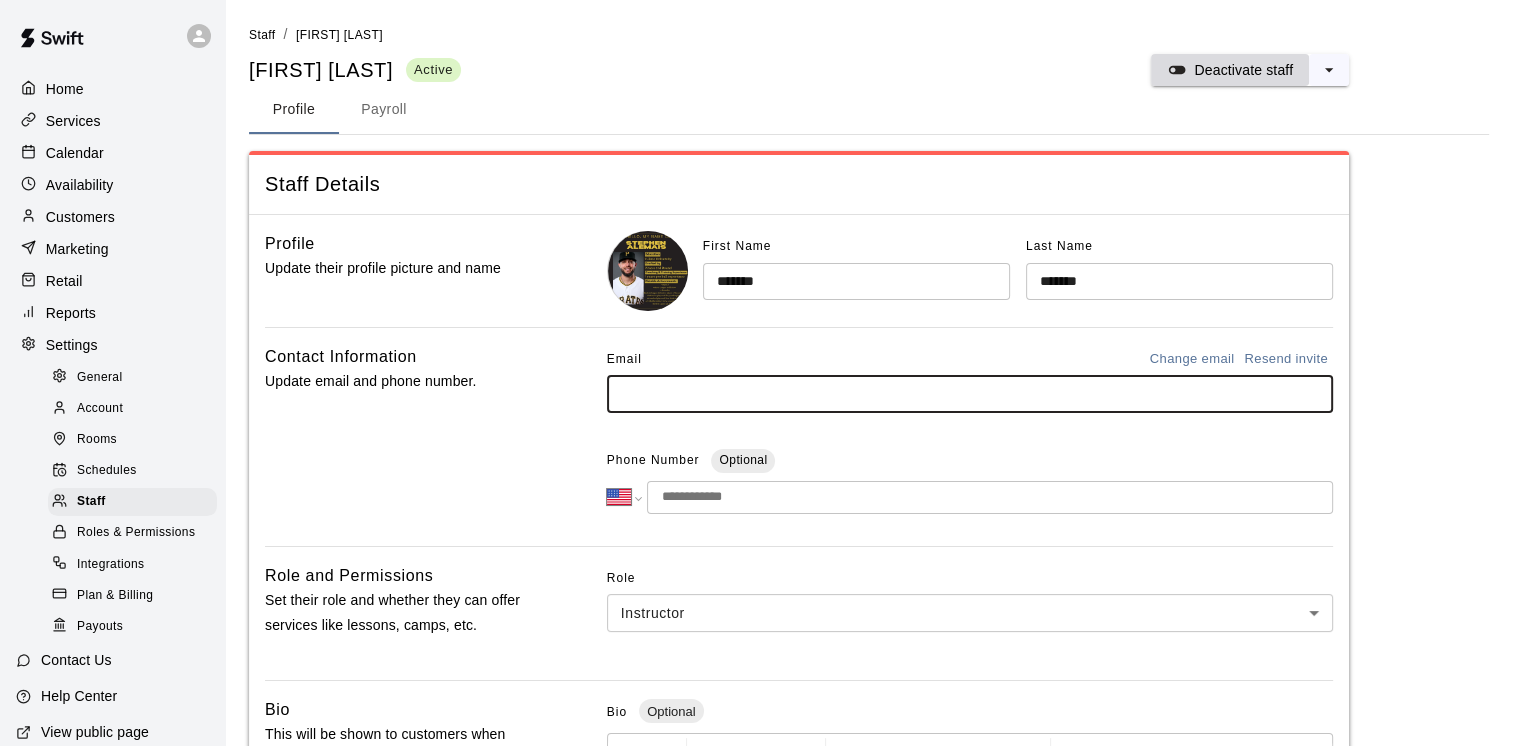 type 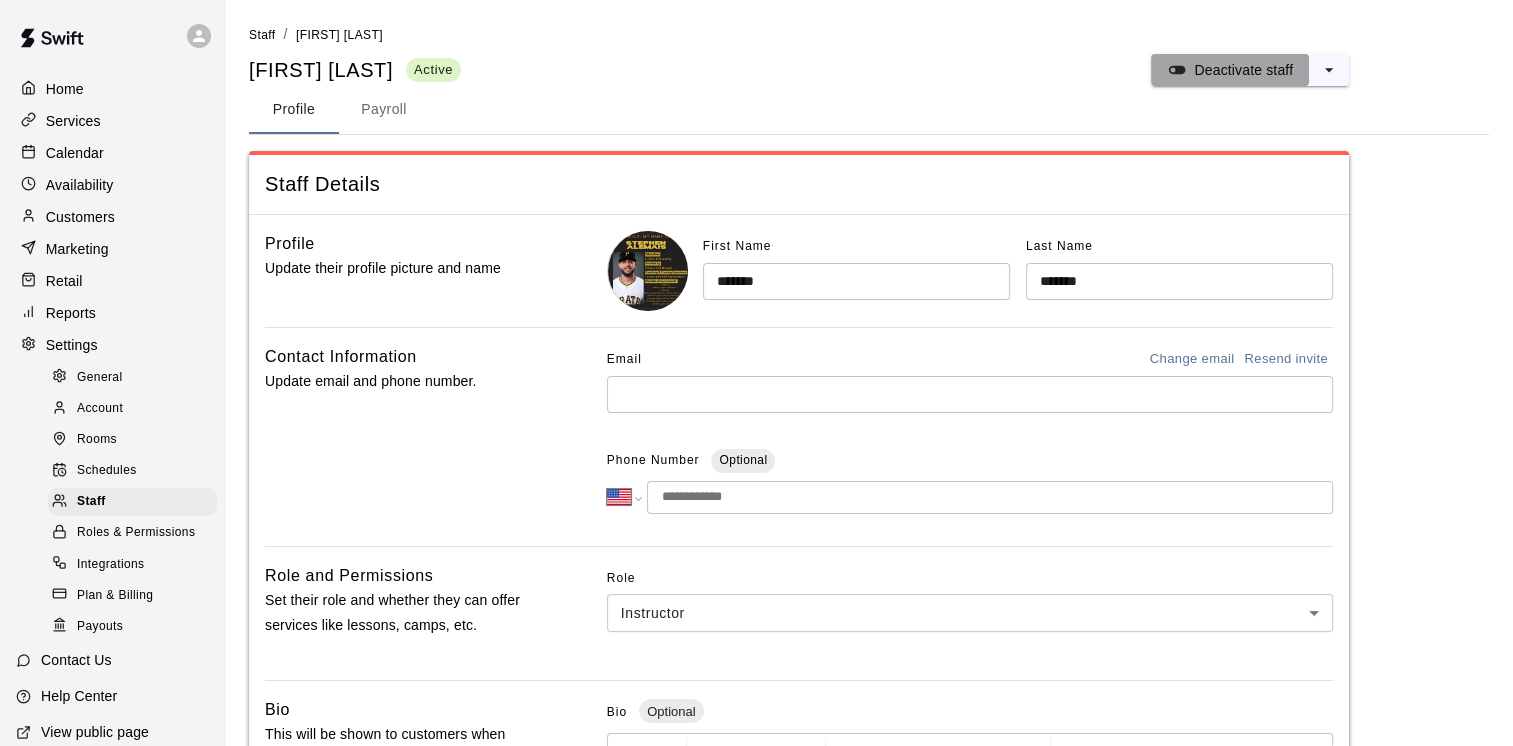 click on "Deactivate staff" at bounding box center (1230, 70) 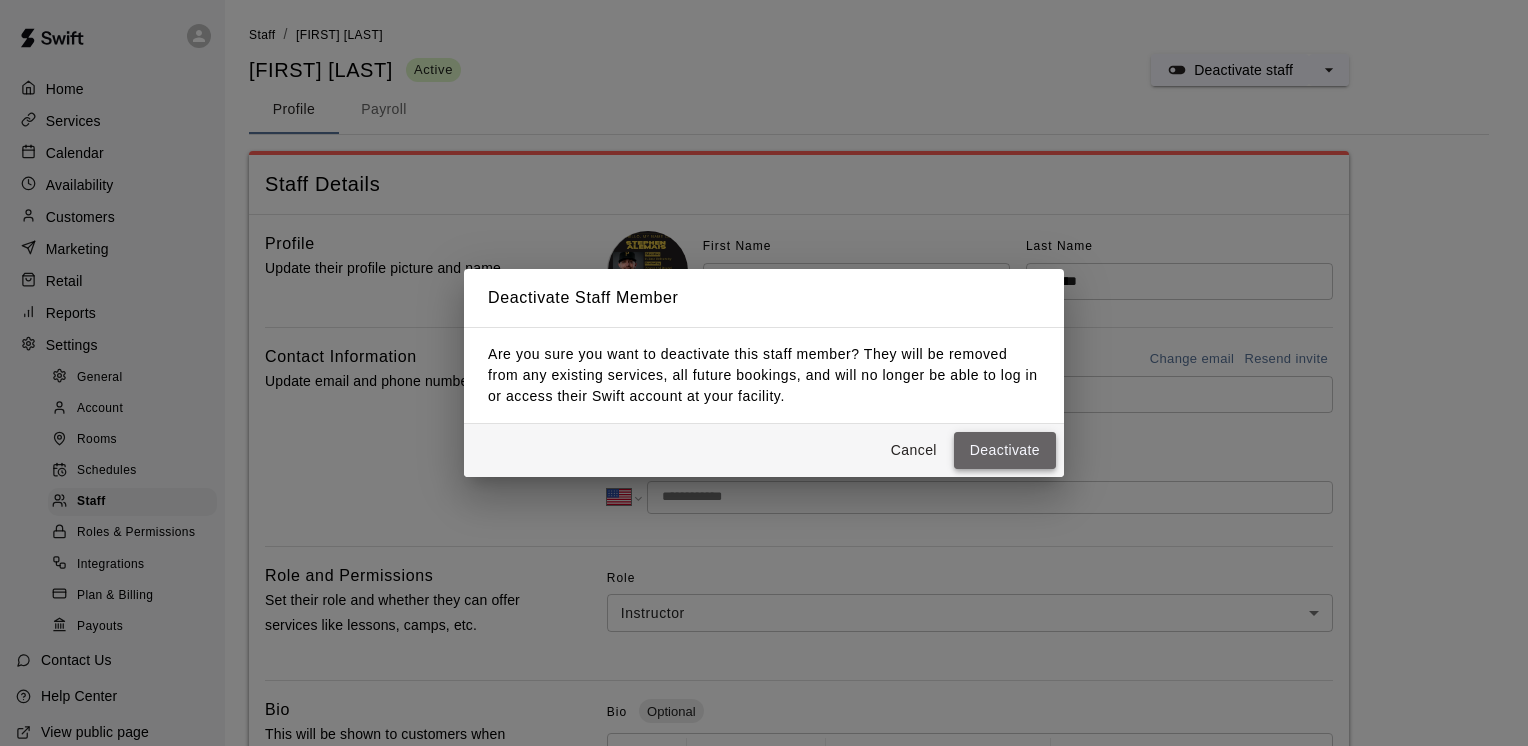 click on "Deactivate" at bounding box center [1005, 450] 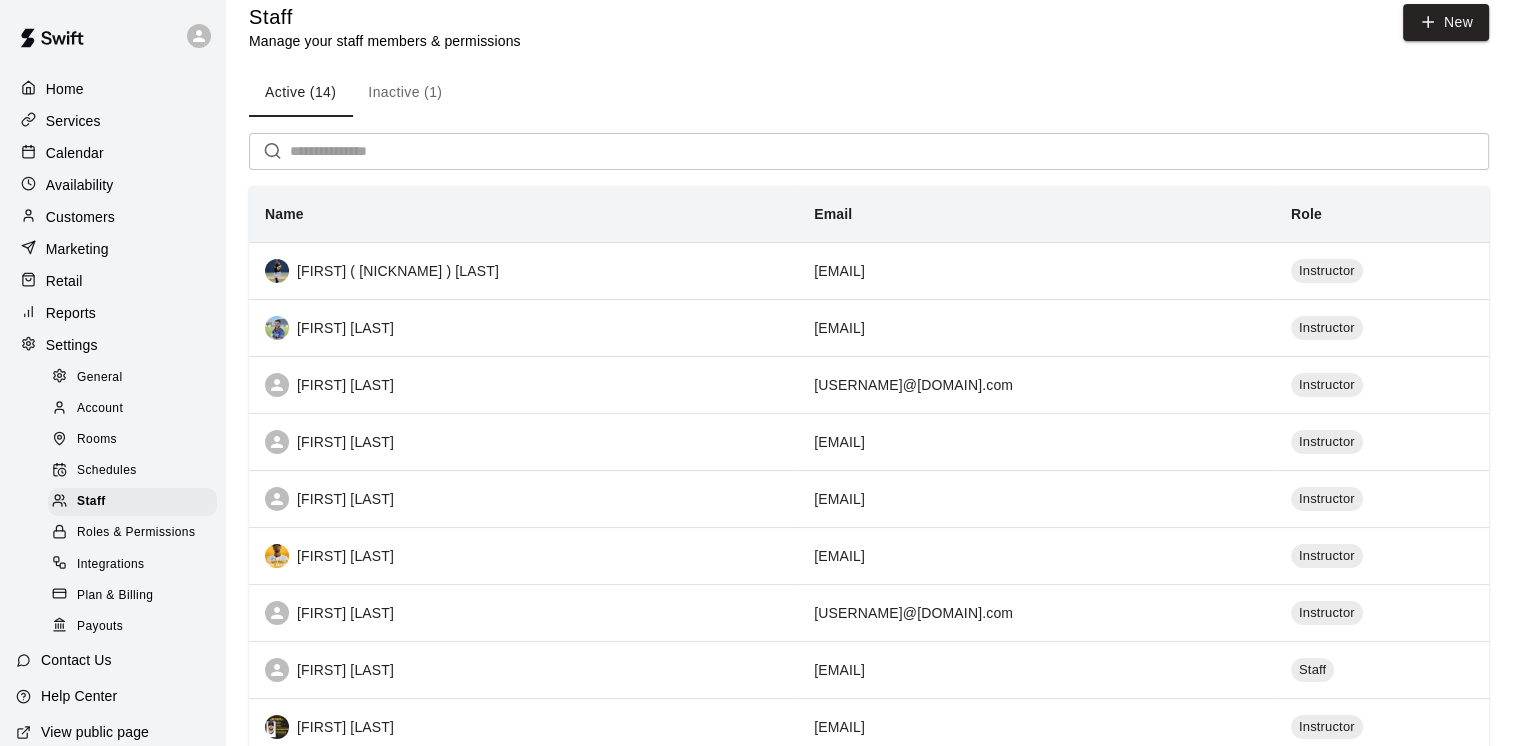 scroll, scrollTop: 0, scrollLeft: 0, axis: both 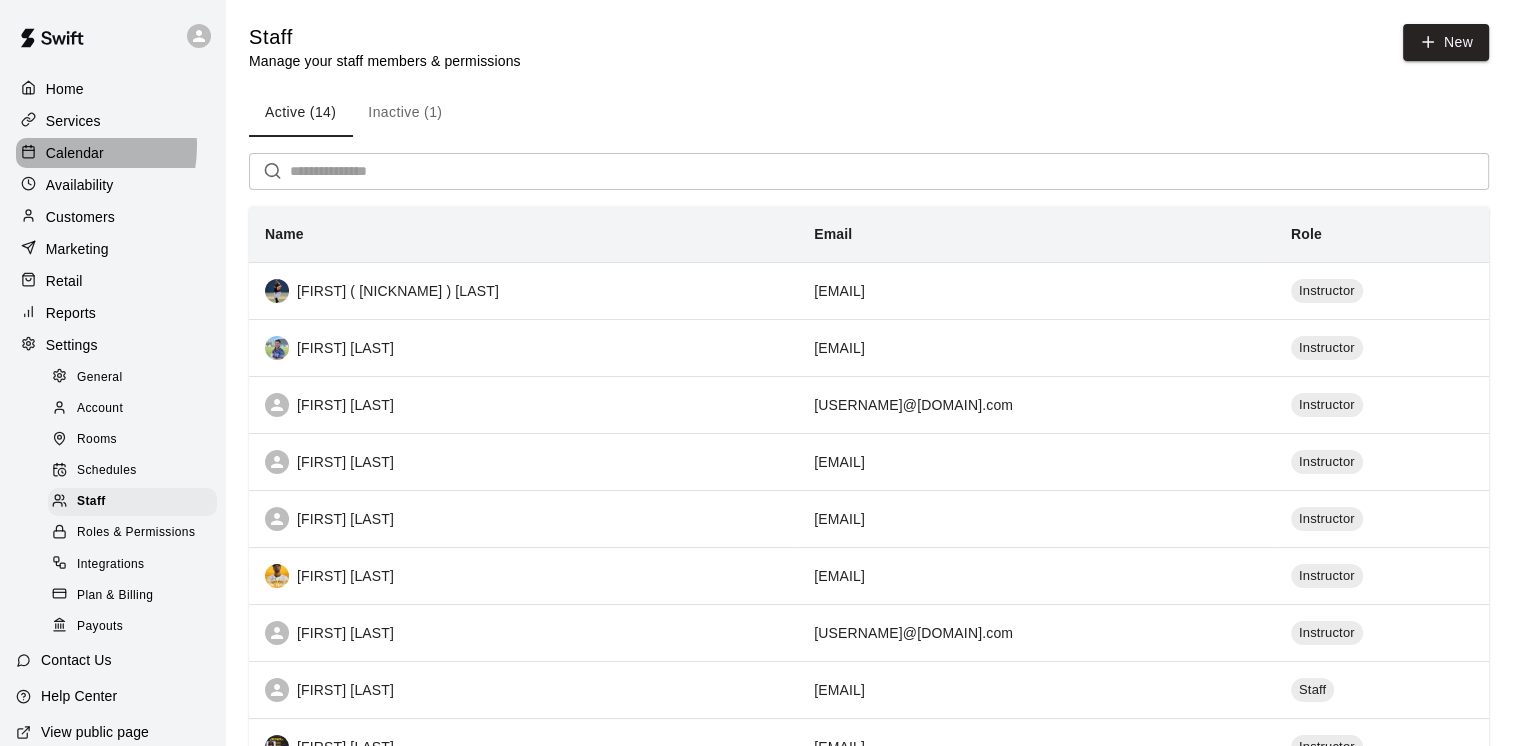 click on "Calendar" at bounding box center (75, 153) 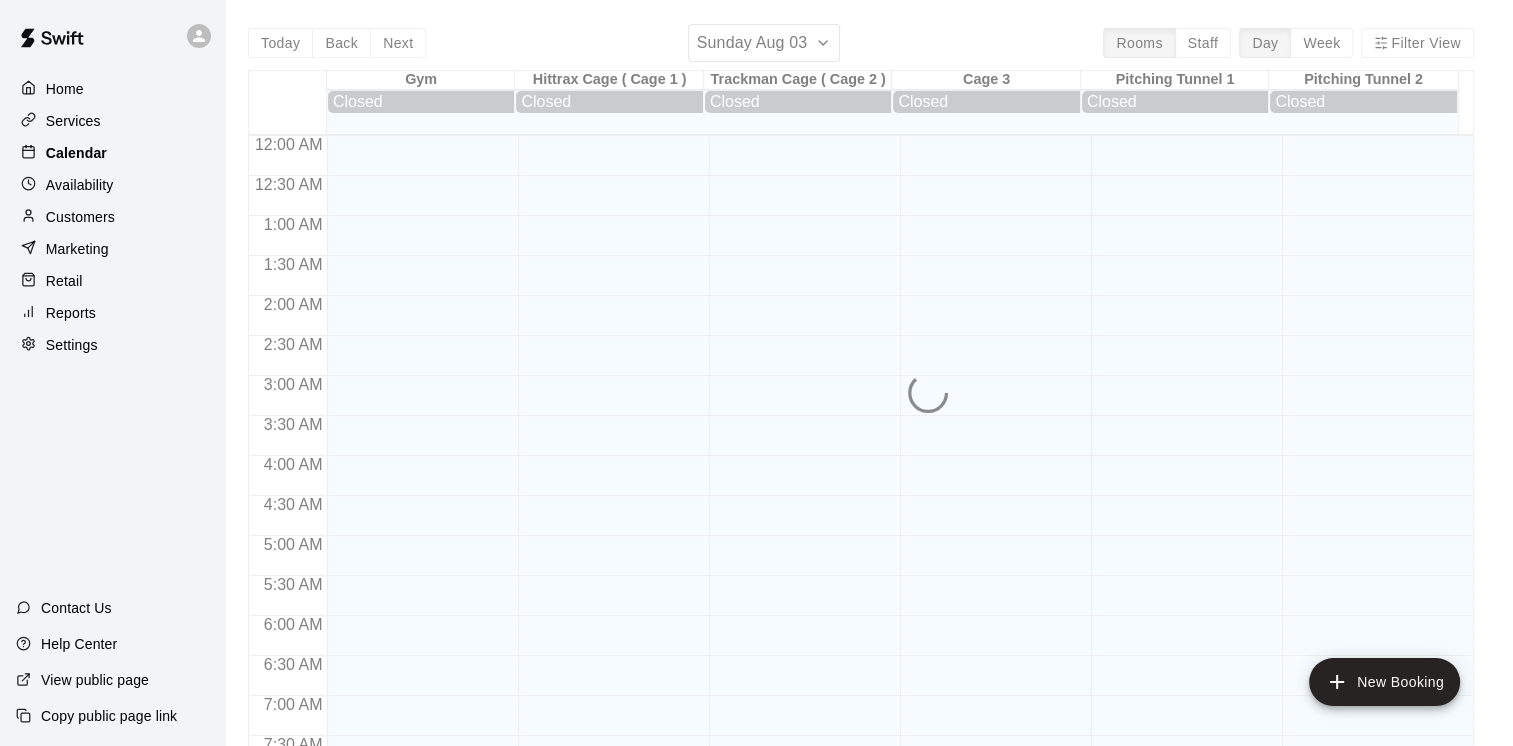 scroll, scrollTop: 1222, scrollLeft: 0, axis: vertical 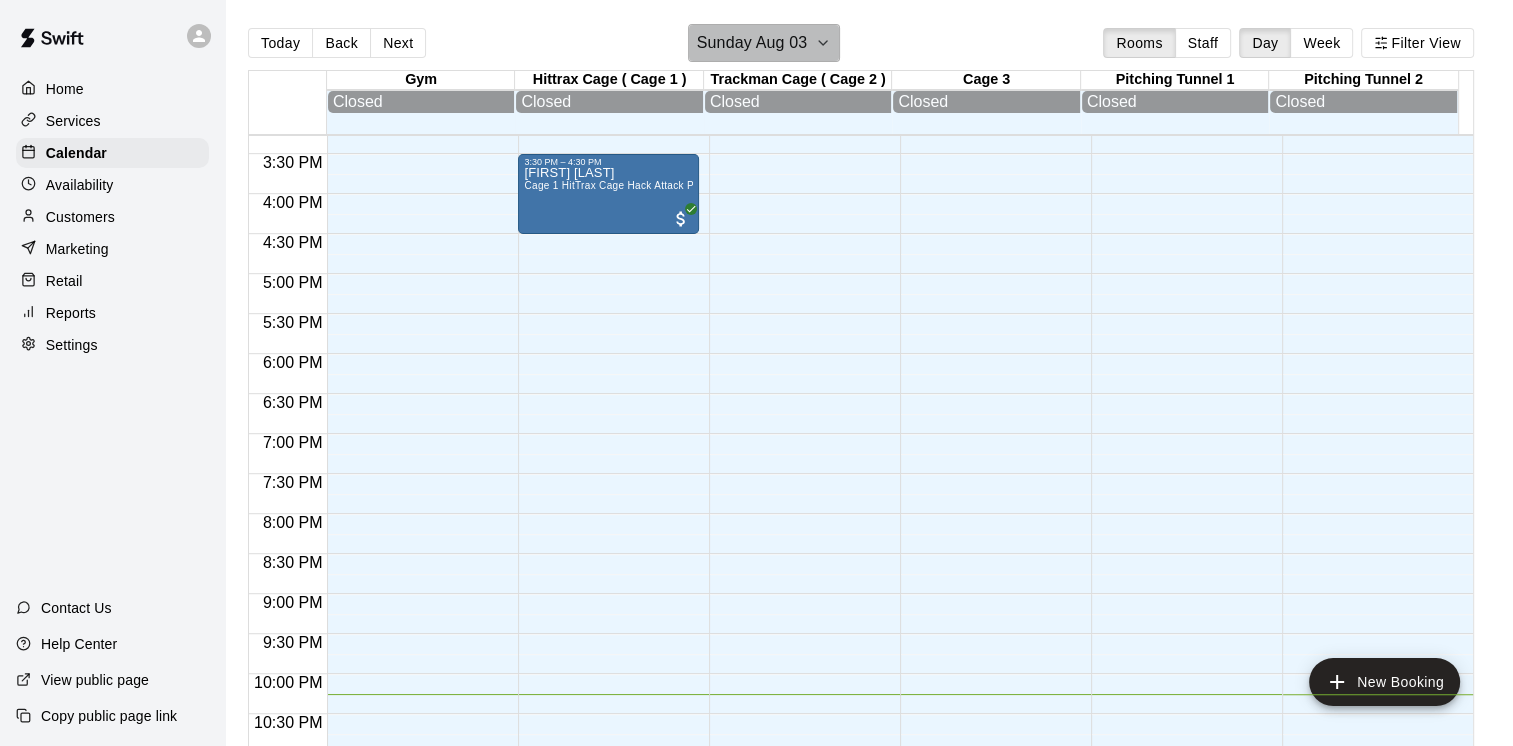 click 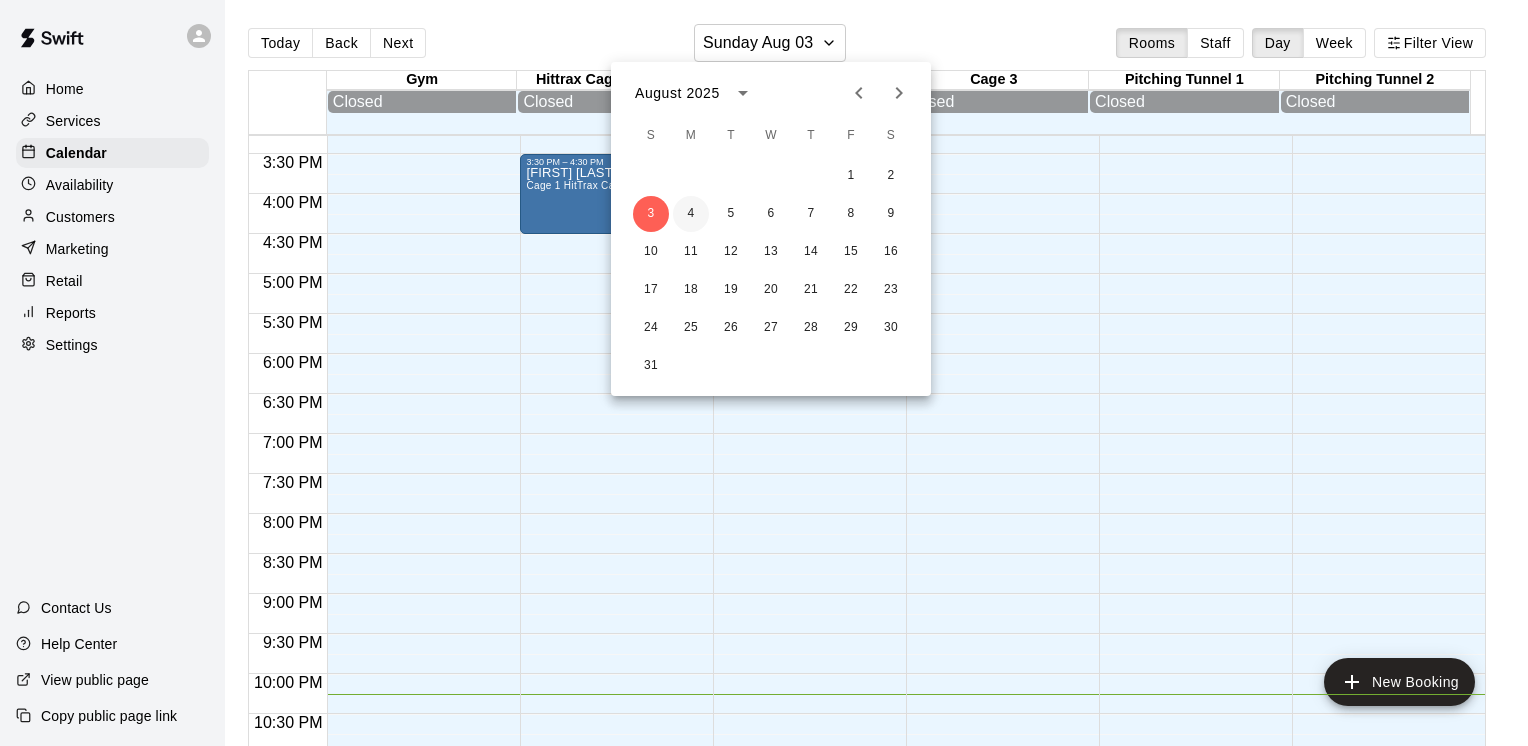 click on "4" at bounding box center [691, 214] 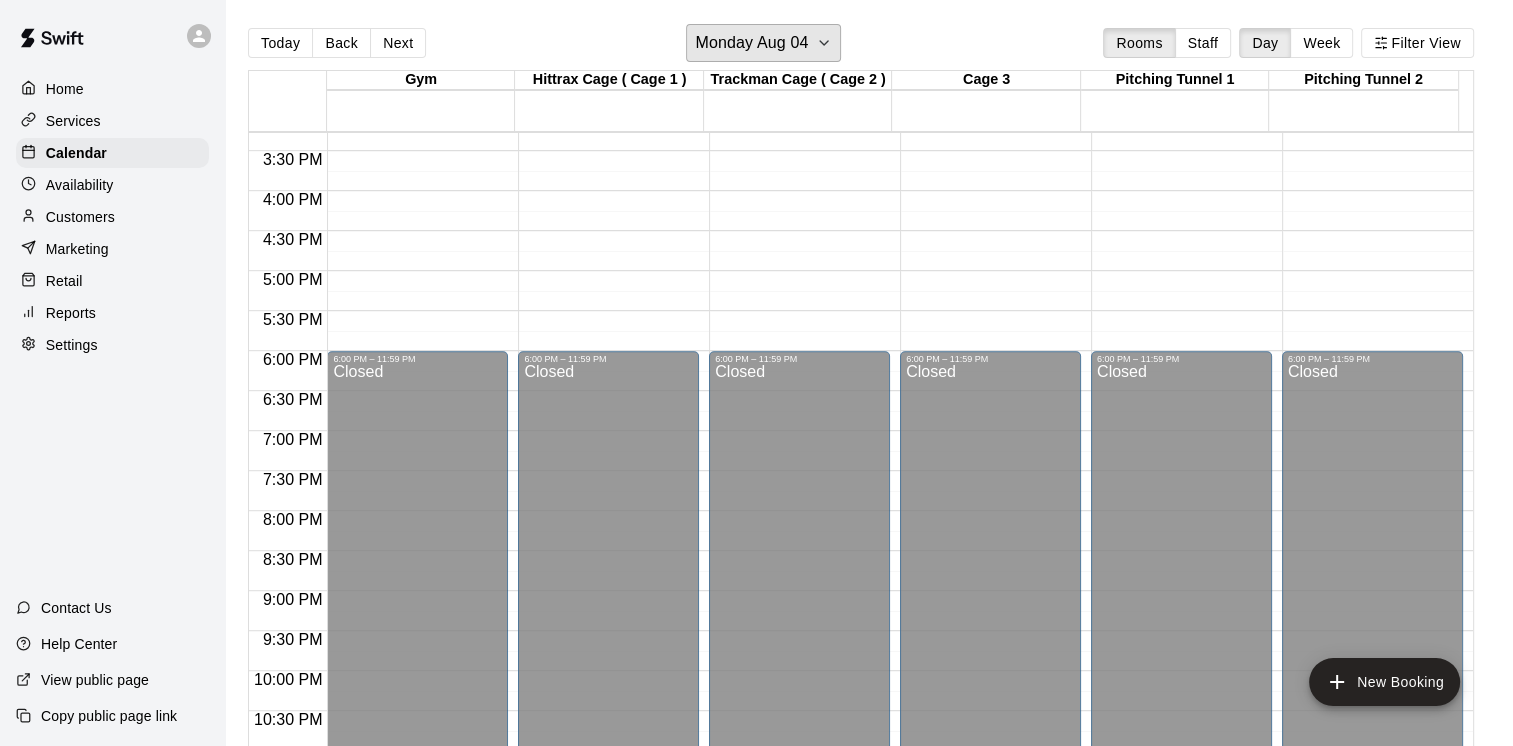 scroll, scrollTop: 32, scrollLeft: 0, axis: vertical 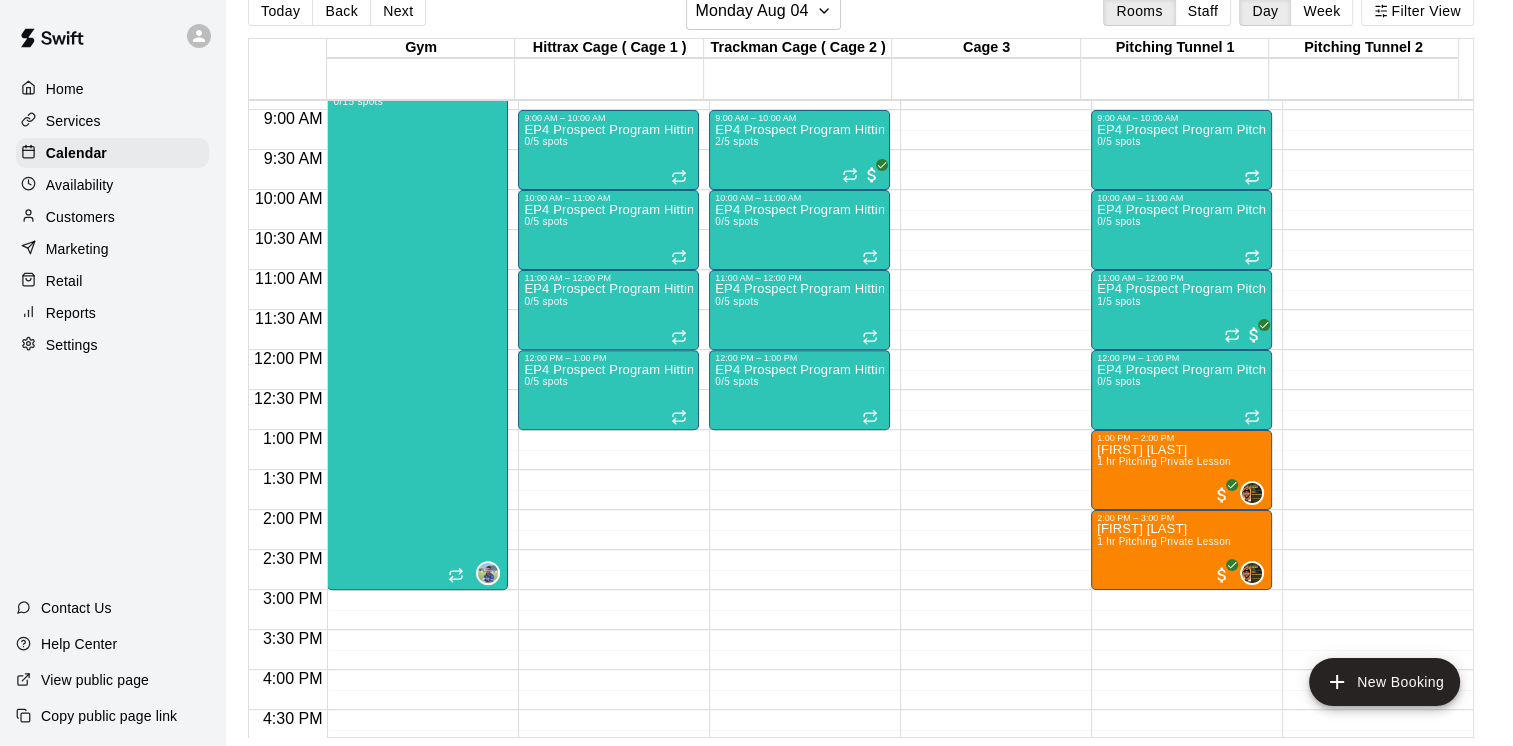click on "12:00 AM – 8:30 AM Closed 6:00 PM – 11:59 PM Closed" at bounding box center [1372, 350] 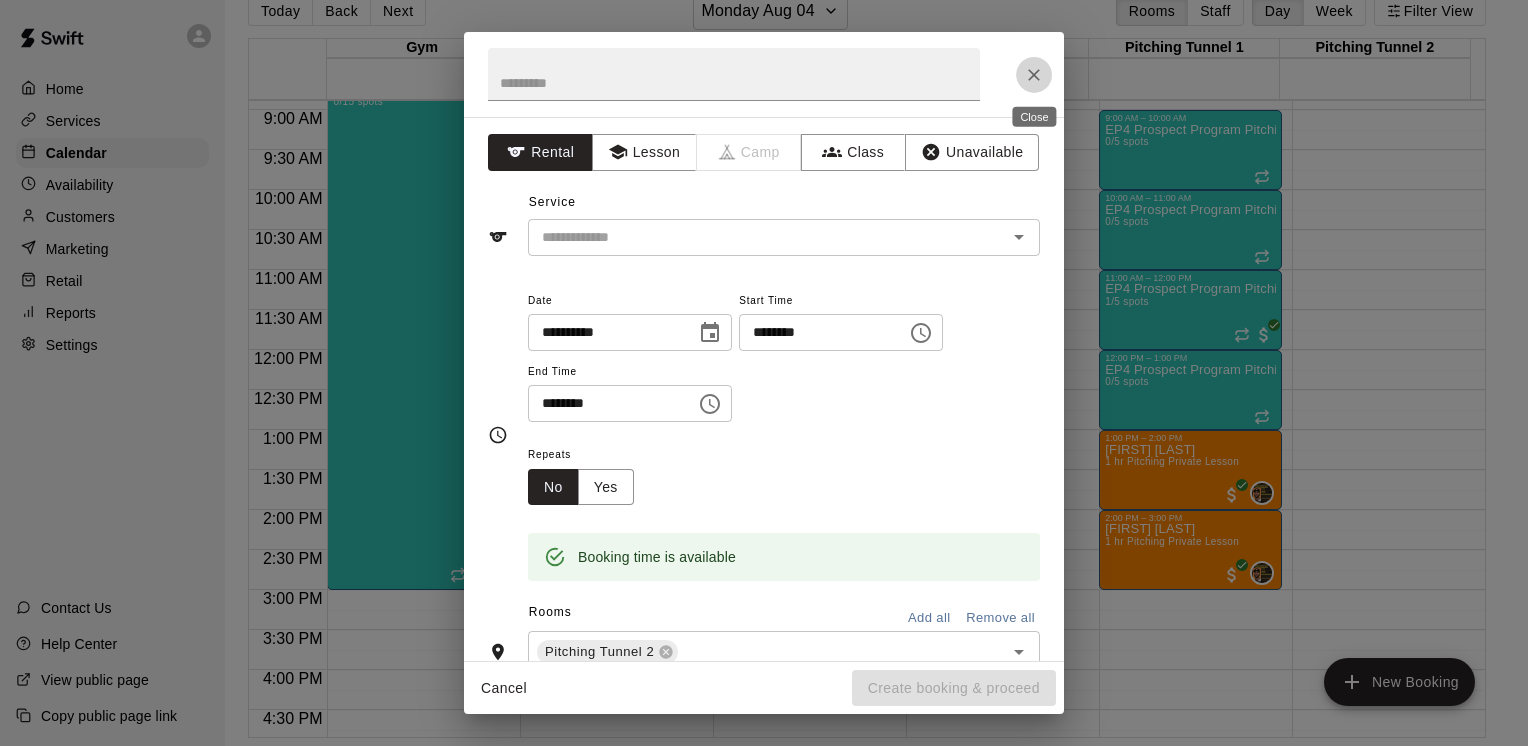 click 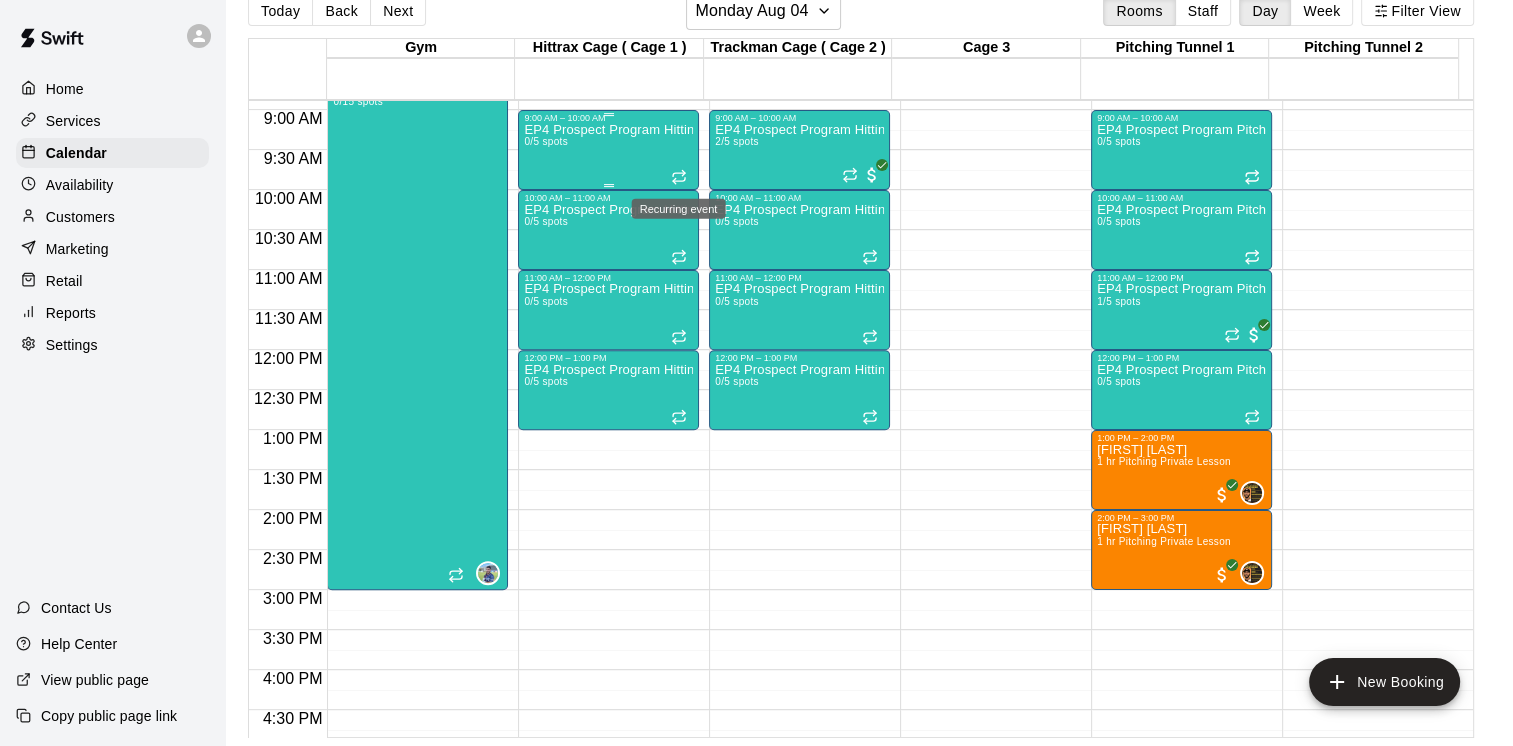 click 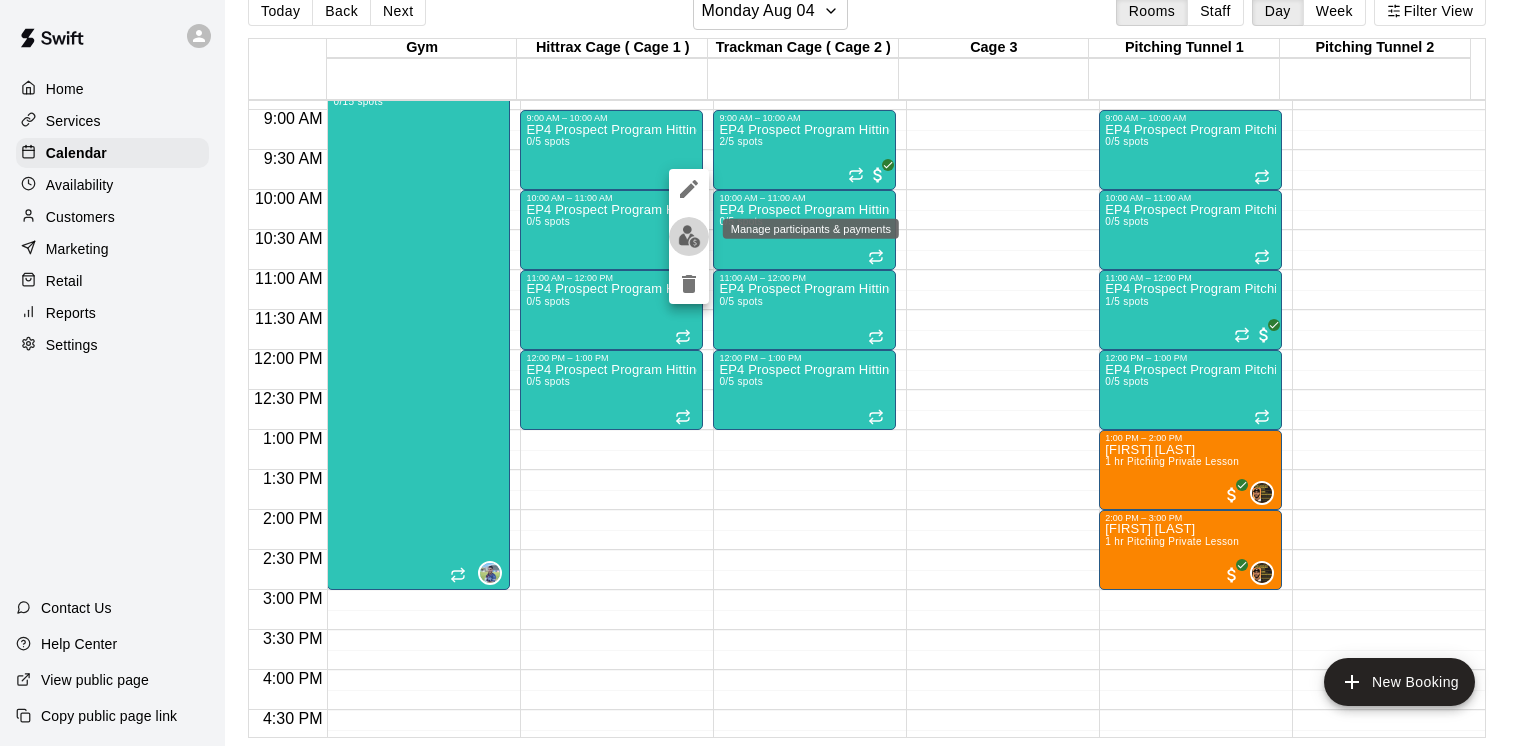 click at bounding box center [689, 236] 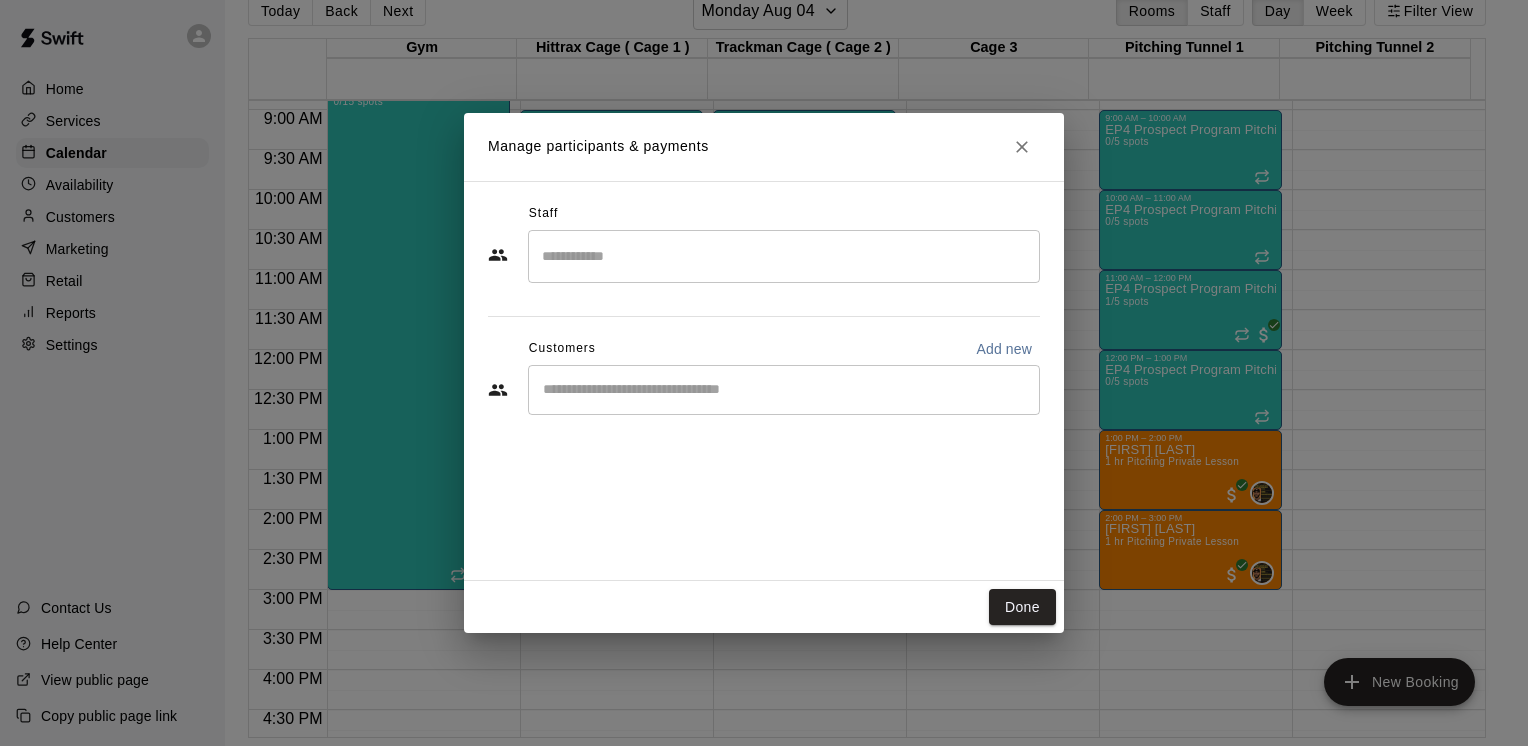 click at bounding box center (784, 256) 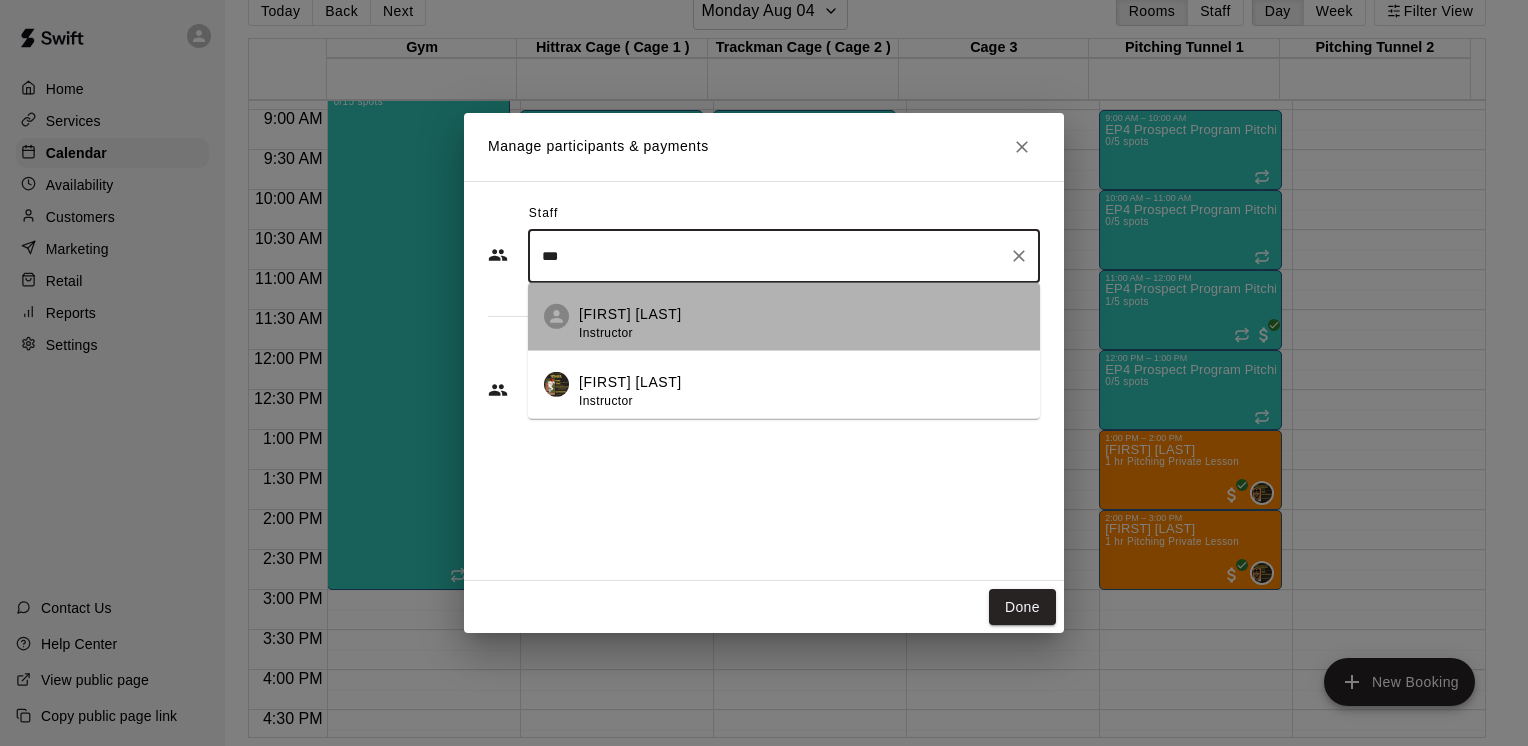 click on "[FIRST] [LAST] Instructor" at bounding box center [630, 323] 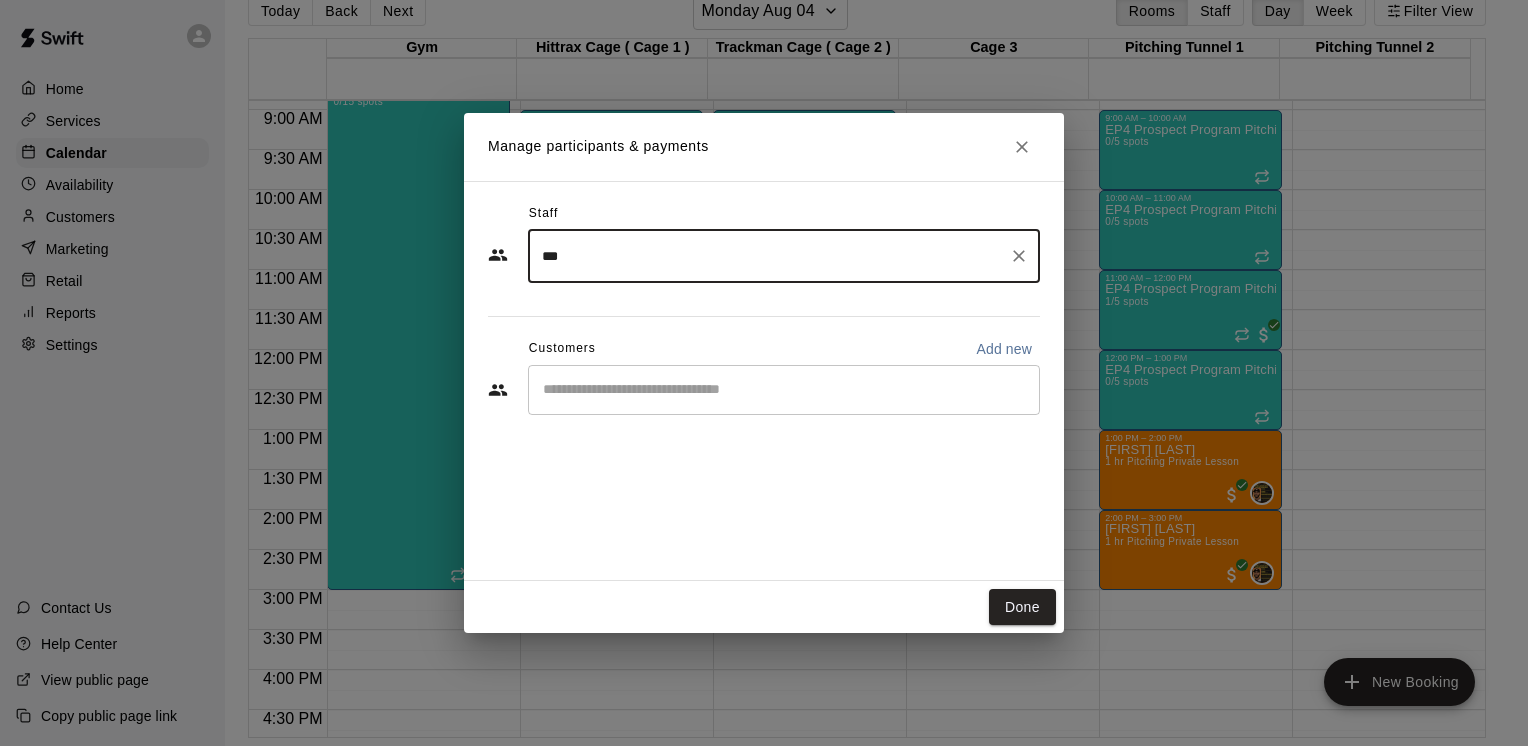 type on "***" 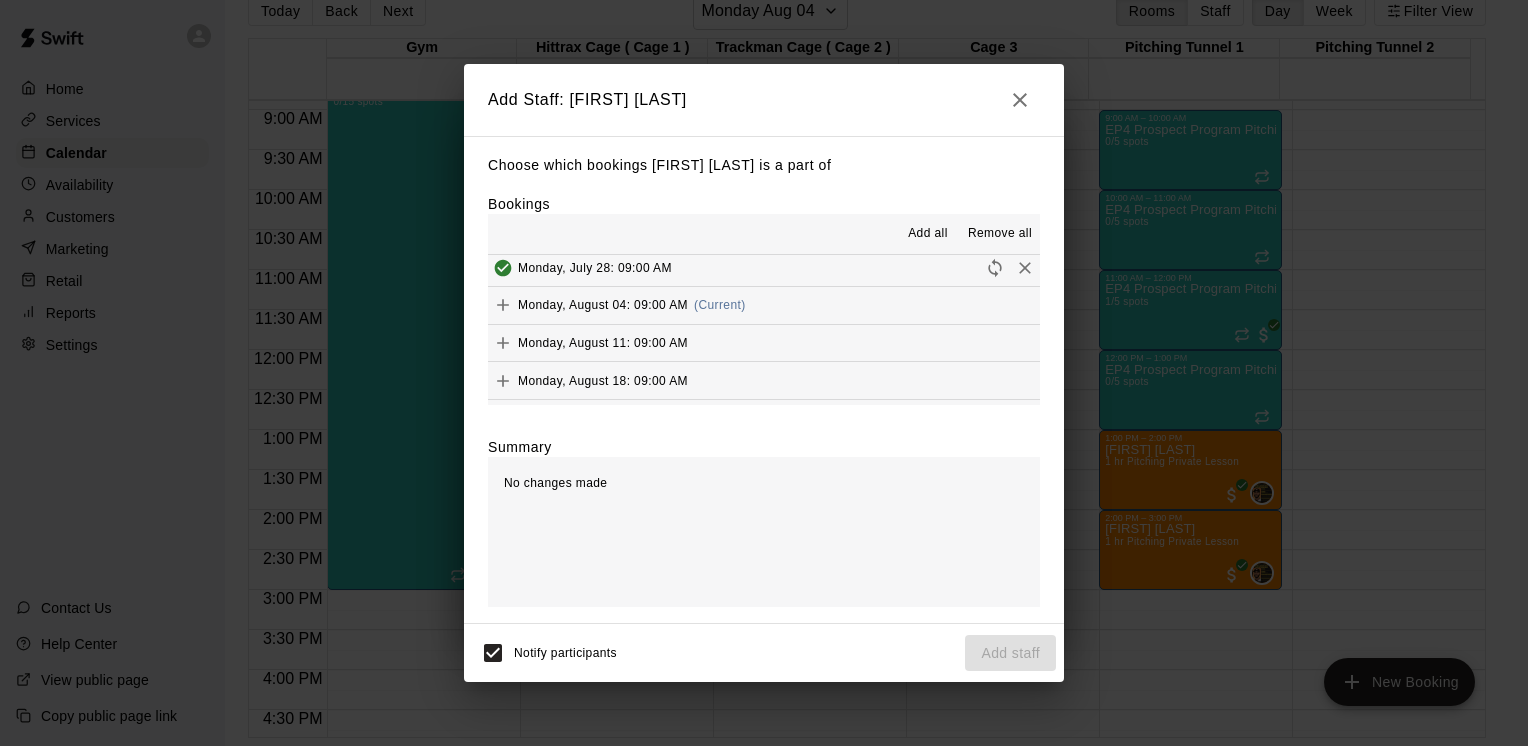 scroll, scrollTop: 160, scrollLeft: 0, axis: vertical 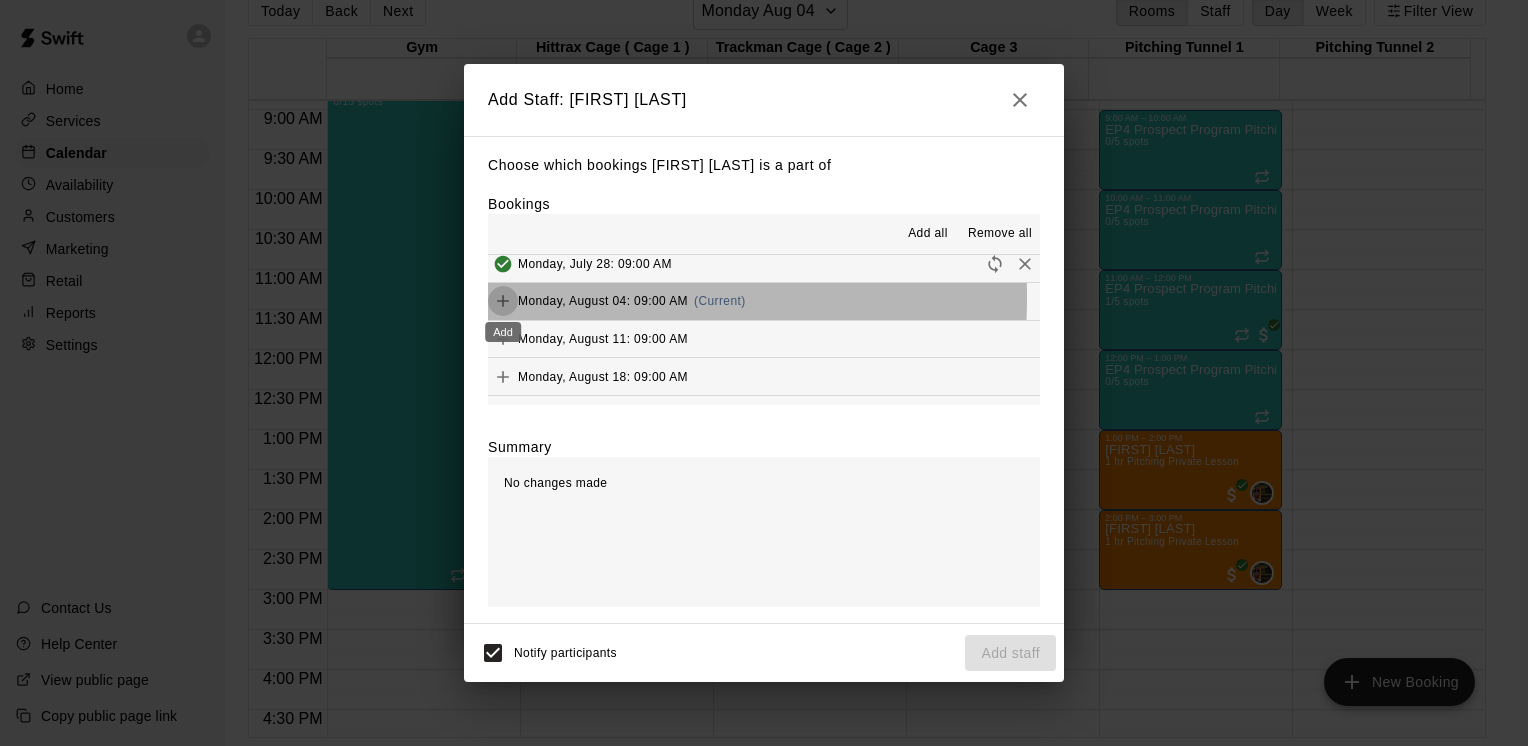 click 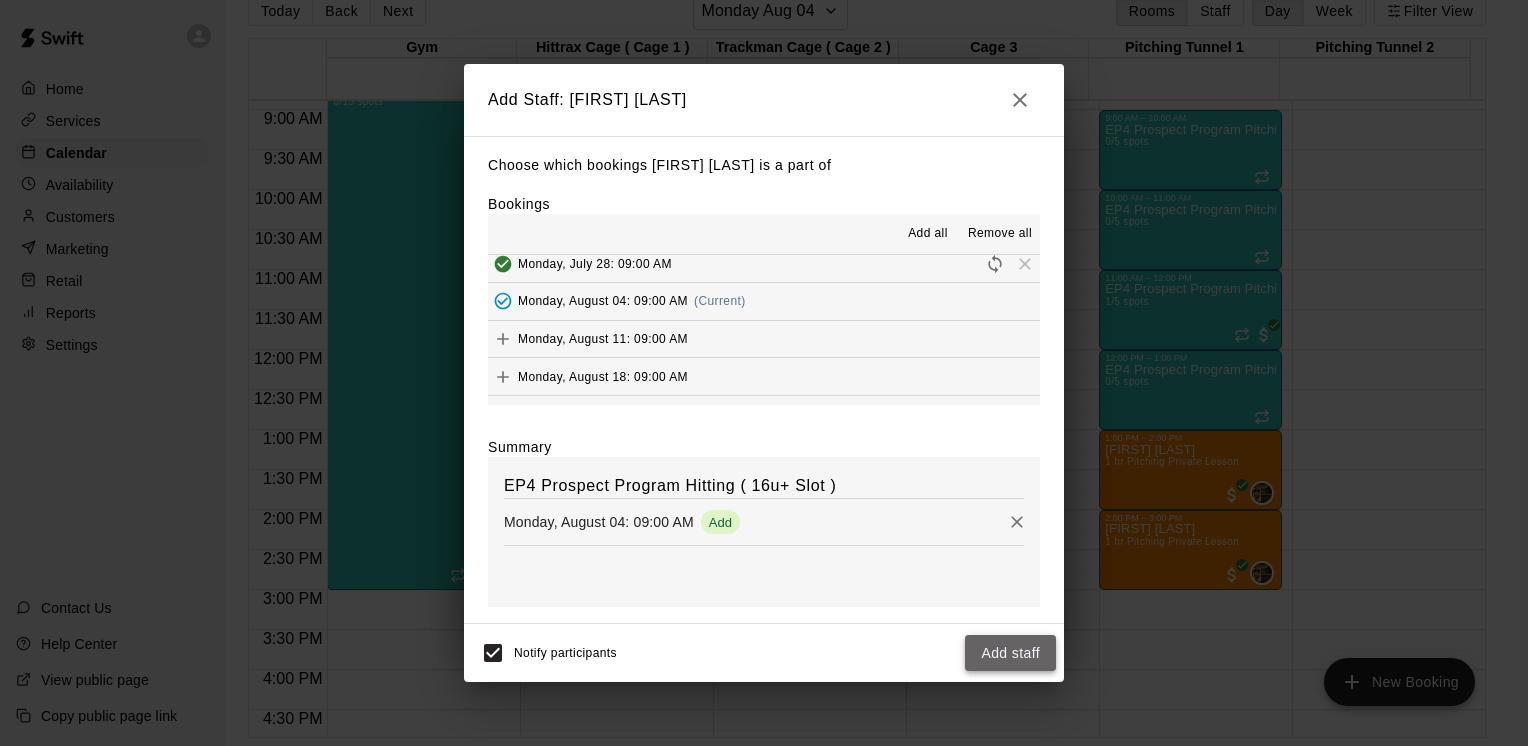 click on "Add staff" at bounding box center (1010, 653) 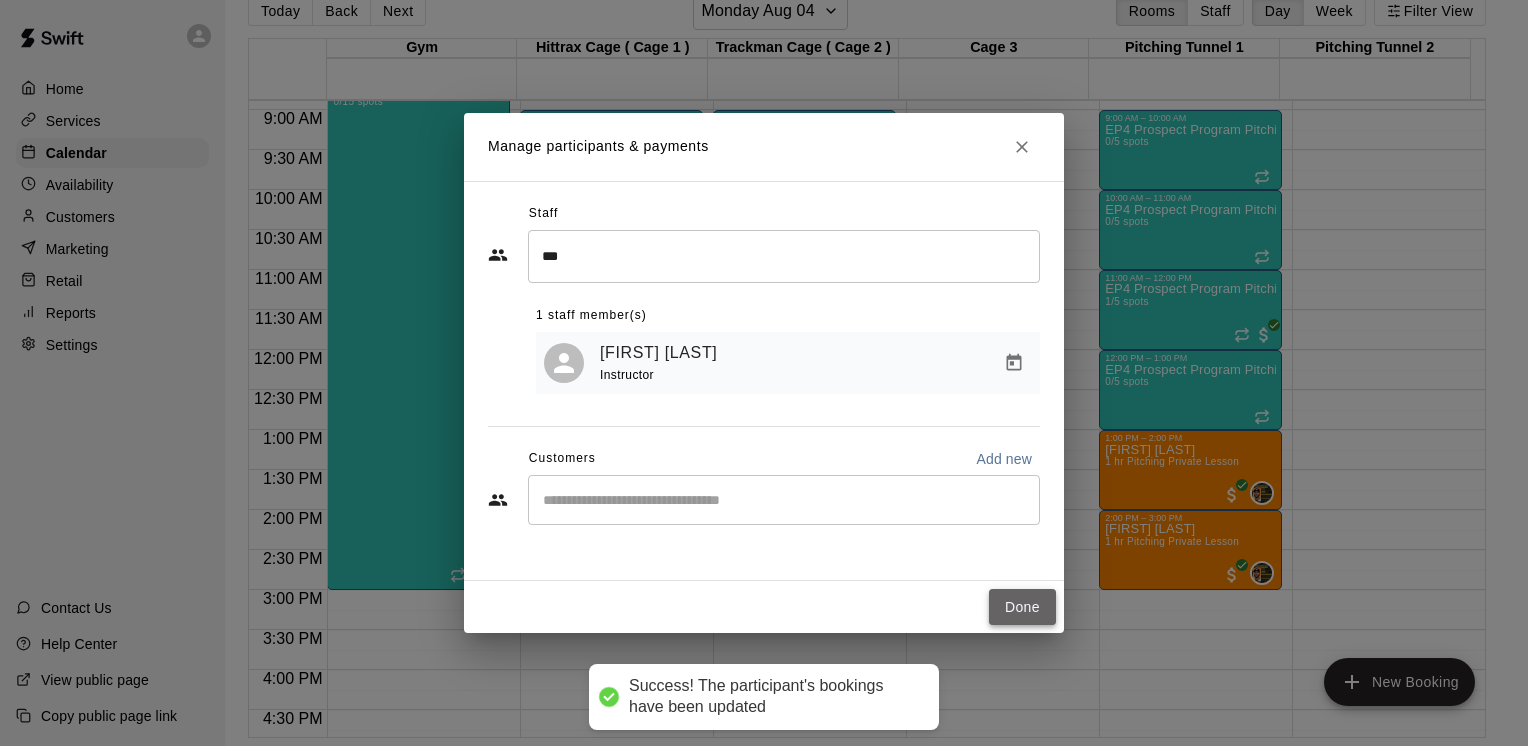 click on "Done" at bounding box center [1022, 607] 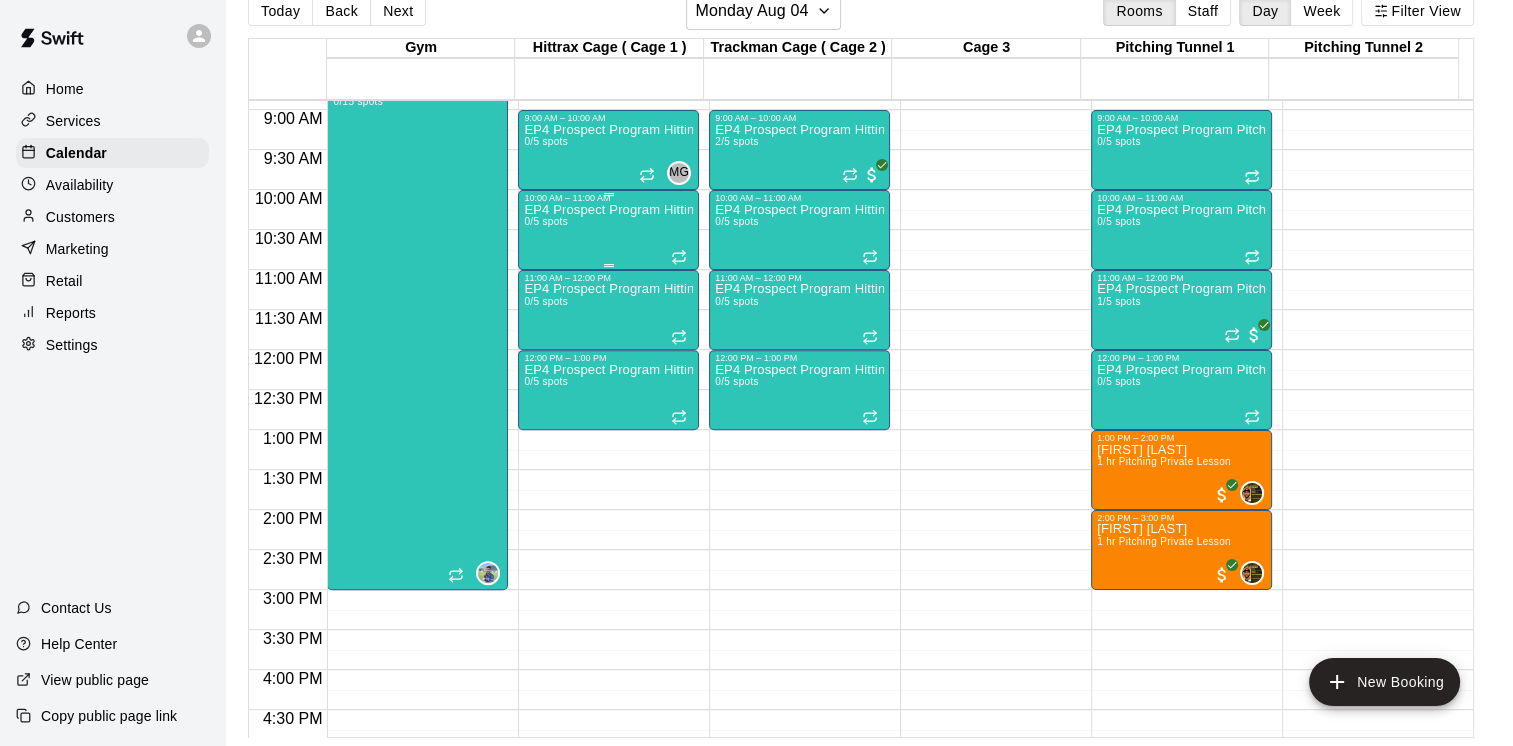 click on "EP4 Prospect Program Hitting ( 14u+ Slot ) 0/5 spots" at bounding box center (608, 576) 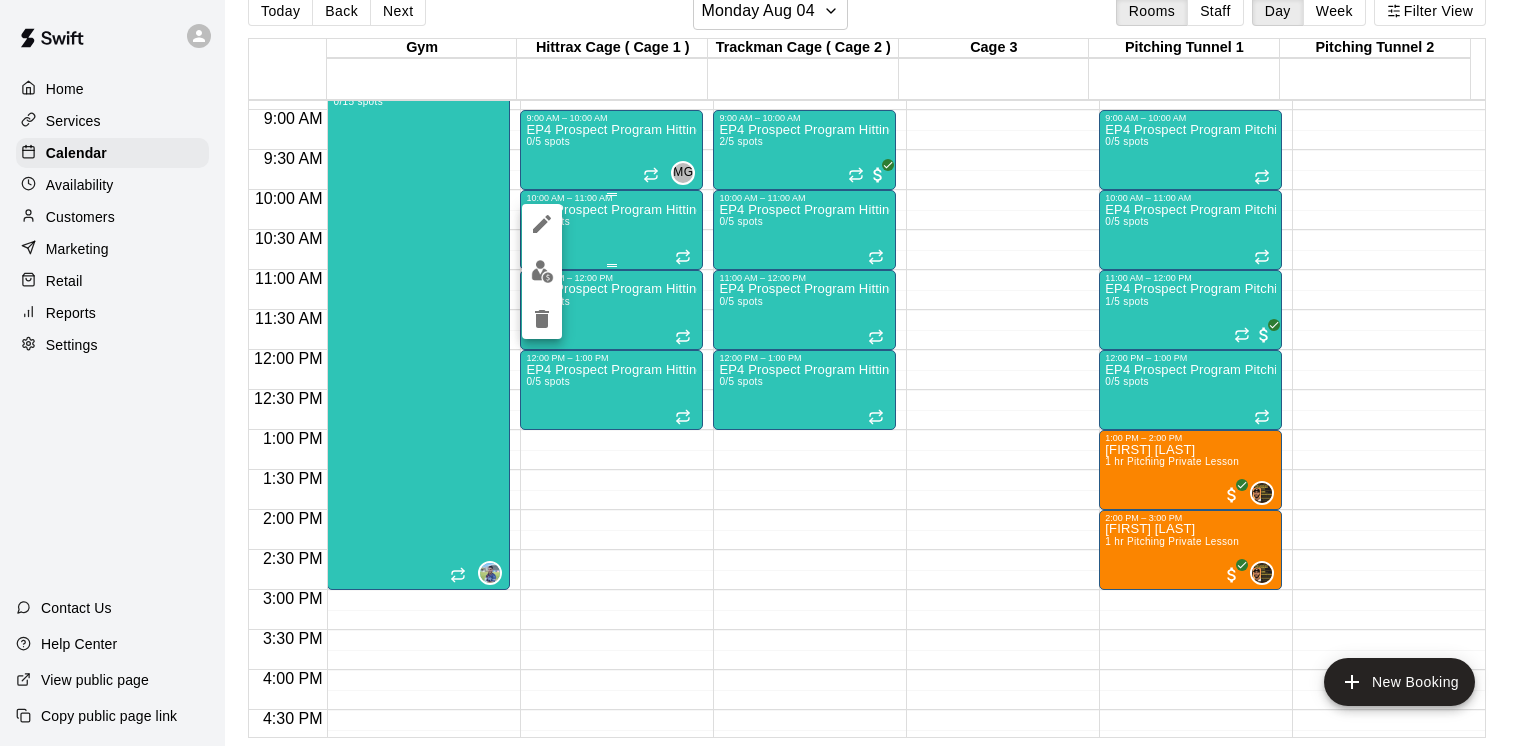 click at bounding box center (764, 373) 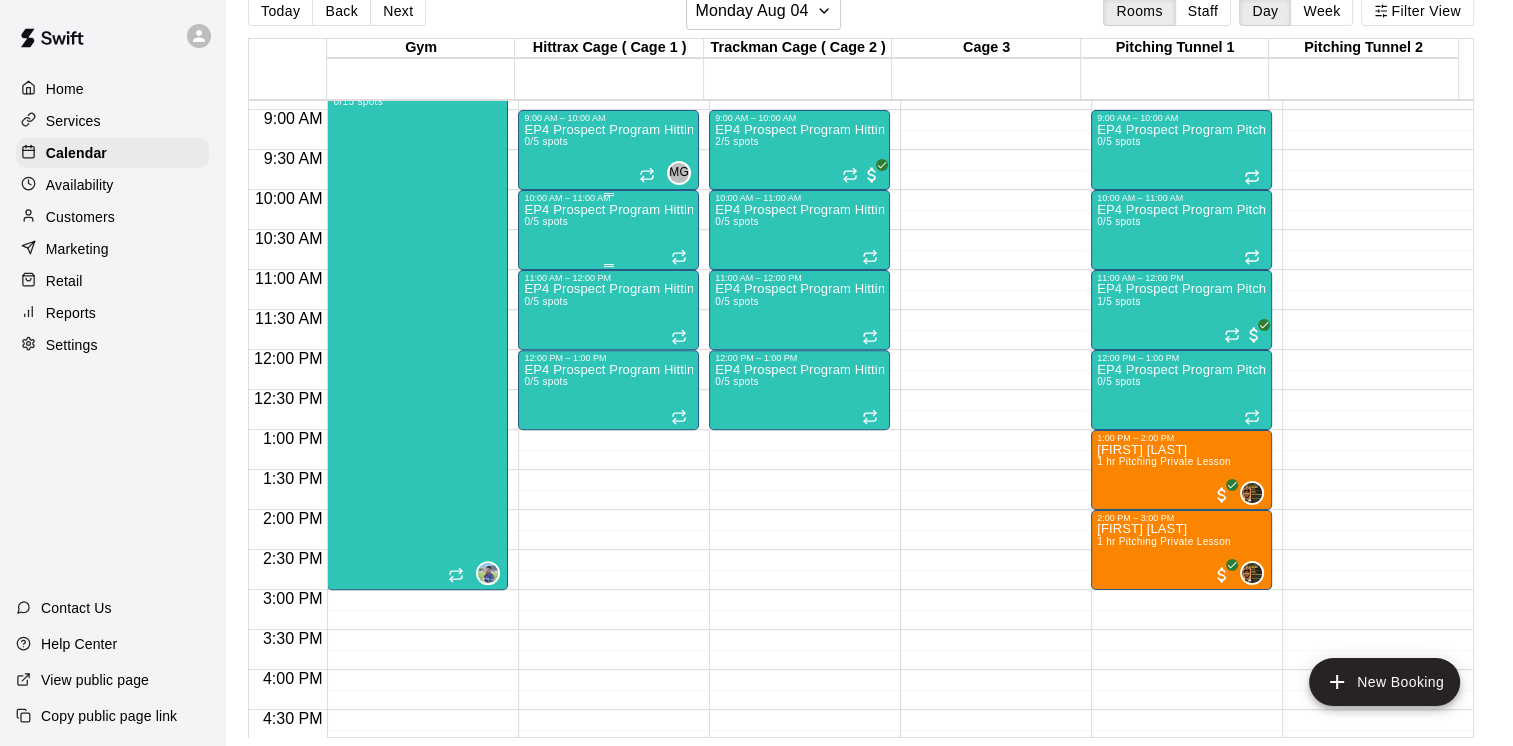 click on "EP4 Prospect Program Hitting ( 14u+ Slot ) 0/5 spots" at bounding box center [608, 576] 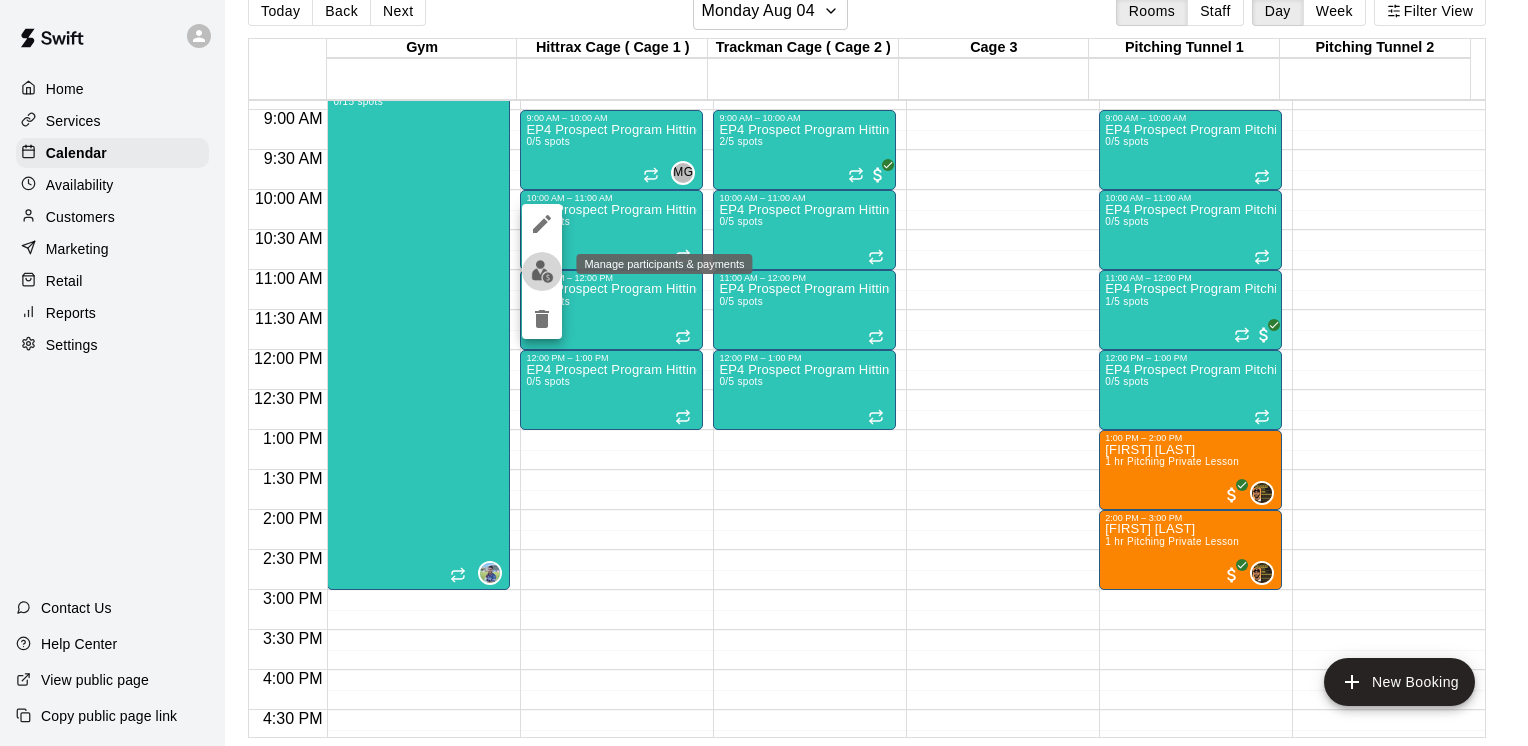 click at bounding box center (542, 271) 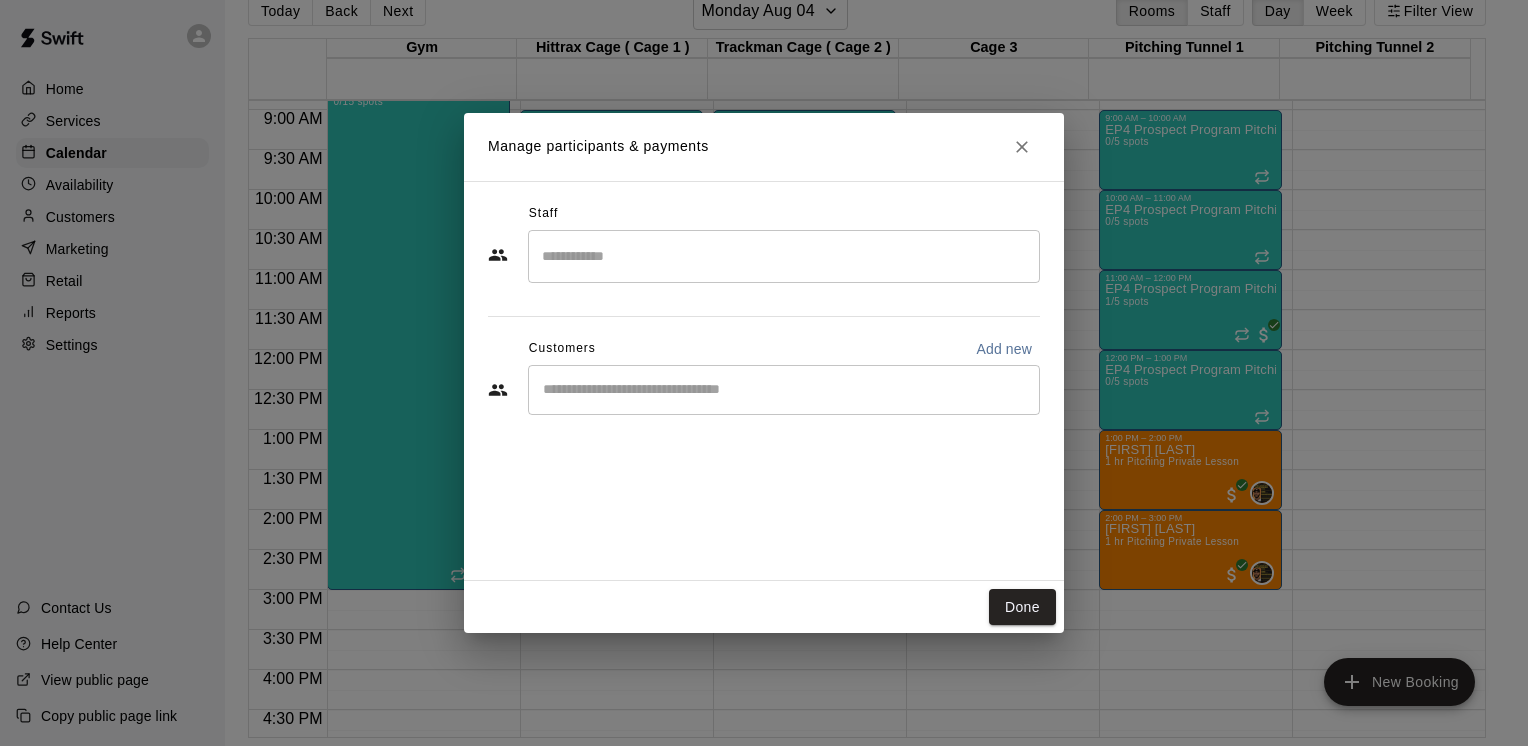 click at bounding box center (784, 256) 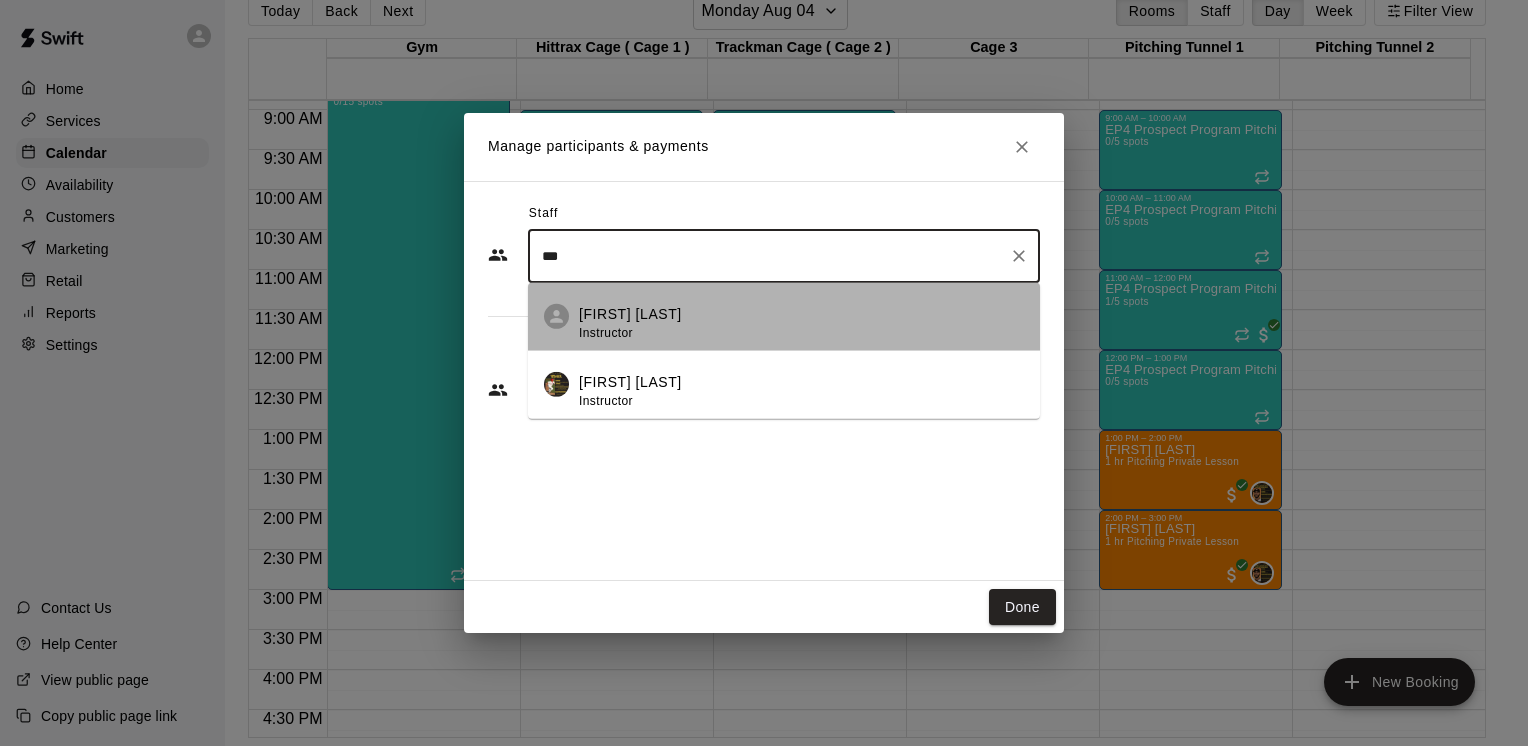 click on "[FIRST] [LAST]" at bounding box center (630, 314) 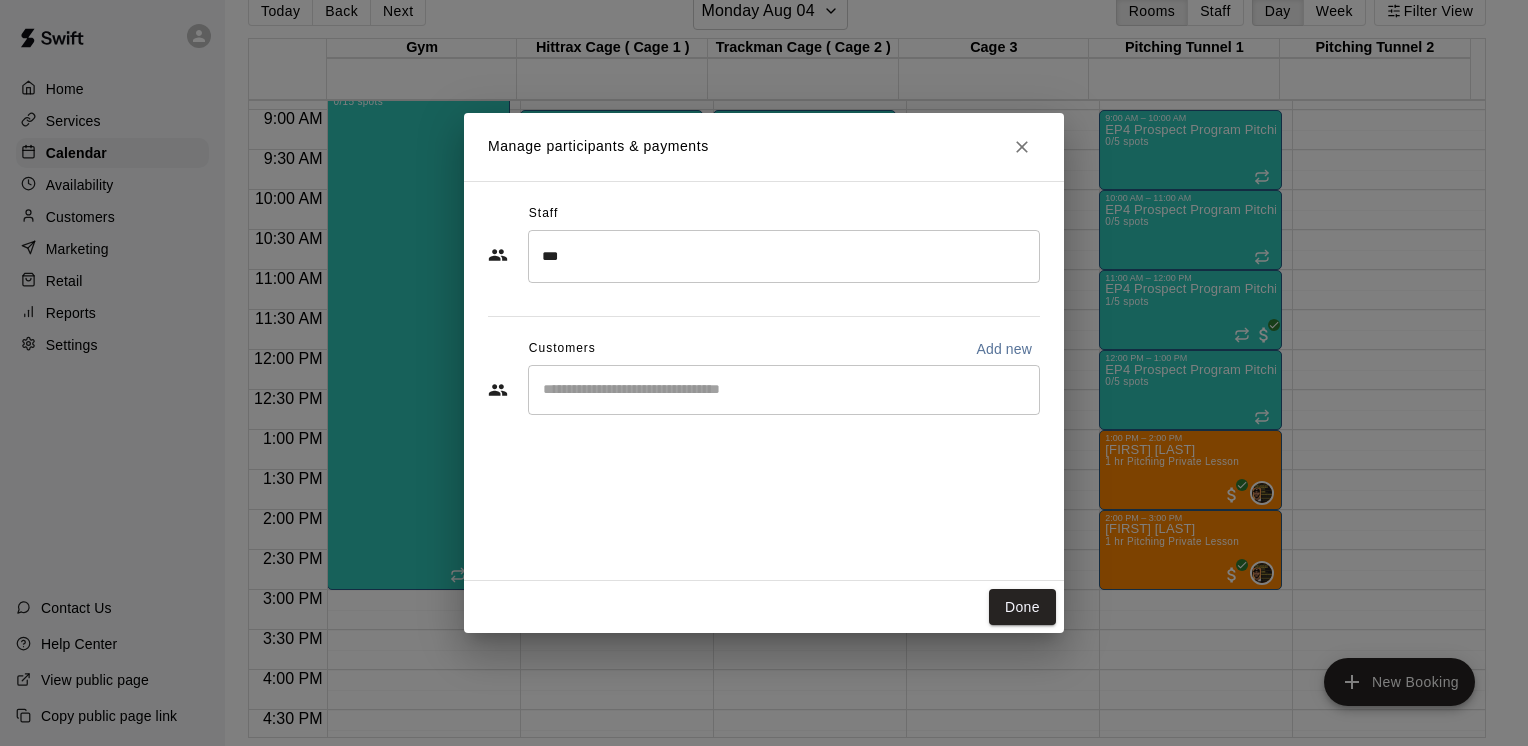click on "Home Services Calendar Availability Customers Marketing Retail Reports Settings Contact Us Help Center View public page Copy public page link Today Back Next Monday Aug 04 Rooms Staff Day Week Filter View Gym 04 Mon Hittrax Cage ( Cage 1 ) 04 Mon Trackman Cage ( Cage 2 ) 04 Mon Cage 3 04 Mon Pitching Tunnel 1 04 Mon Pitching Tunnel 2 04 Mon 12:00 AM 12:30 AM 1:00 AM 1:30 AM 2:00 AM 2:30 AM 3:00 AM 3:30 AM 4:00 AM 4:30 AM 5:00 AM 5:30 AM 6:00 AM 6:30 AM 7:00 AM 7:30 AM 8:00 AM 8:30 AM 9:00 AM 9:30 AM 10:00 AM 10:30 AM 11:00 AM 11:30 AM 12:00 PM 12:30 PM 1:00 PM 1:30 PM 2:00 PM 2:30 PM 3:00 PM 3:30 PM 4:00 PM 4:30 PM 5:00 PM 5:30 PM 6:00 PM 6:30 PM 7:00 PM 7:30 PM 8:00 PM 8:30 PM 9:00 PM 9:30 PM 10:00 PM 10:30 PM 11:00 PM 11:30 PM 12:00 AM – 8:30 AM Closed 8:30 AM – 3:00 PM [EVENT NAME] 0/15 spots 0 6:00 PM – 11:59 PM Closed 12:00 AM – 8:30 AM Closed 9:00 AM – 10:00 AM [EVENT NAME] ( [AGE]+ Slot ) 0/5 spots MG 0 10:00 AM – 11:00 AM [EVENT NAME] ( [AGE]+ Slot ) 0" at bounding box center (764, 357) 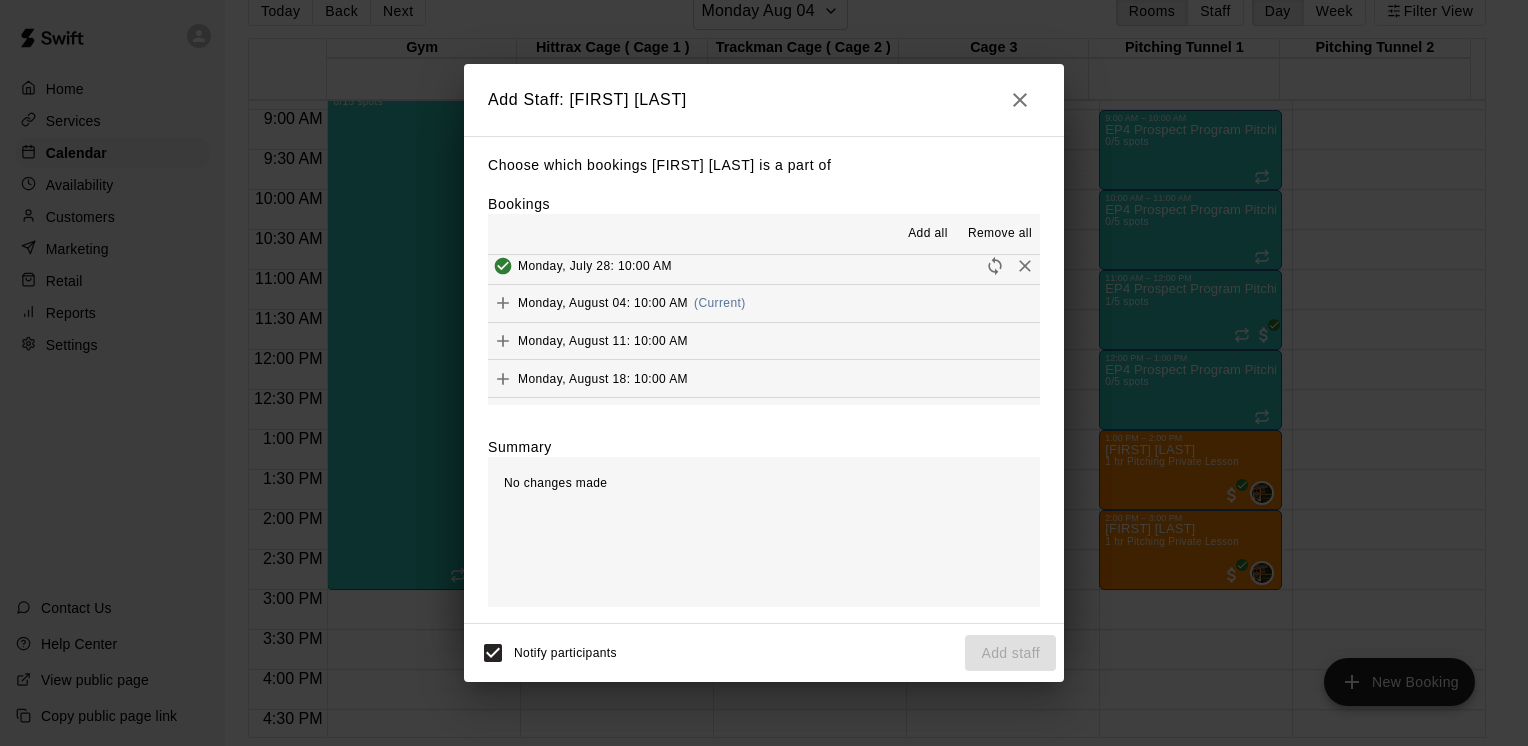 scroll, scrollTop: 160, scrollLeft: 0, axis: vertical 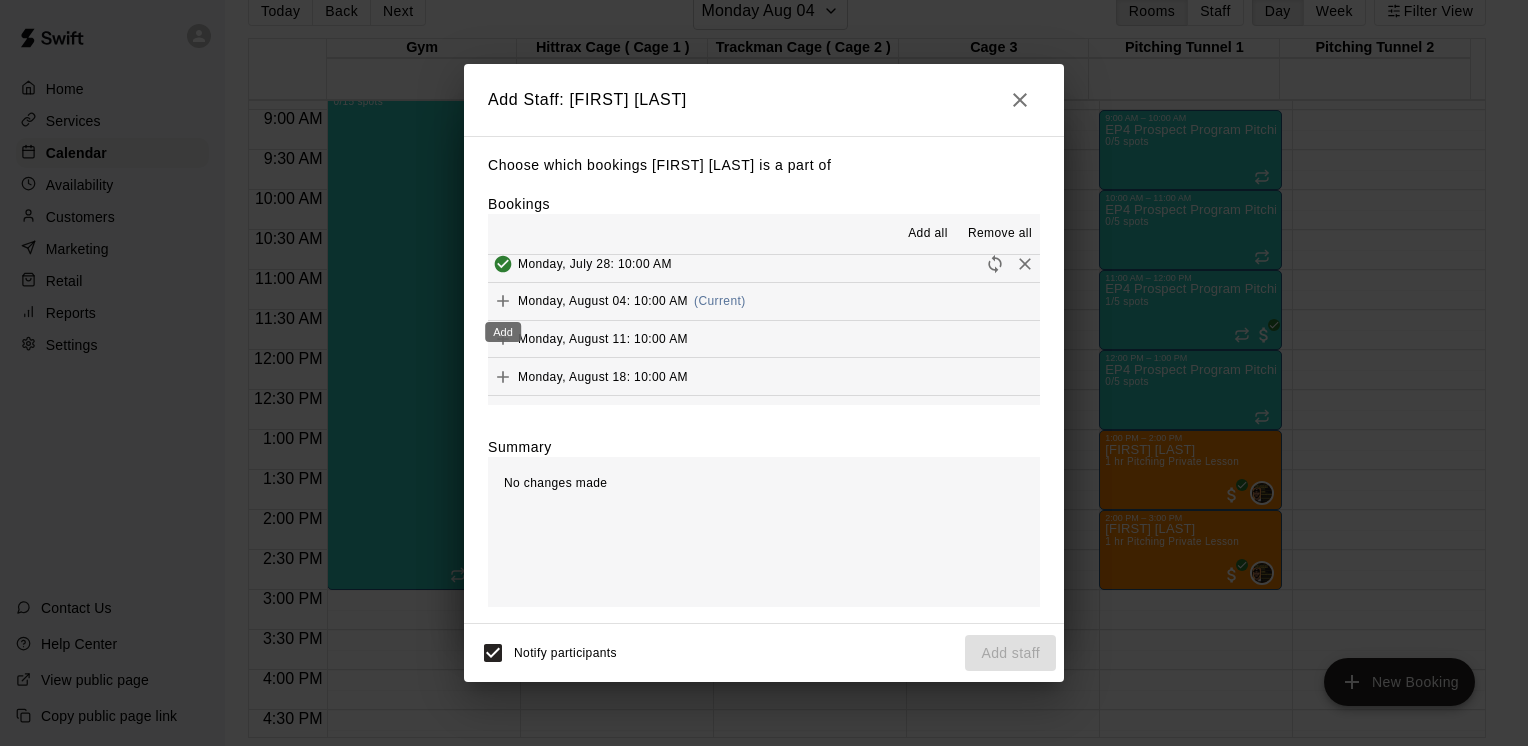 click 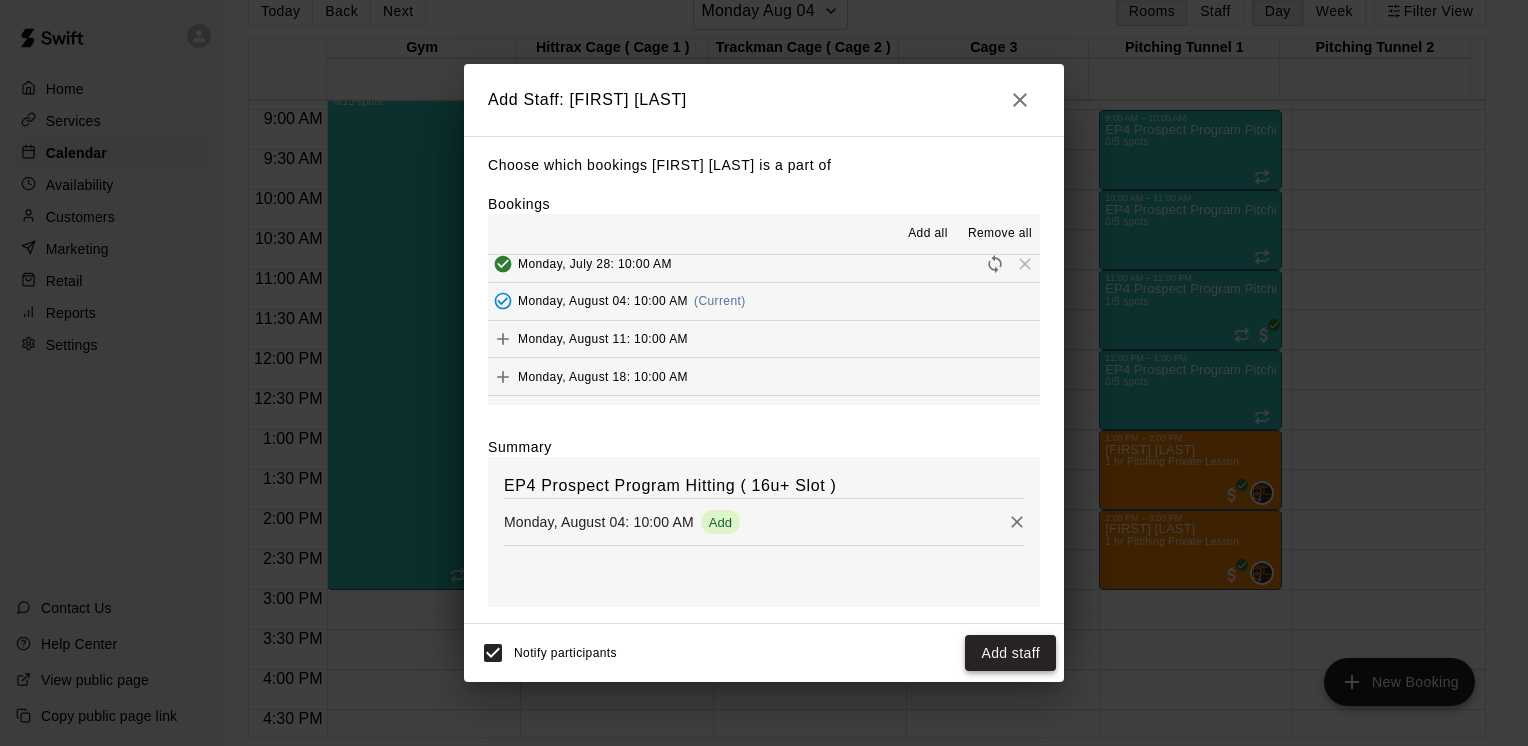 click on "Add staff" at bounding box center (1010, 653) 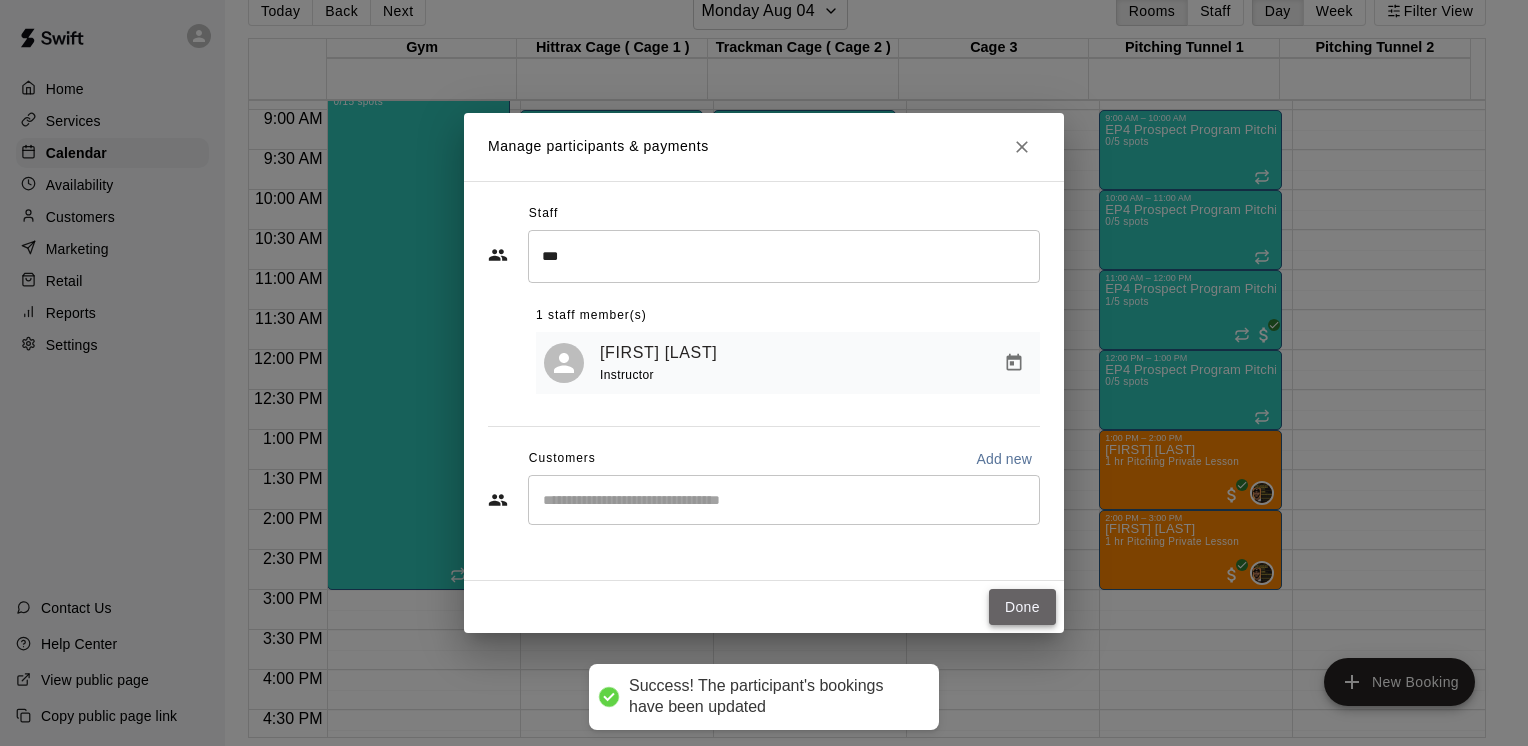 click on "Done" at bounding box center [1022, 607] 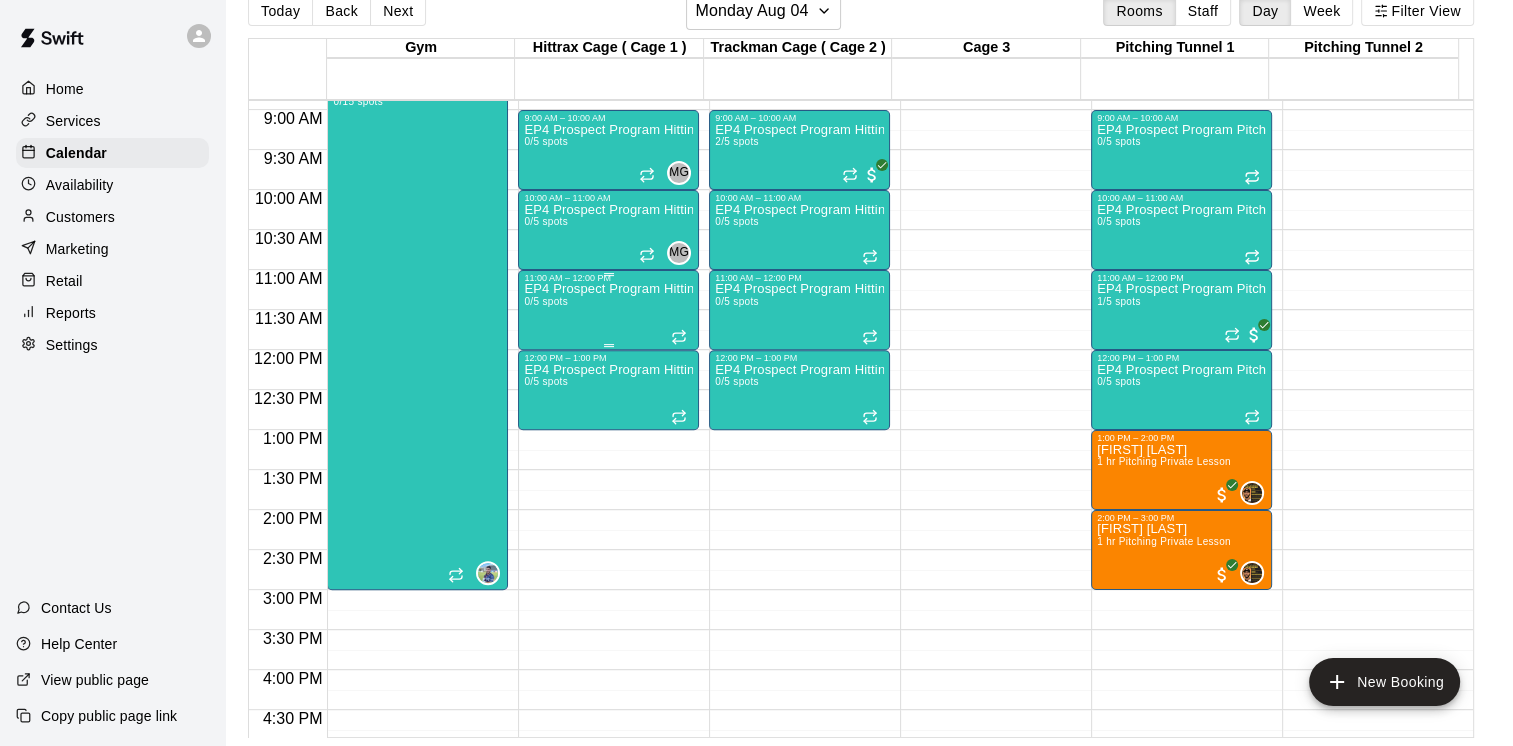 click on "EP4 Prospect Program Hitting ( 14u+ Slot ) 0/5 spots" at bounding box center (608, 656) 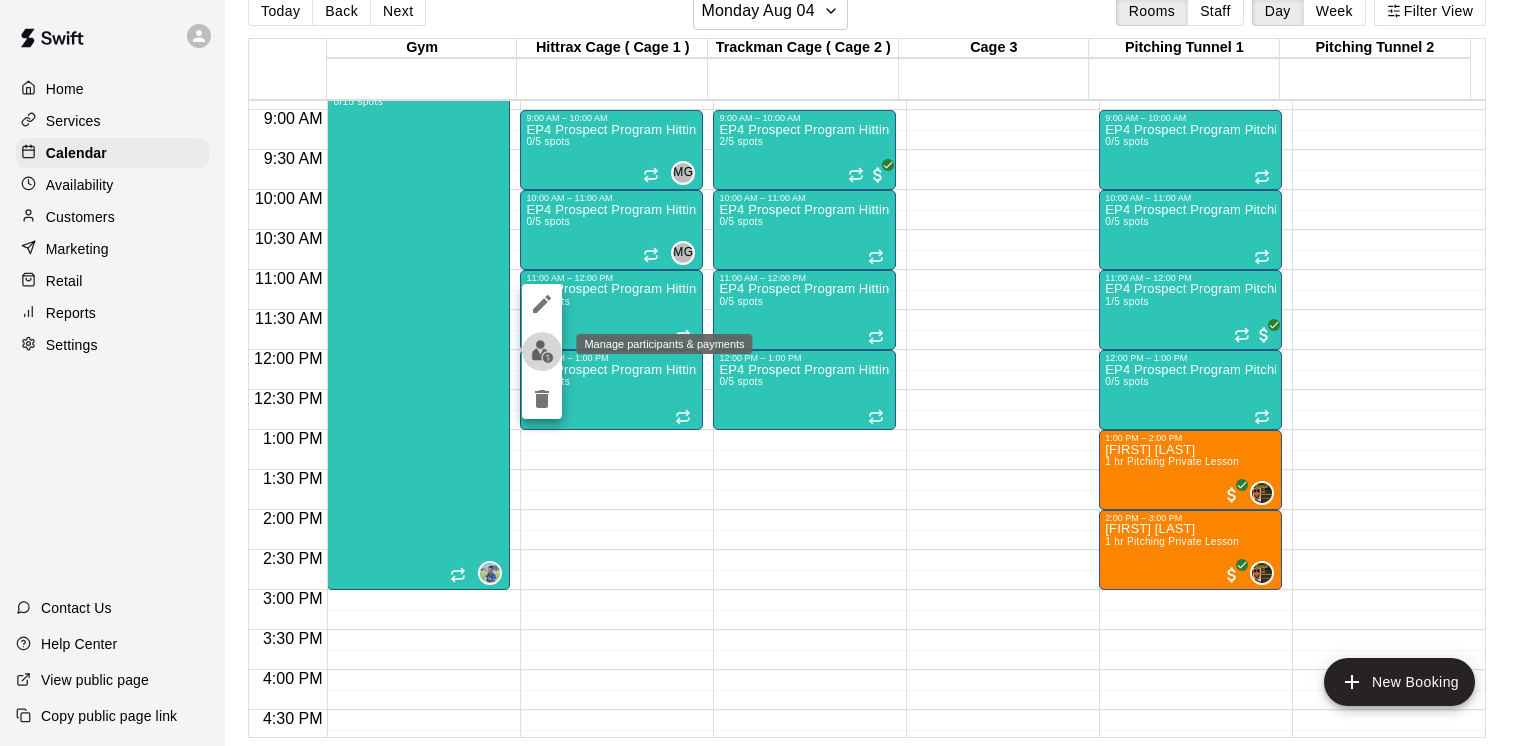 click at bounding box center (542, 351) 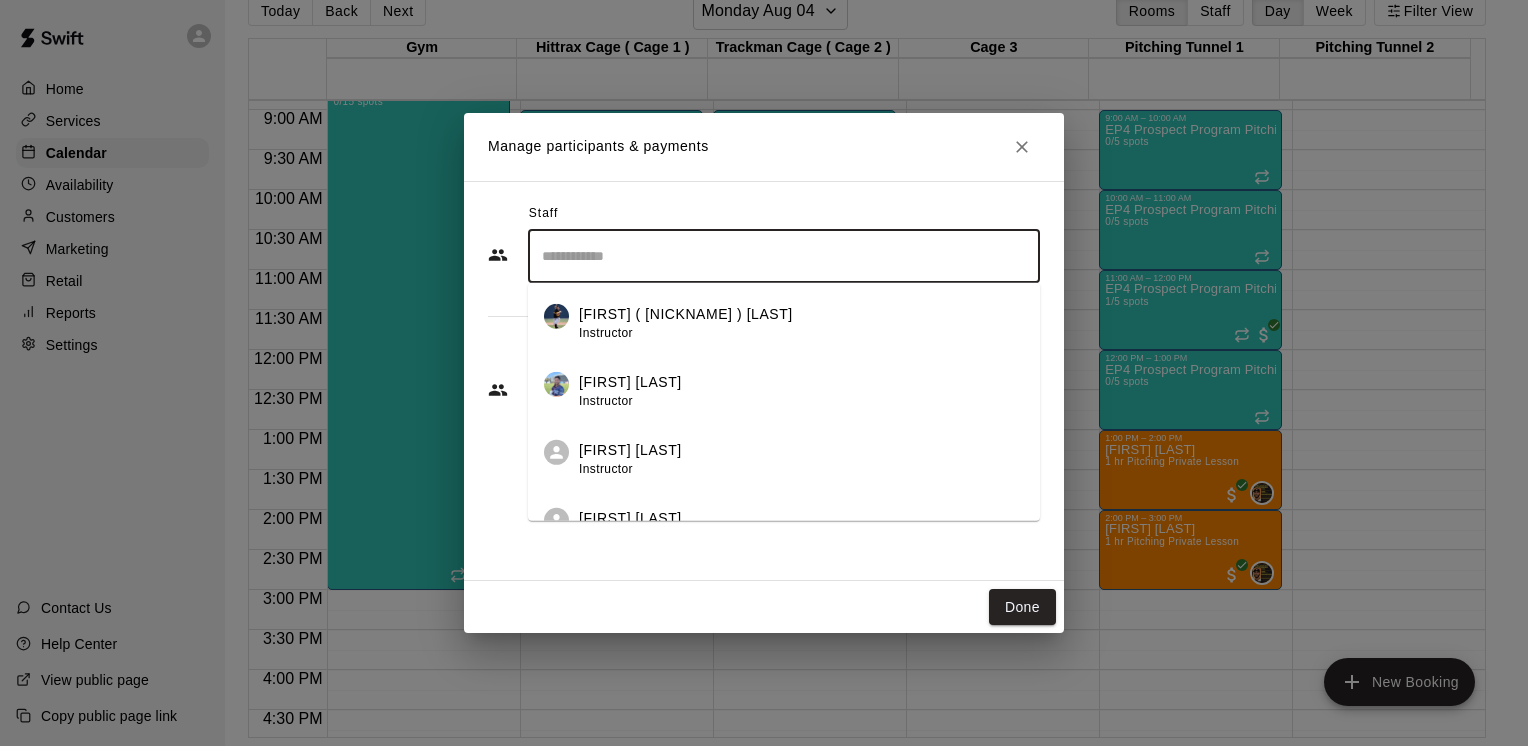 click at bounding box center [784, 256] 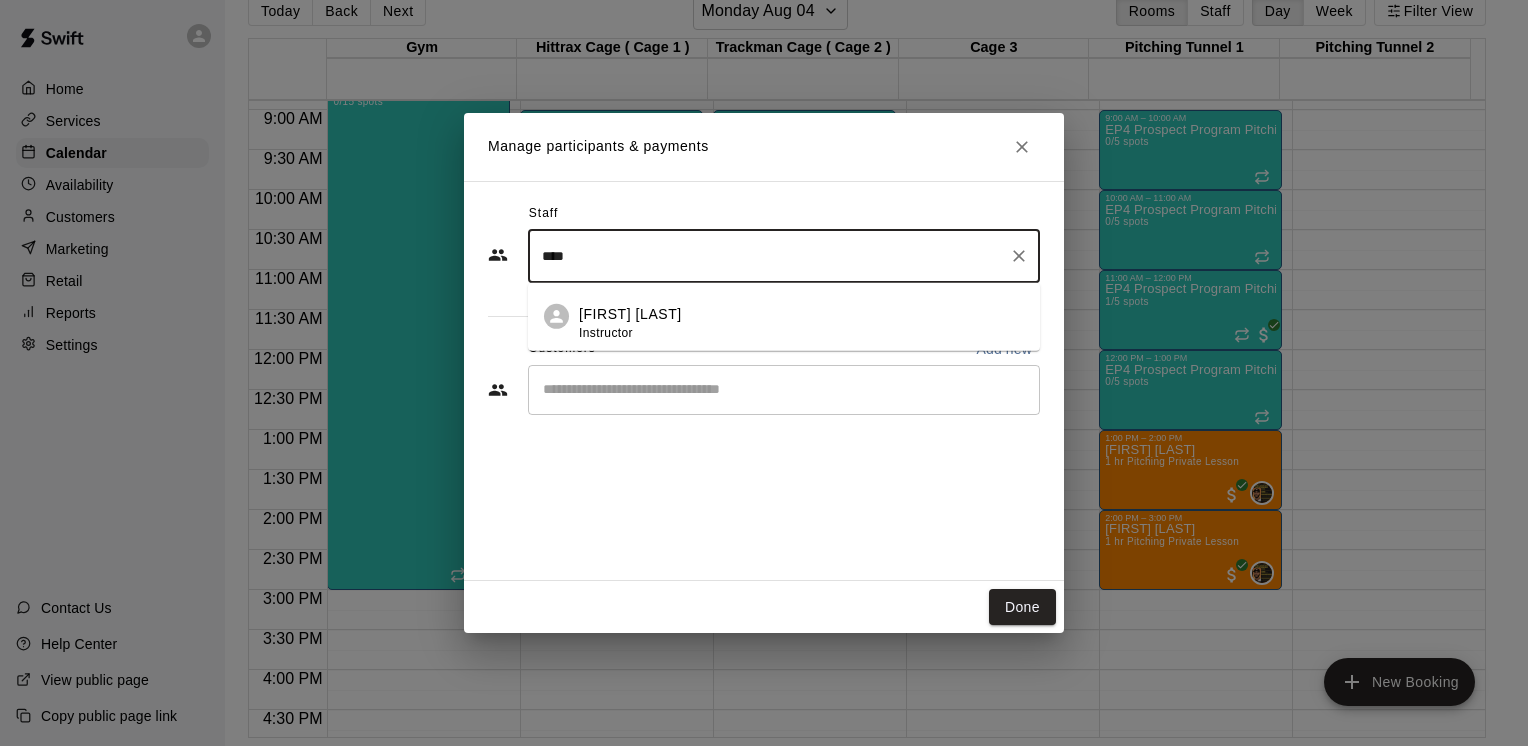 click on "[FIRST] [LAST] Instructor" at bounding box center [801, 323] 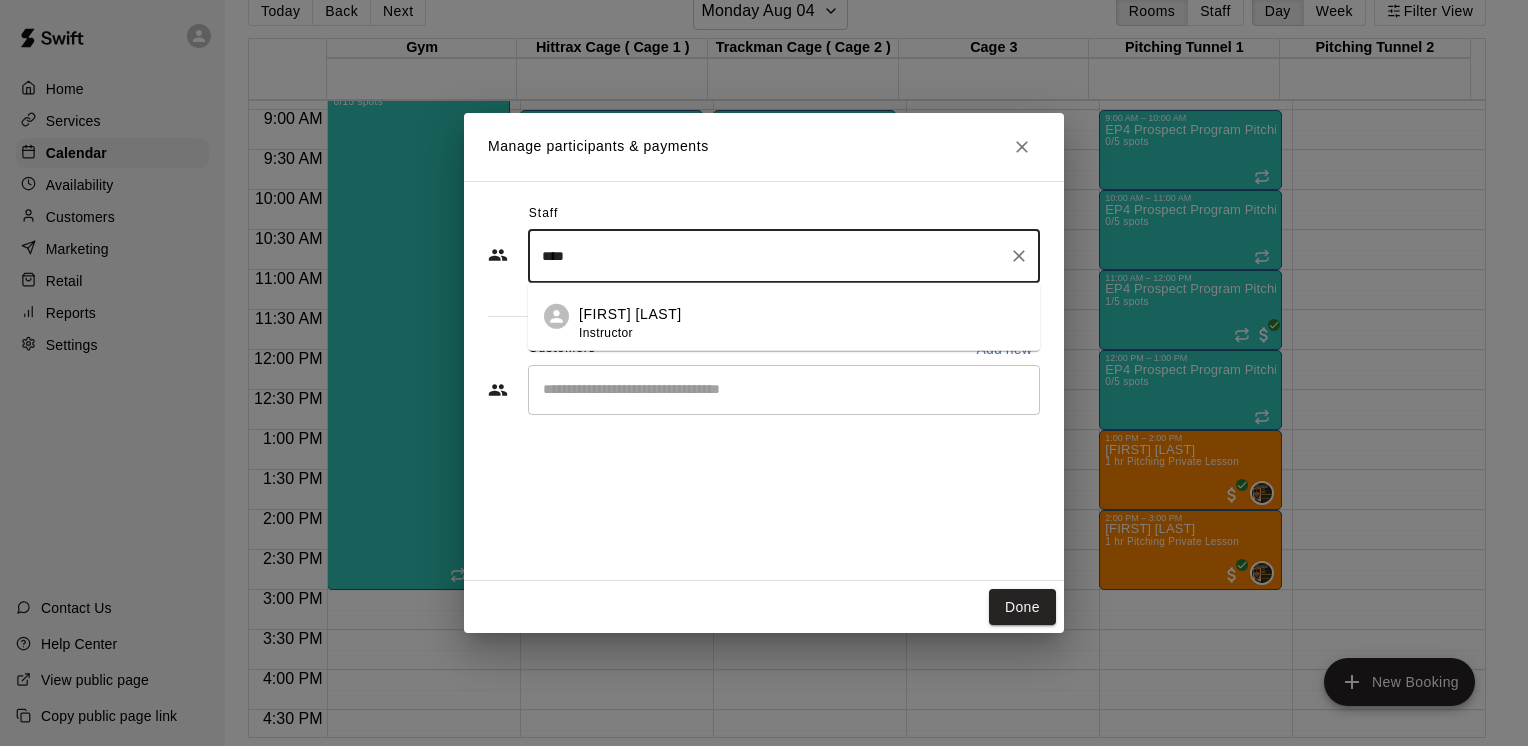 type on "****" 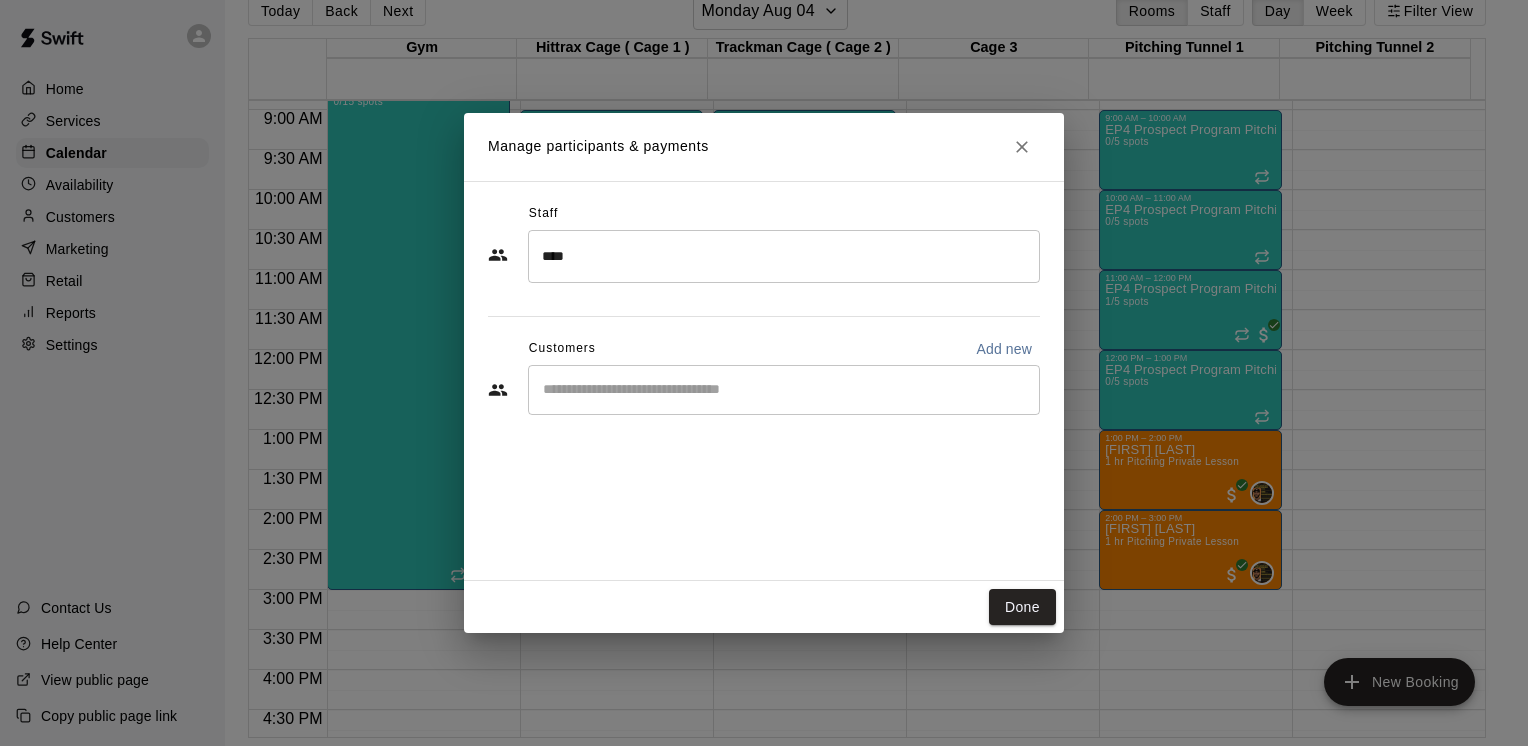 click on "Home Services Calendar Availability Customers Marketing Retail Reports Settings Contact Us Help Center View public page Copy public page link Today Back Next Monday Aug 04 Rooms Staff Day Week Filter View Gym 04 Mon Hittrax Cage ( Cage 1 ) 04 Mon Trackman Cage ( Cage 2 ) 04 Mon Cage 3 04 Mon Pitching Tunnel 1 04 Mon Pitching Tunnel 2 04 Mon 12:00 AM 12:30 AM 1:00 AM 1:30 AM 2:00 AM 2:30 AM 3:00 AM 3:30 AM 4:00 AM 4:30 AM 5:00 AM 5:30 AM 6:00 AM 6:30 AM 7:00 AM 7:30 AM 8:00 AM 8:30 AM 9:00 AM 9:30 AM 10:00 AM 10:30 AM 11:00 AM 11:30 AM 12:00 PM 12:30 PM 1:00 PM 1:30 PM 2:00 PM 2:30 PM 3:00 PM 3:30 PM 4:00 PM 4:30 PM 5:00 PM 5:30 PM 6:00 PM 6:30 PM 7:00 PM 7:30 PM 8:00 PM 8:30 PM 9:00 PM 9:30 PM 10:00 PM 10:30 PM 11:00 PM 11:30 PM 12:00 AM – 8:30 AM Closed 8:30 AM – 3:00 PM [EVENT NAME] 0/15 spots 0 6:00 PM – 11:59 PM Closed 12:00 AM – 8:30 AM Closed 9:00 AM – 10:00 AM [EVENT NAME] ( [AGE]+ Slot ) 0/5 spots MG 0 10:00 AM – 11:00 AM [EVENT NAME] ( [AGE]+ Slot ) 0" at bounding box center (764, 357) 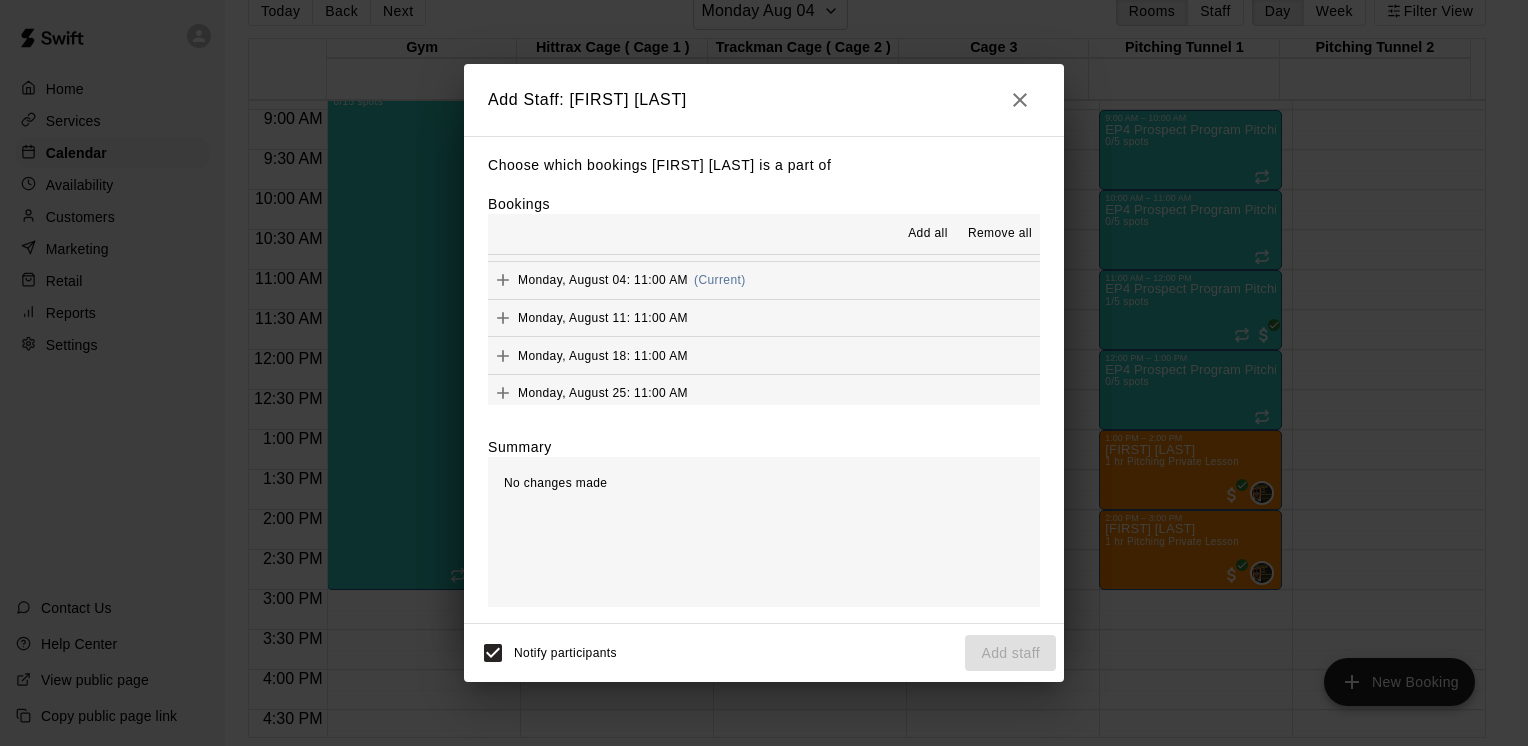 scroll, scrollTop: 186, scrollLeft: 0, axis: vertical 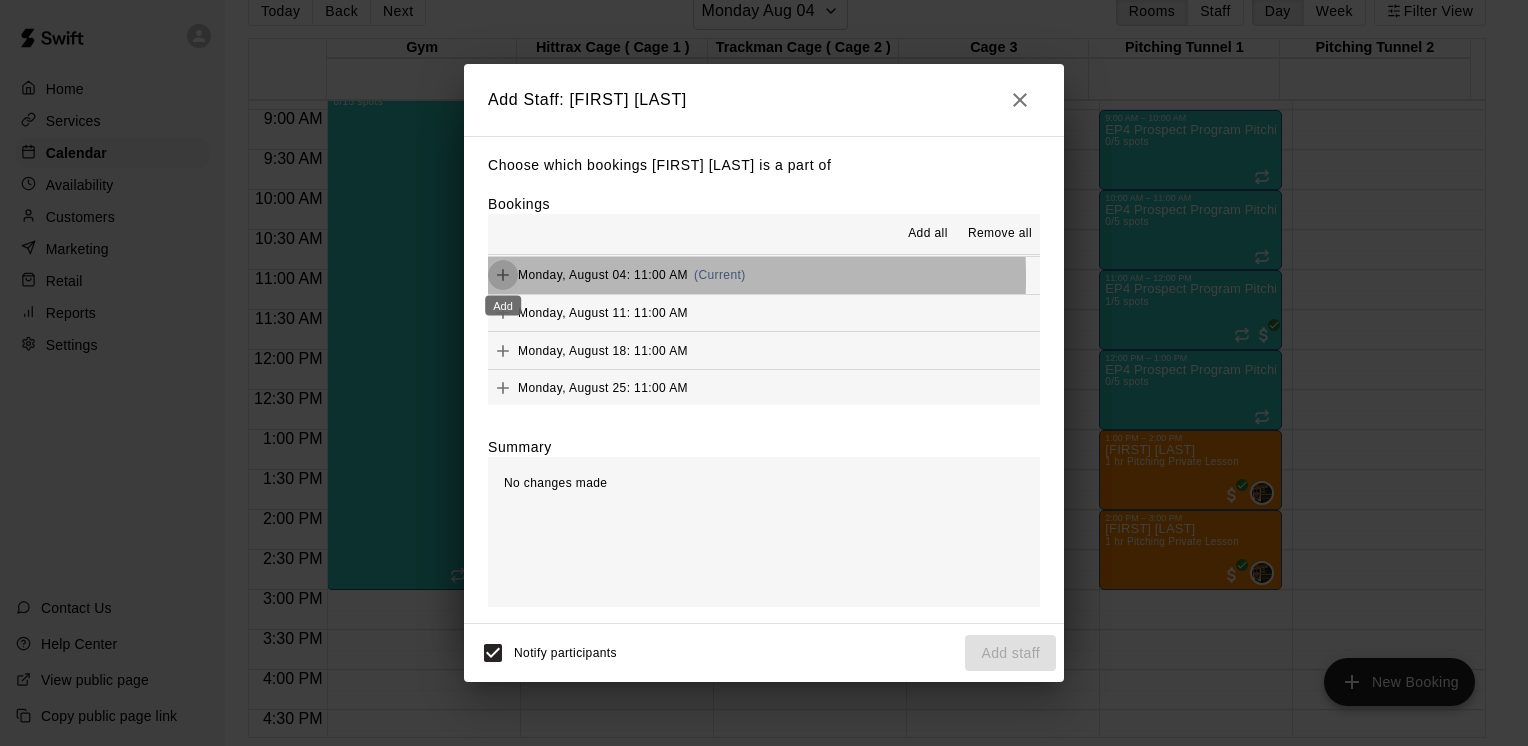 click 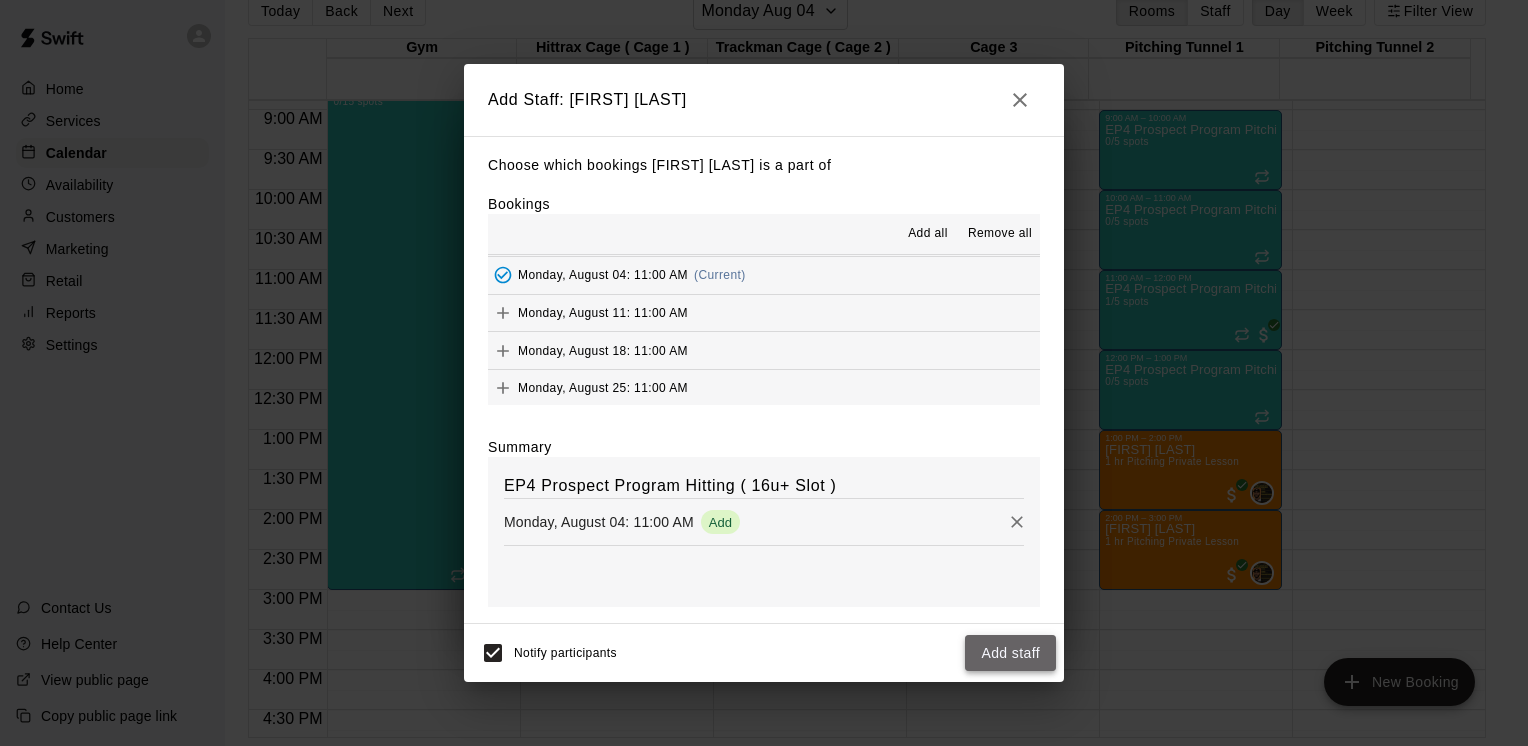 click on "Add staff" at bounding box center [1010, 653] 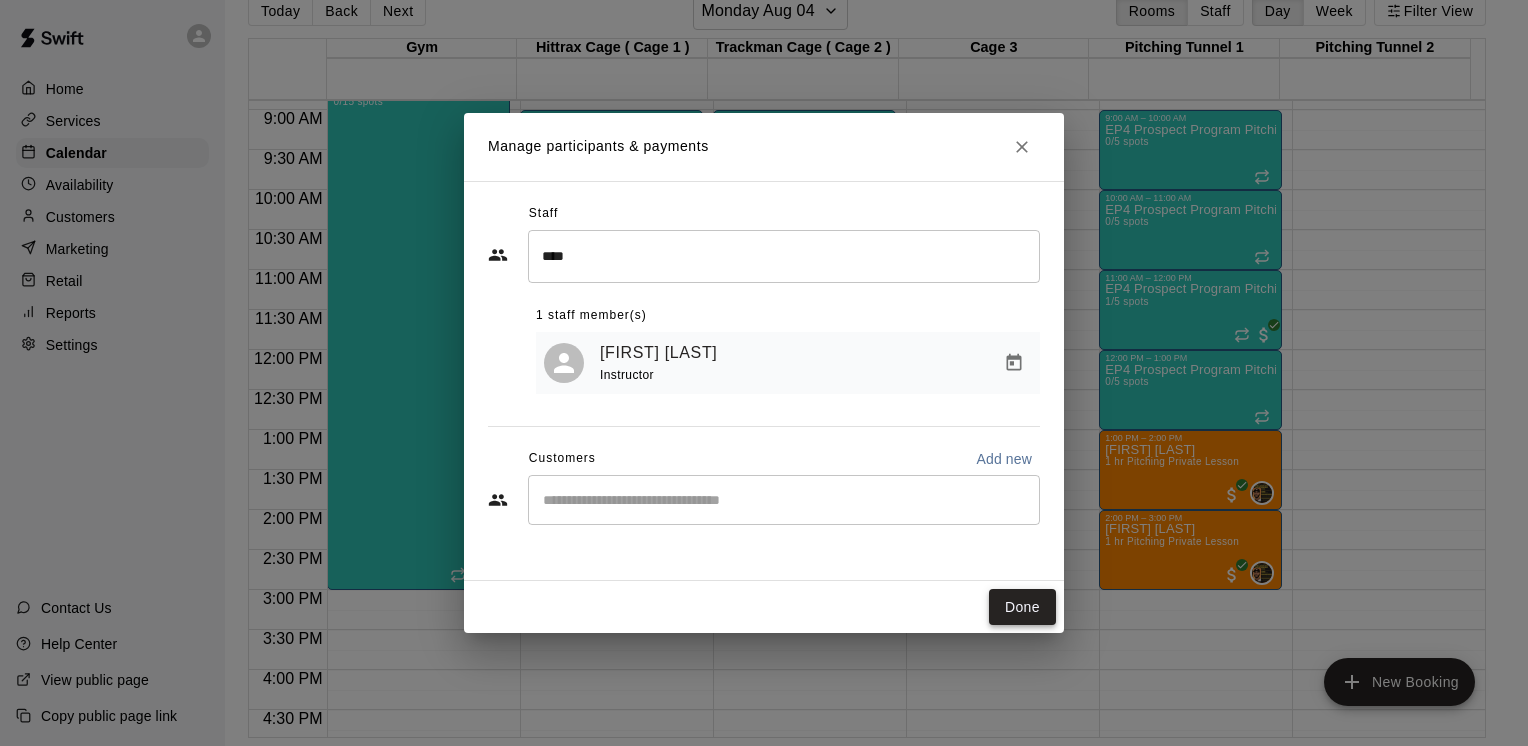 click on "Done" at bounding box center (1022, 607) 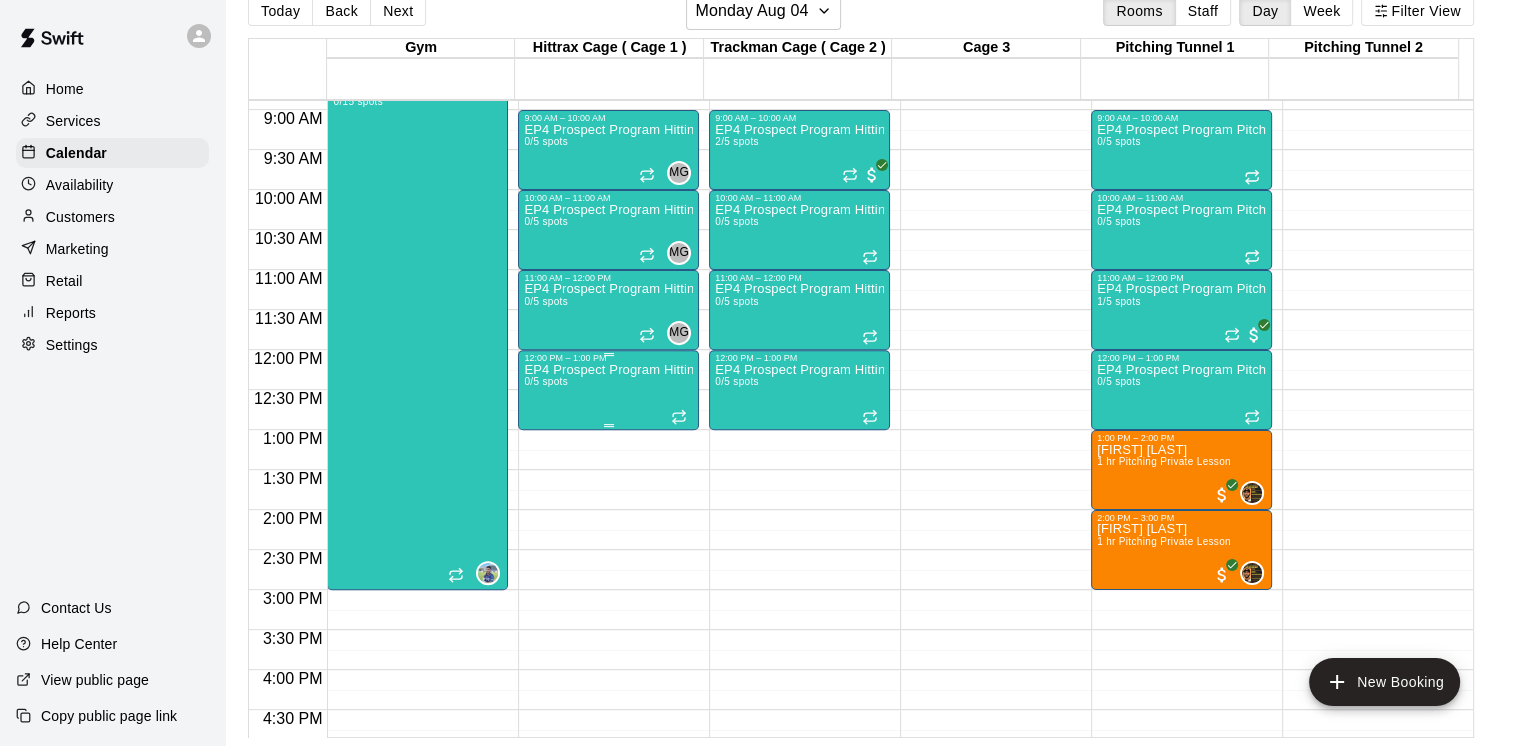 click on "EP4 Prospect Program Hitting ( 14u+ Slot ) 0/5 spots" at bounding box center (608, 736) 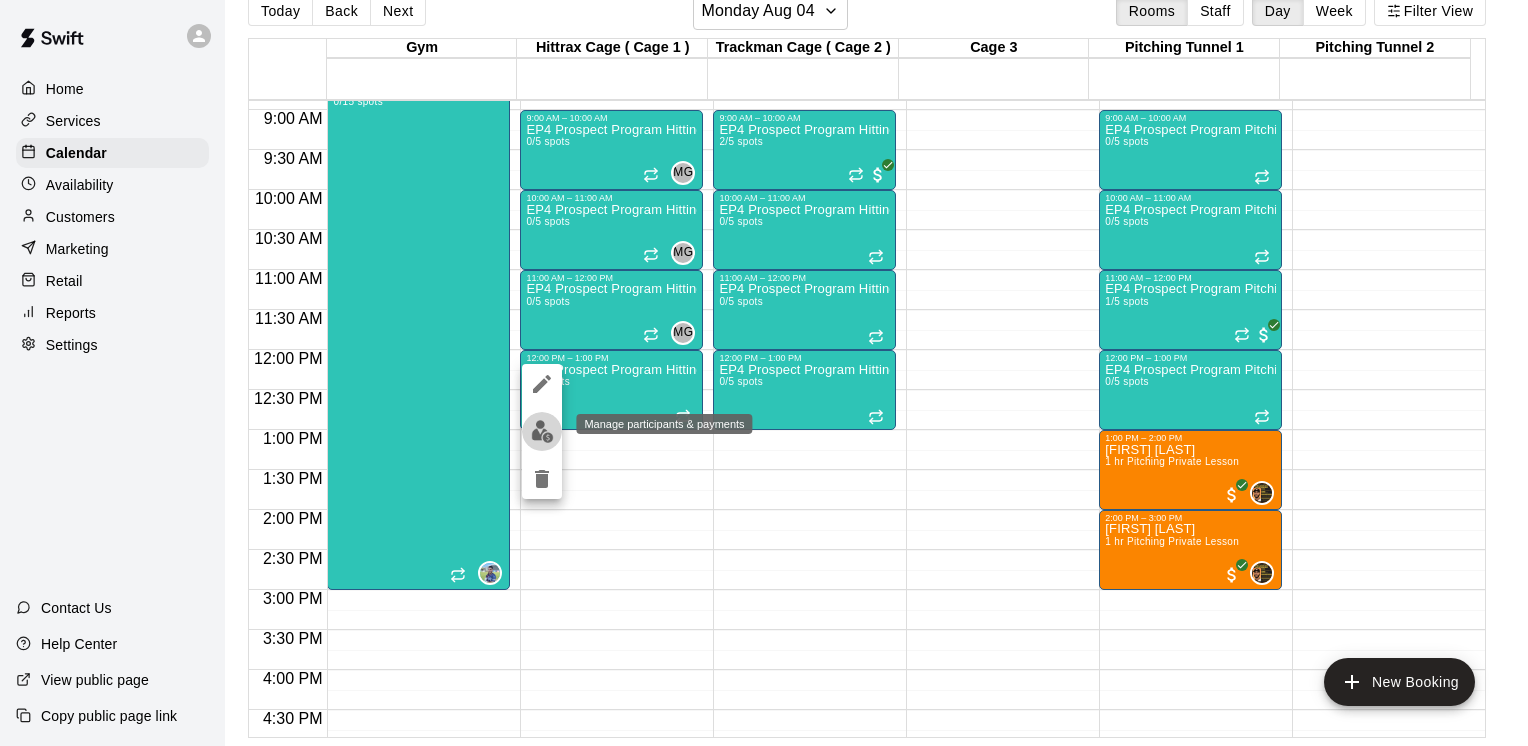 click at bounding box center [542, 431] 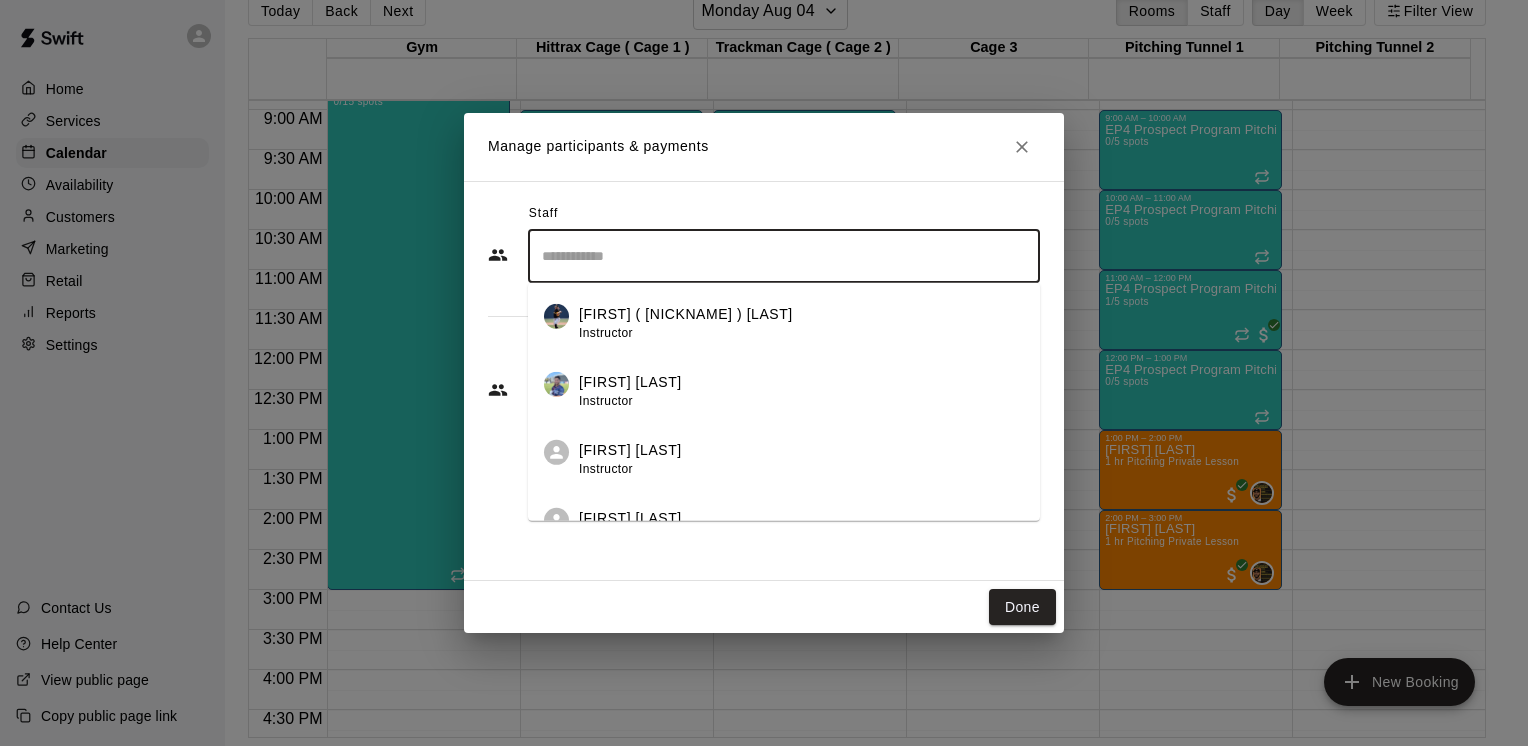 click at bounding box center [784, 256] 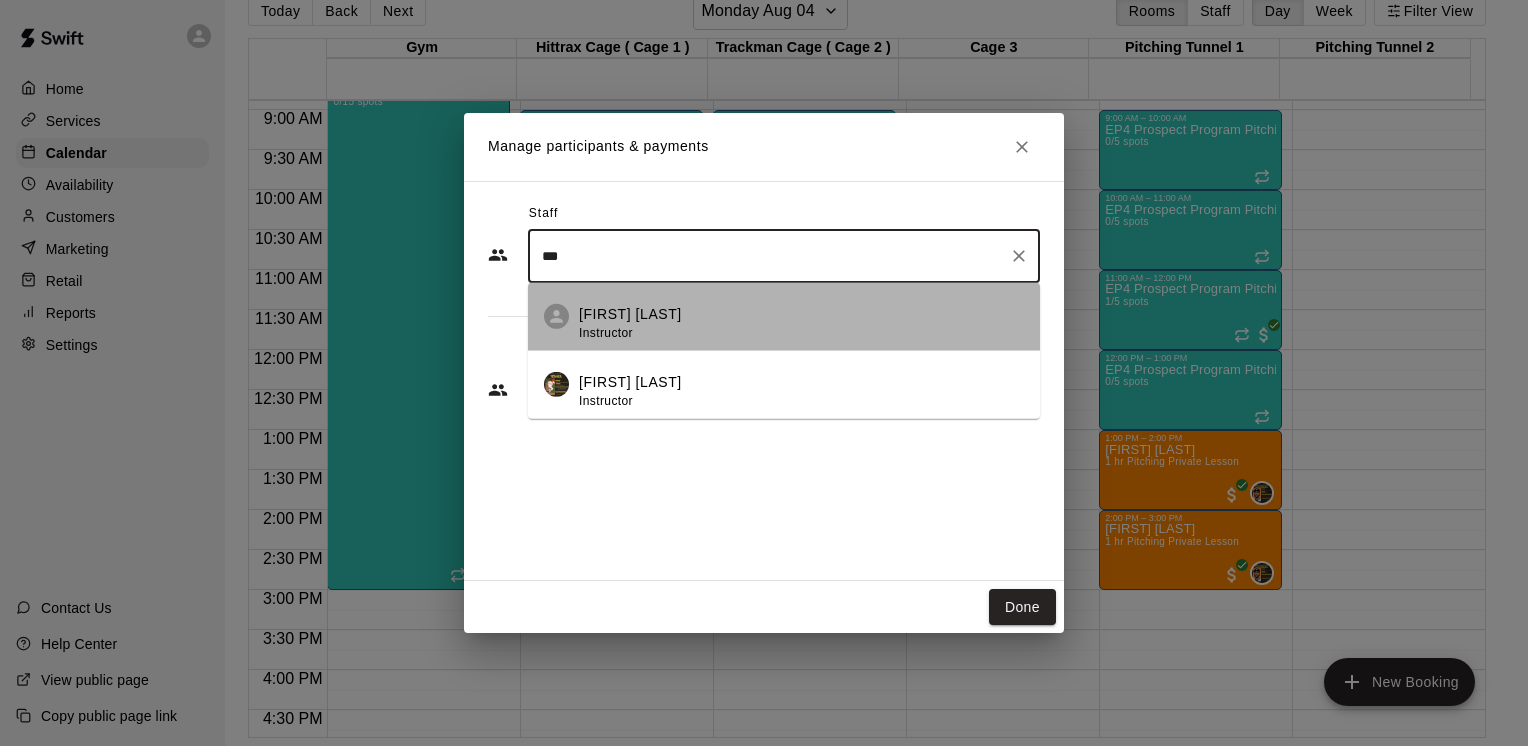click on "[FIRST] [LAST]" at bounding box center (630, 314) 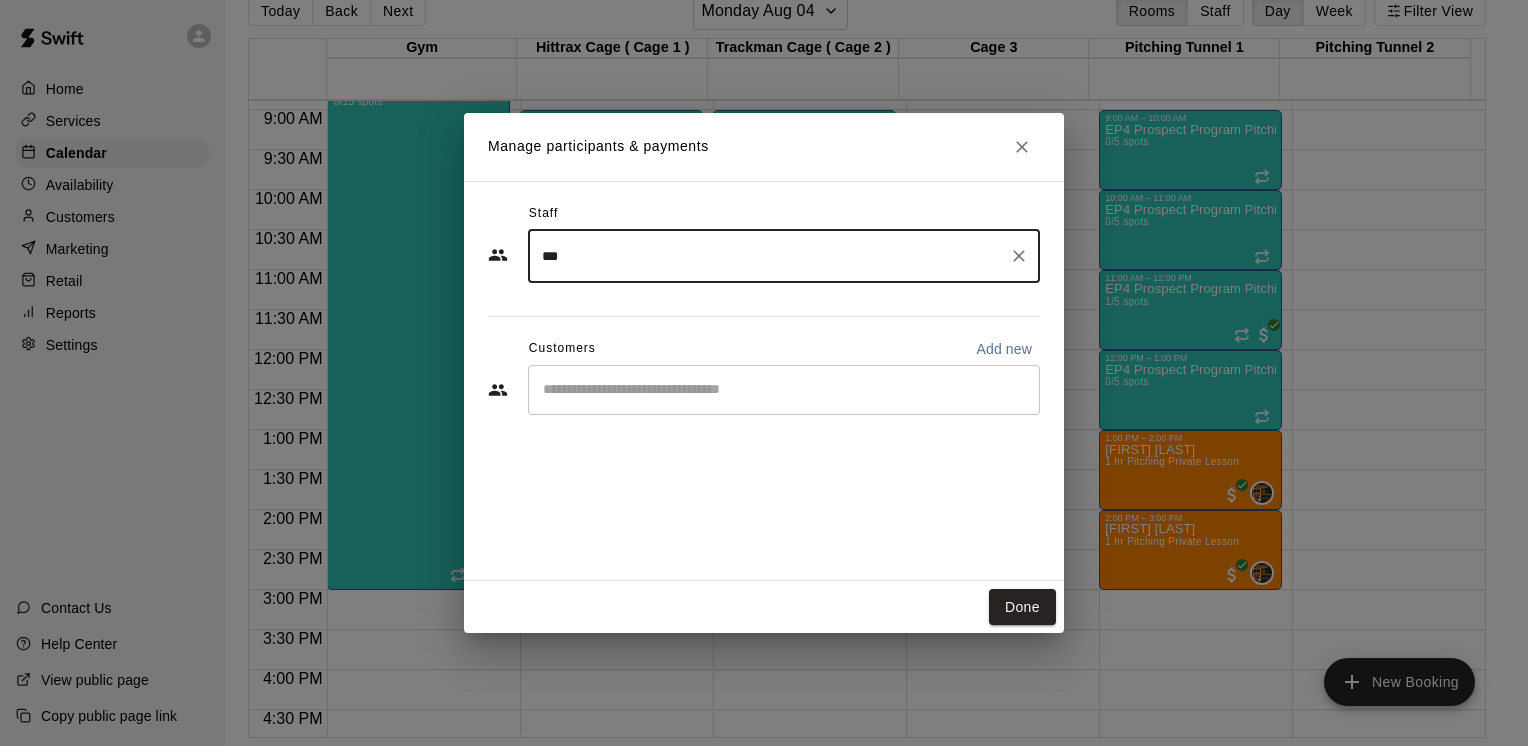 type on "***" 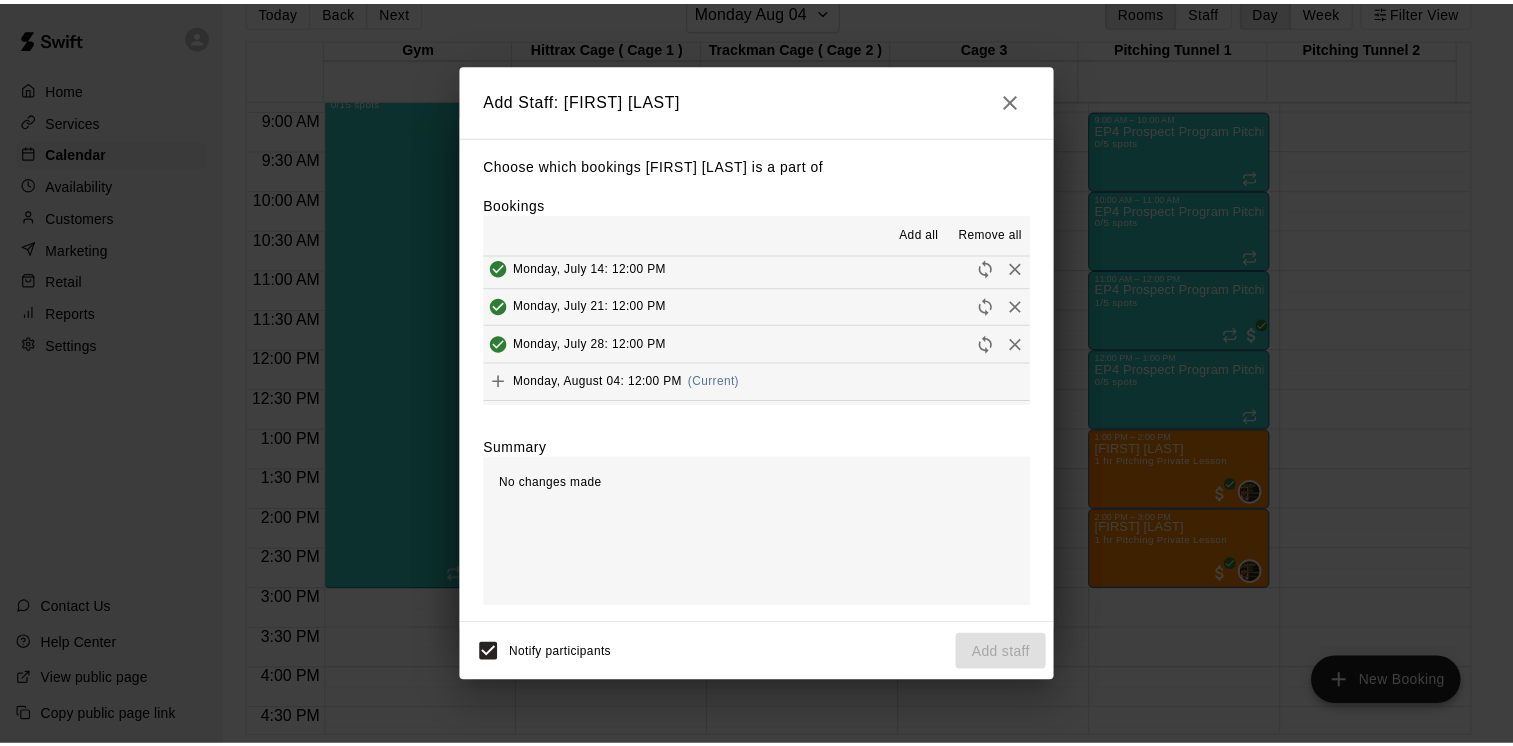 scroll, scrollTop: 120, scrollLeft: 0, axis: vertical 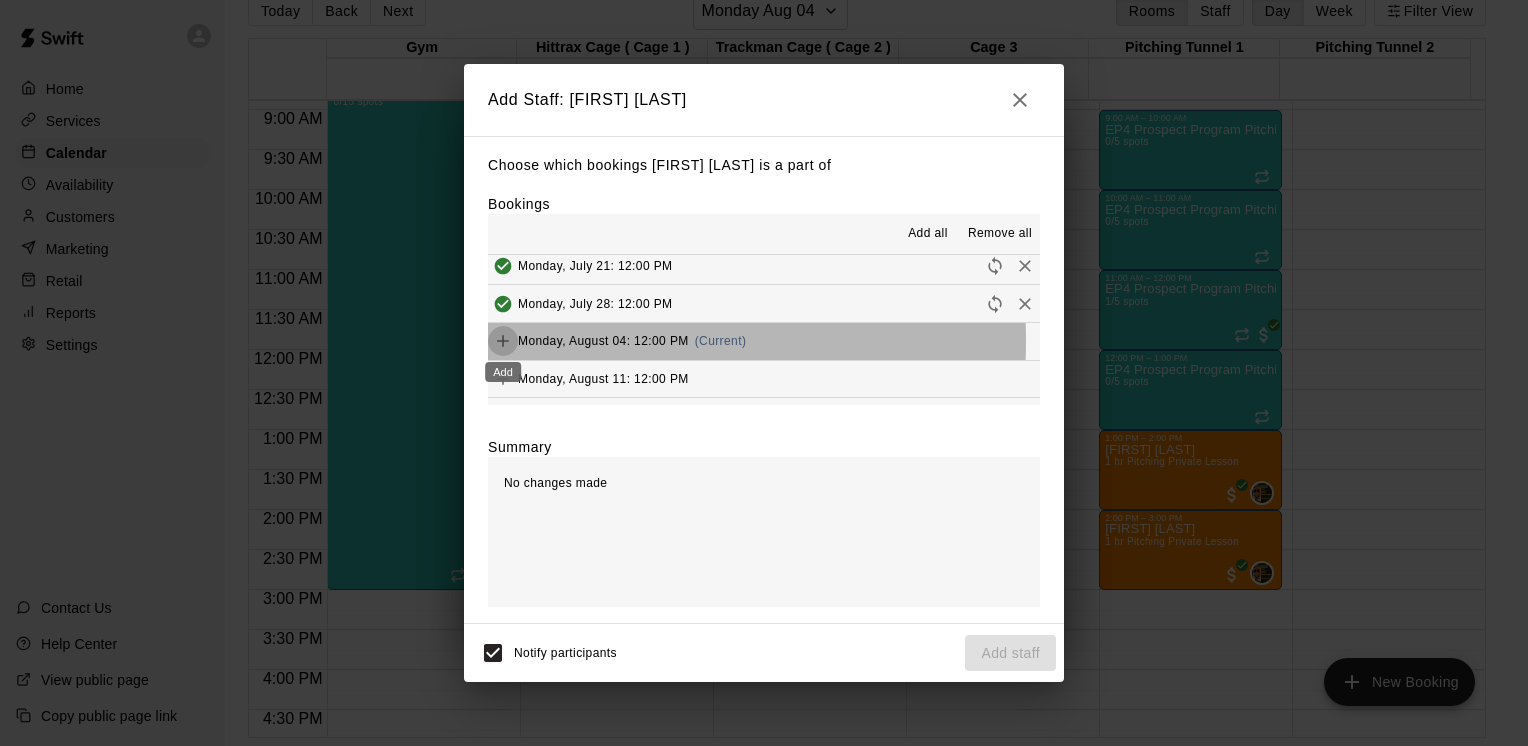 click 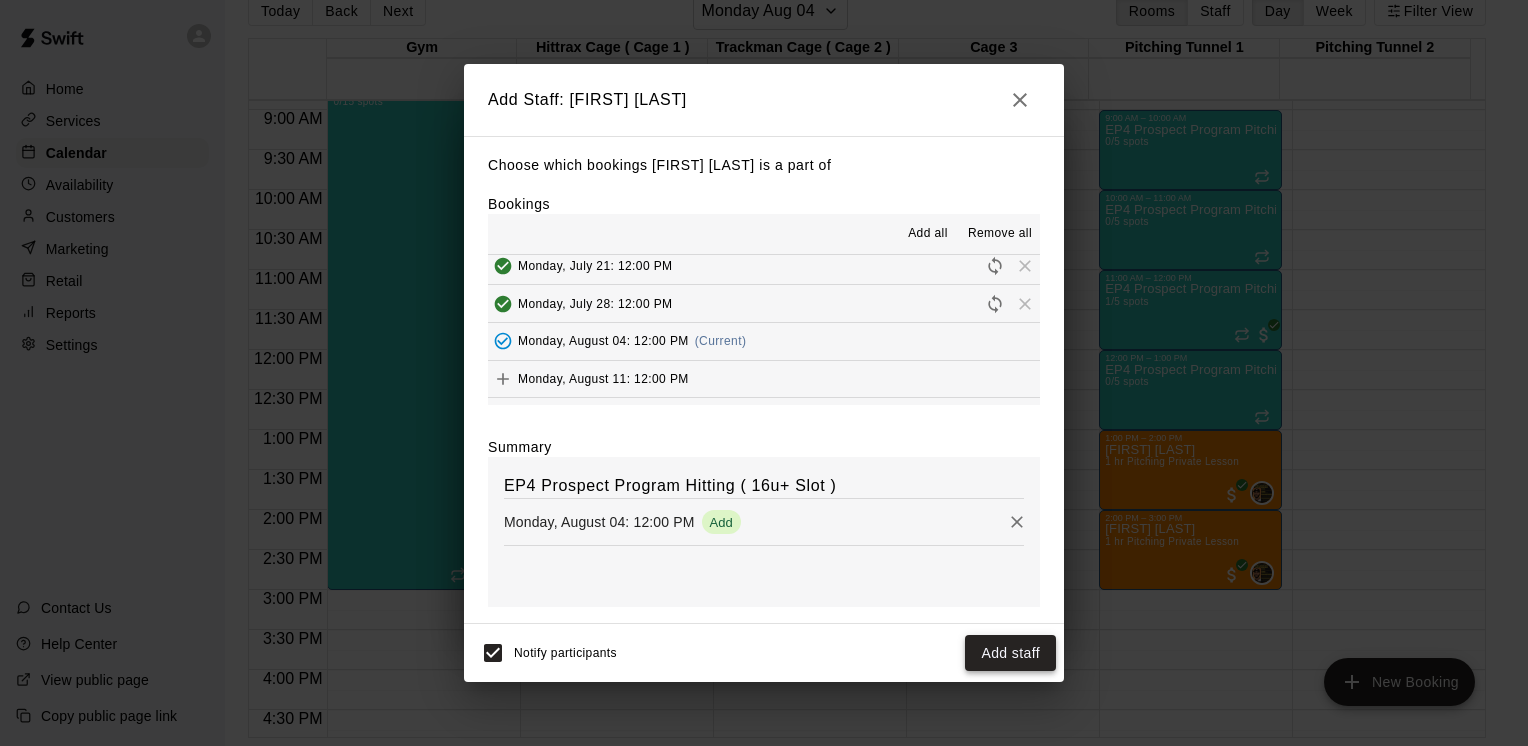 click on "Add staff" at bounding box center (1010, 653) 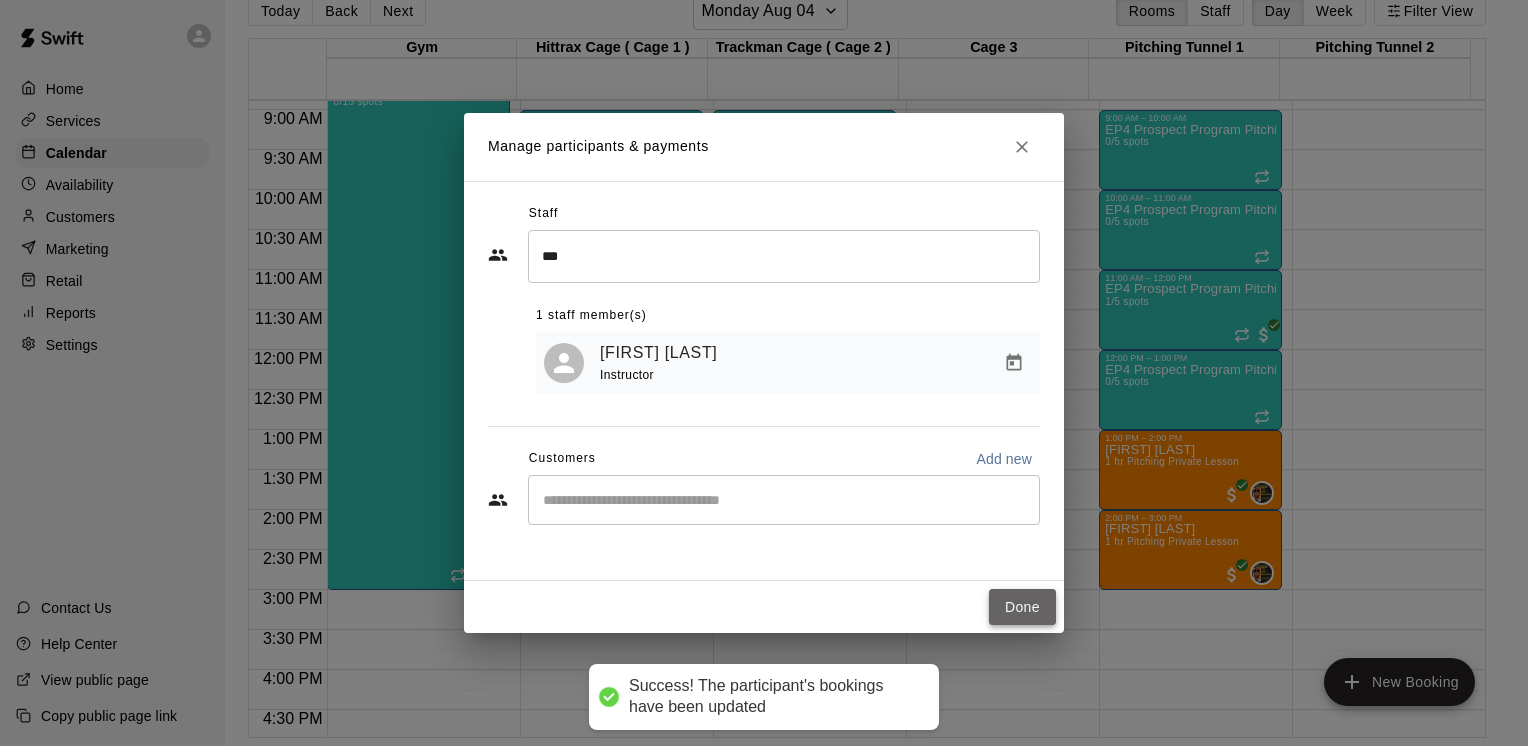 click on "Done" at bounding box center (1022, 607) 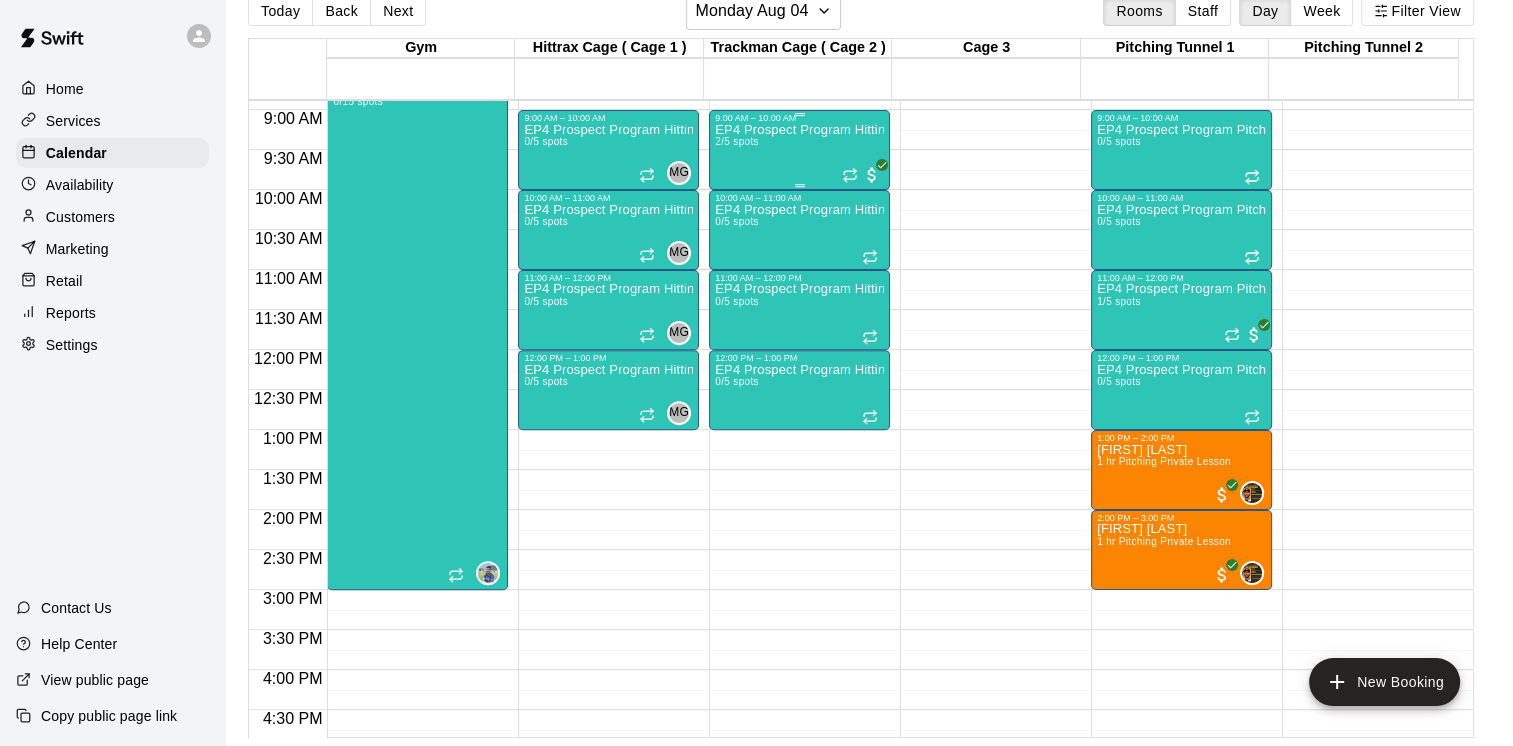 click on "EP4 Prospect Program Hitting ( 9-13u Slot ) 2/5 spots" at bounding box center [799, 496] 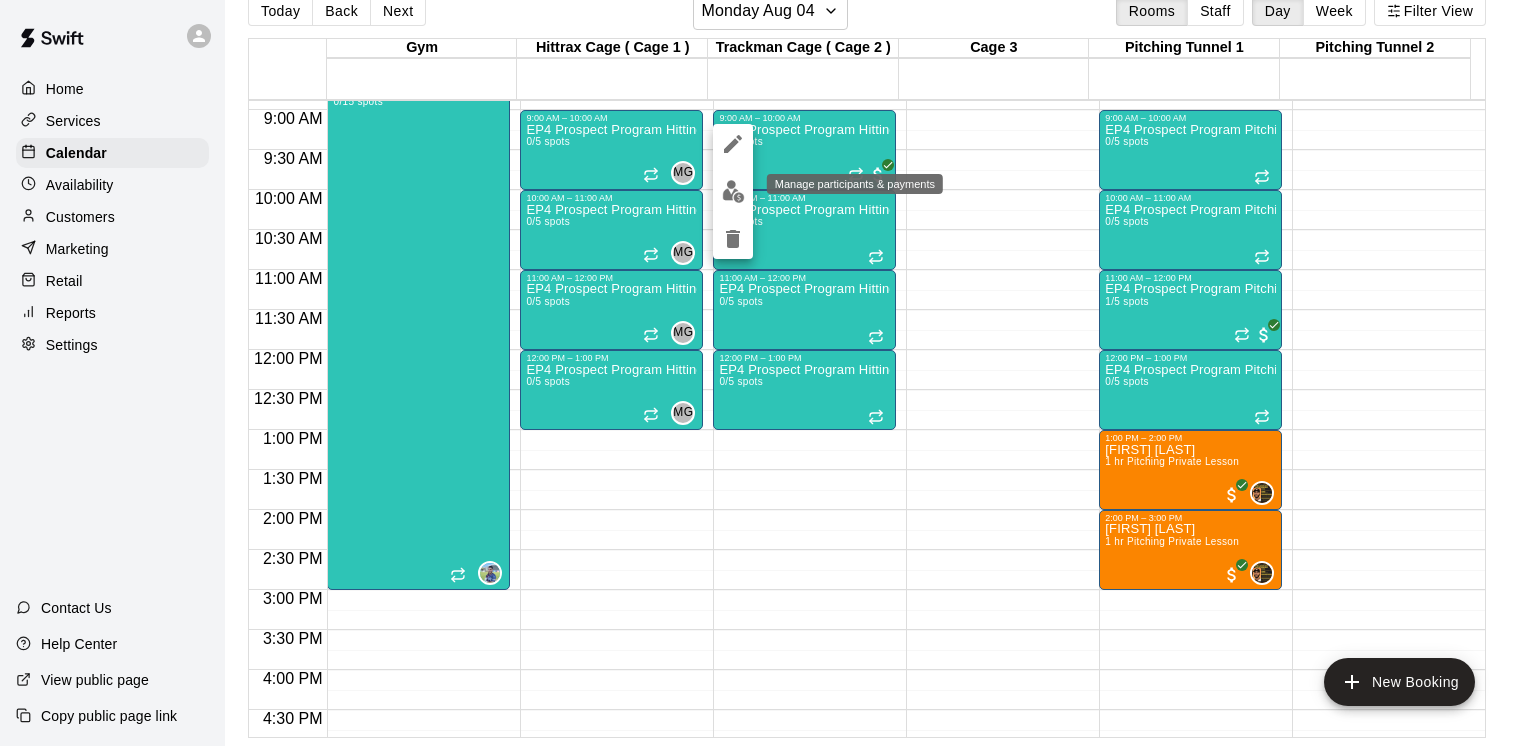 click at bounding box center (733, 191) 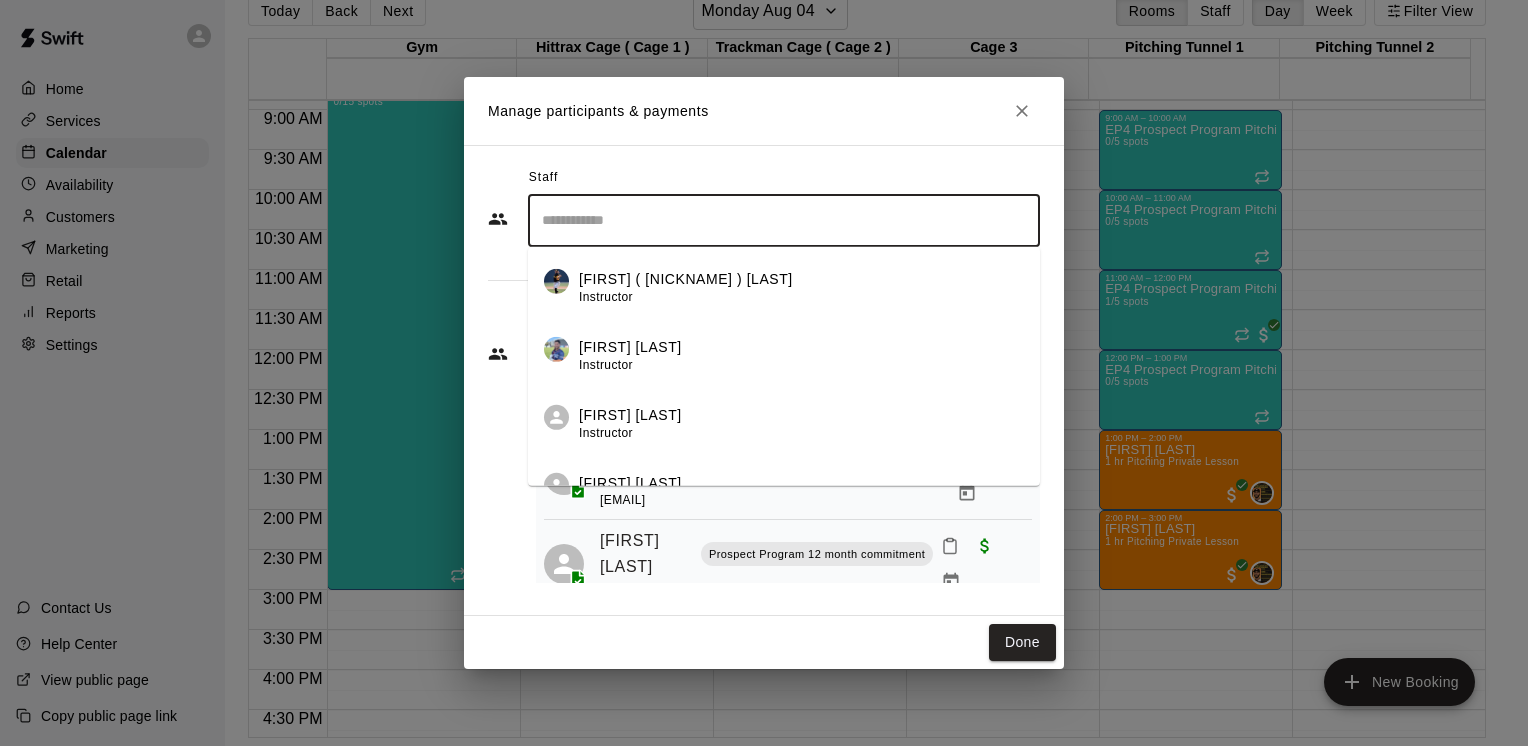 click at bounding box center (784, 220) 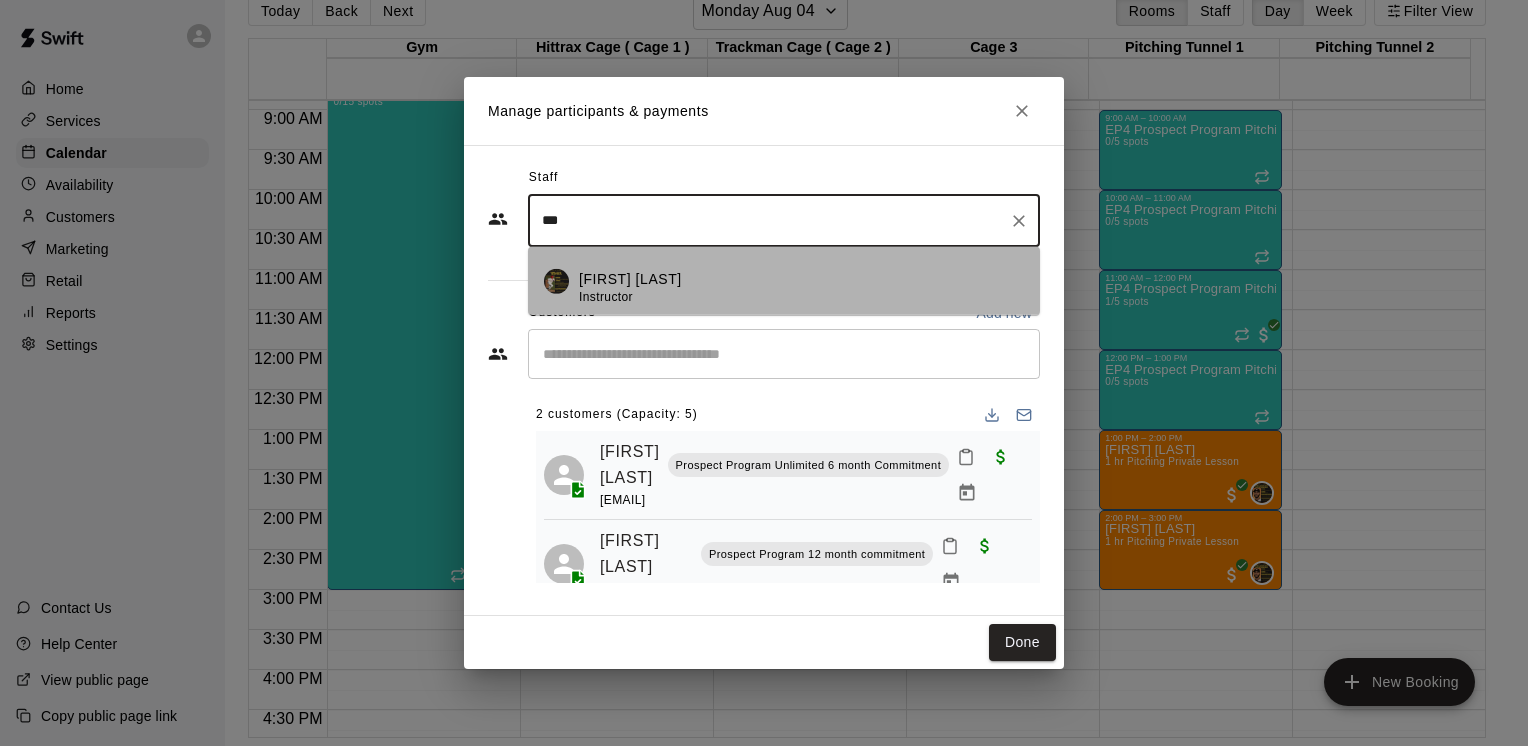 click on "[FIRST] [LAST] Instructor" at bounding box center (630, 287) 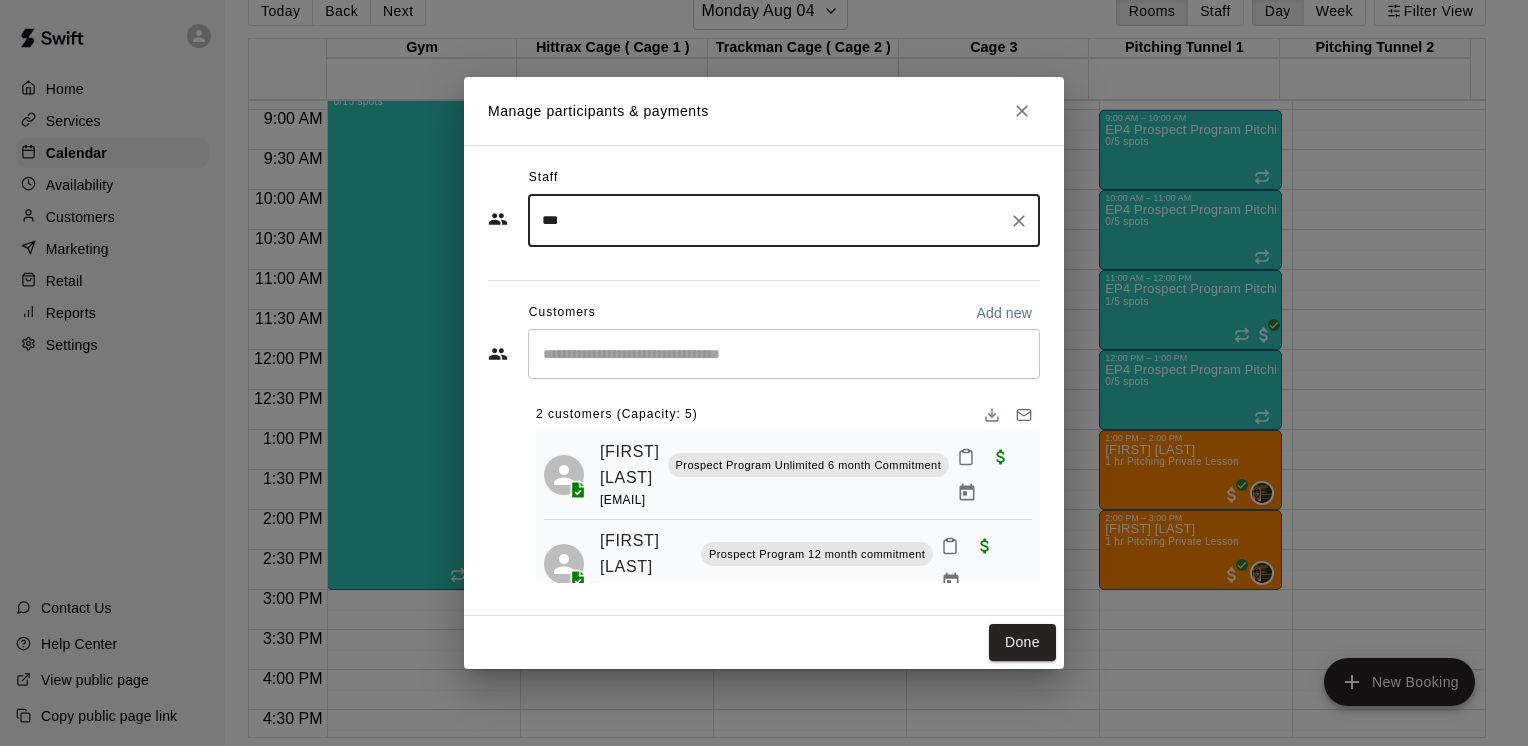 type on "***" 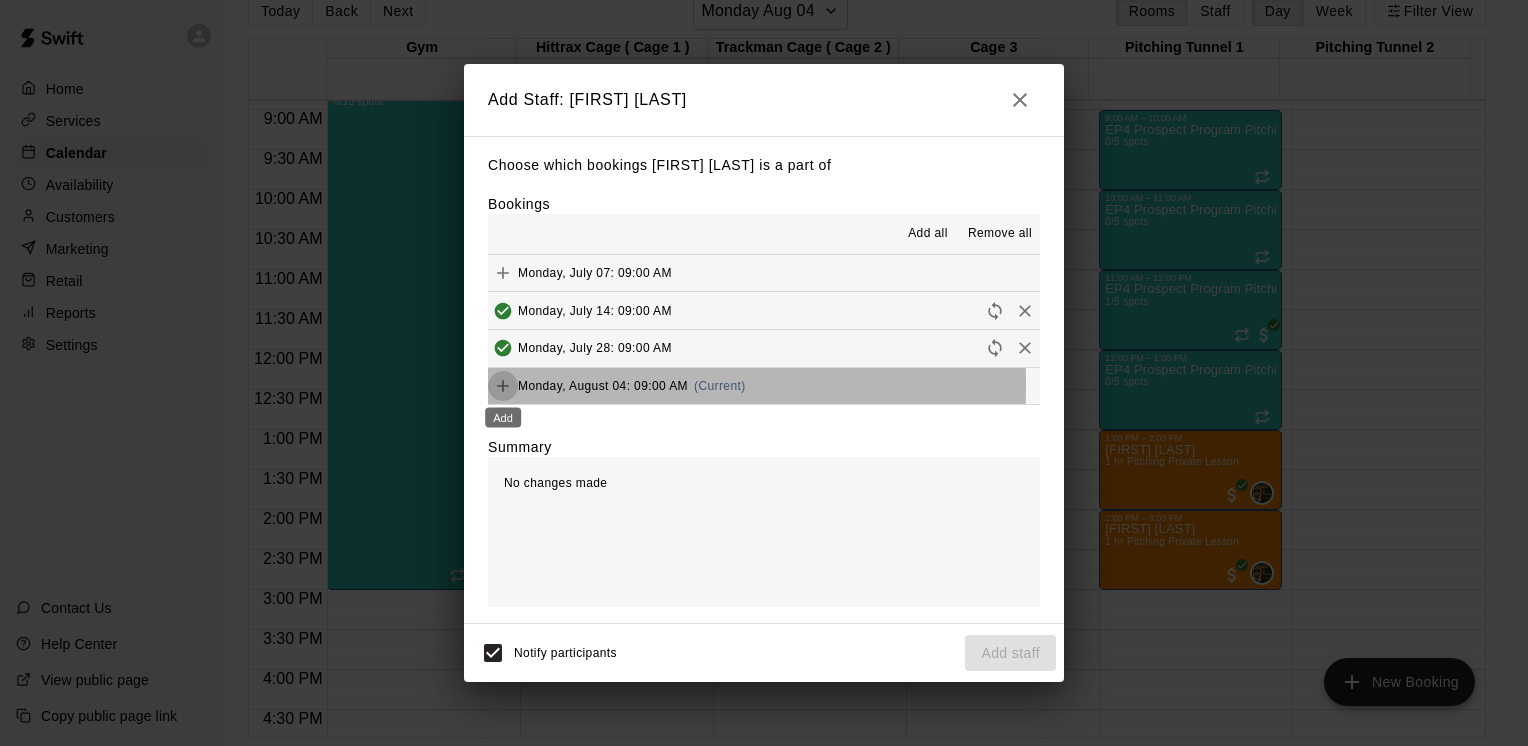 click 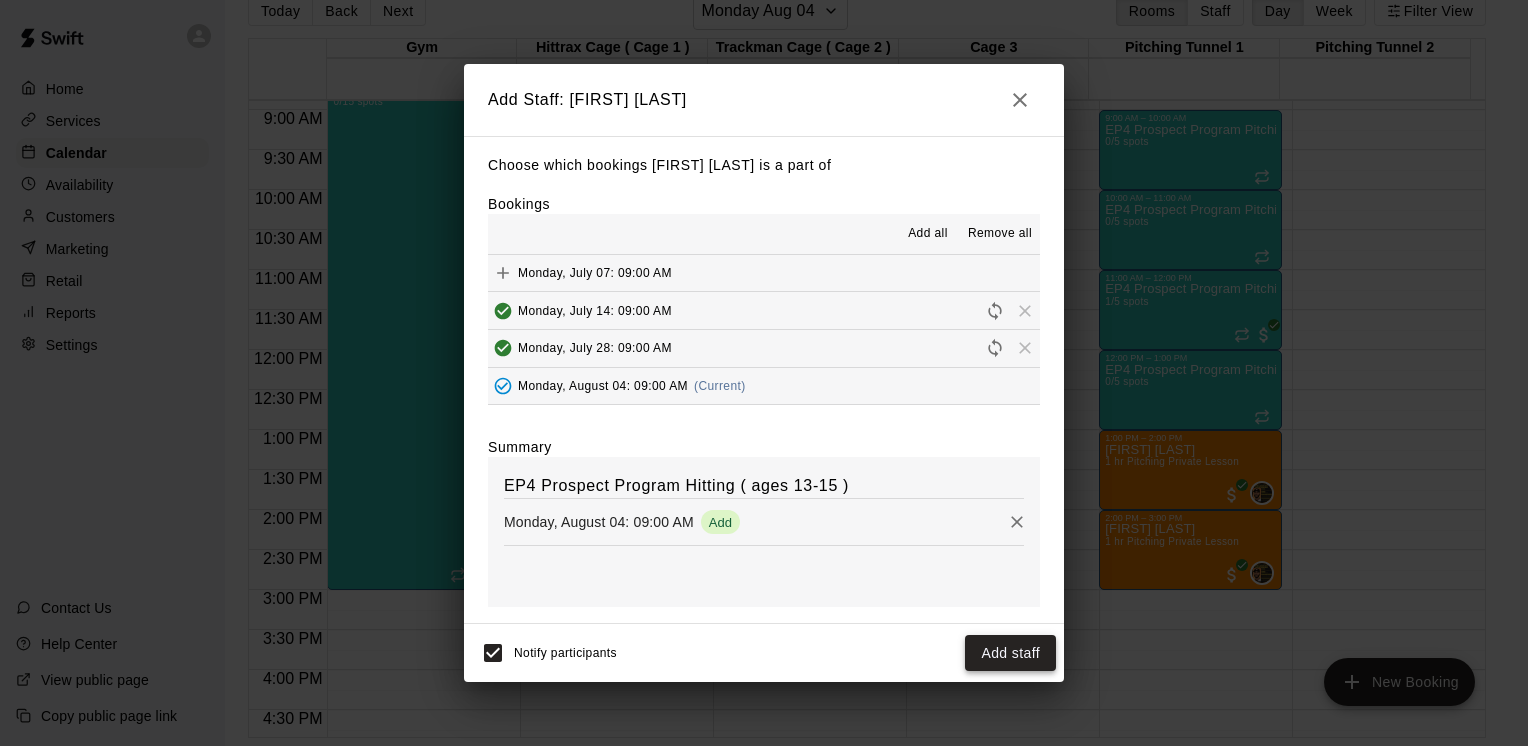 click on "Add staff" at bounding box center [1010, 653] 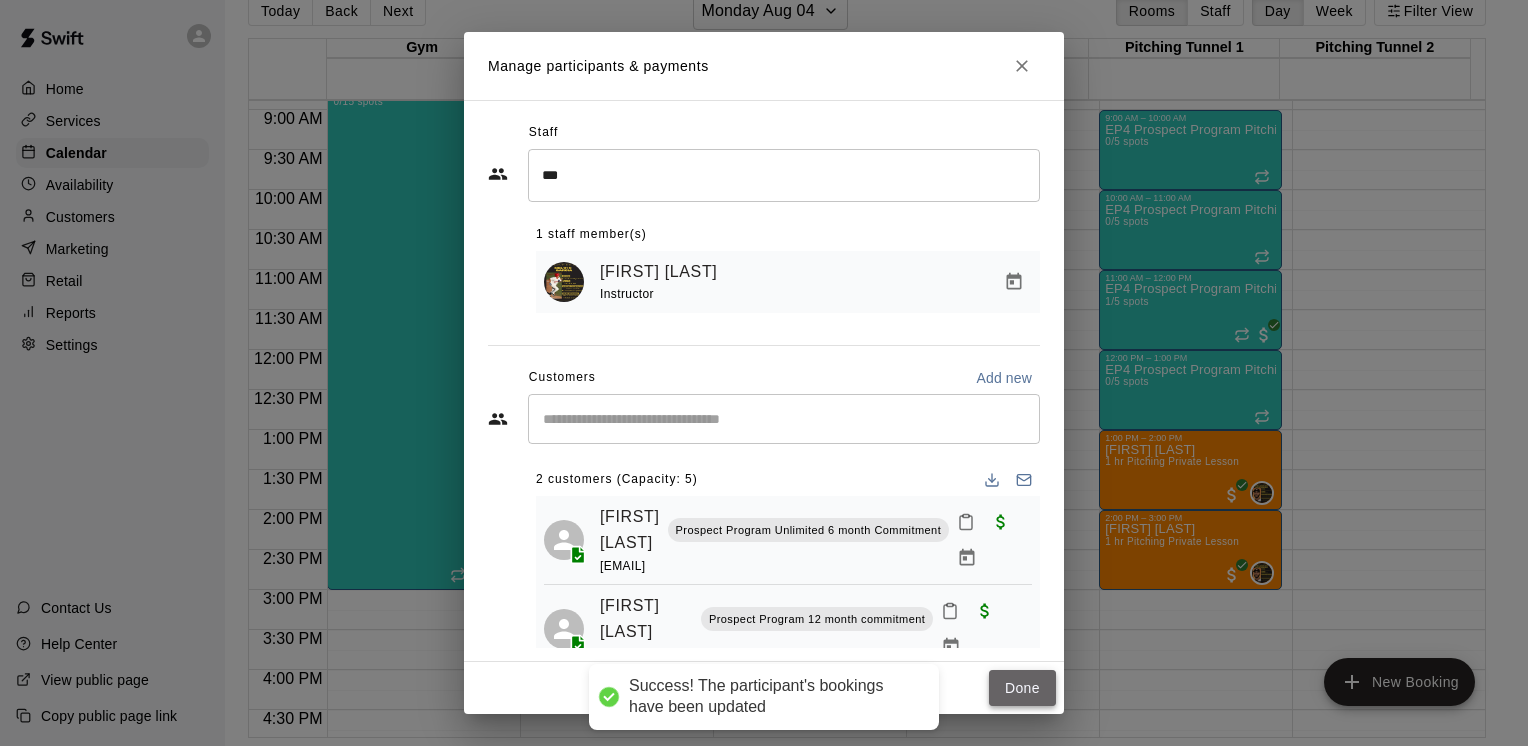 click on "Done" at bounding box center [1022, 688] 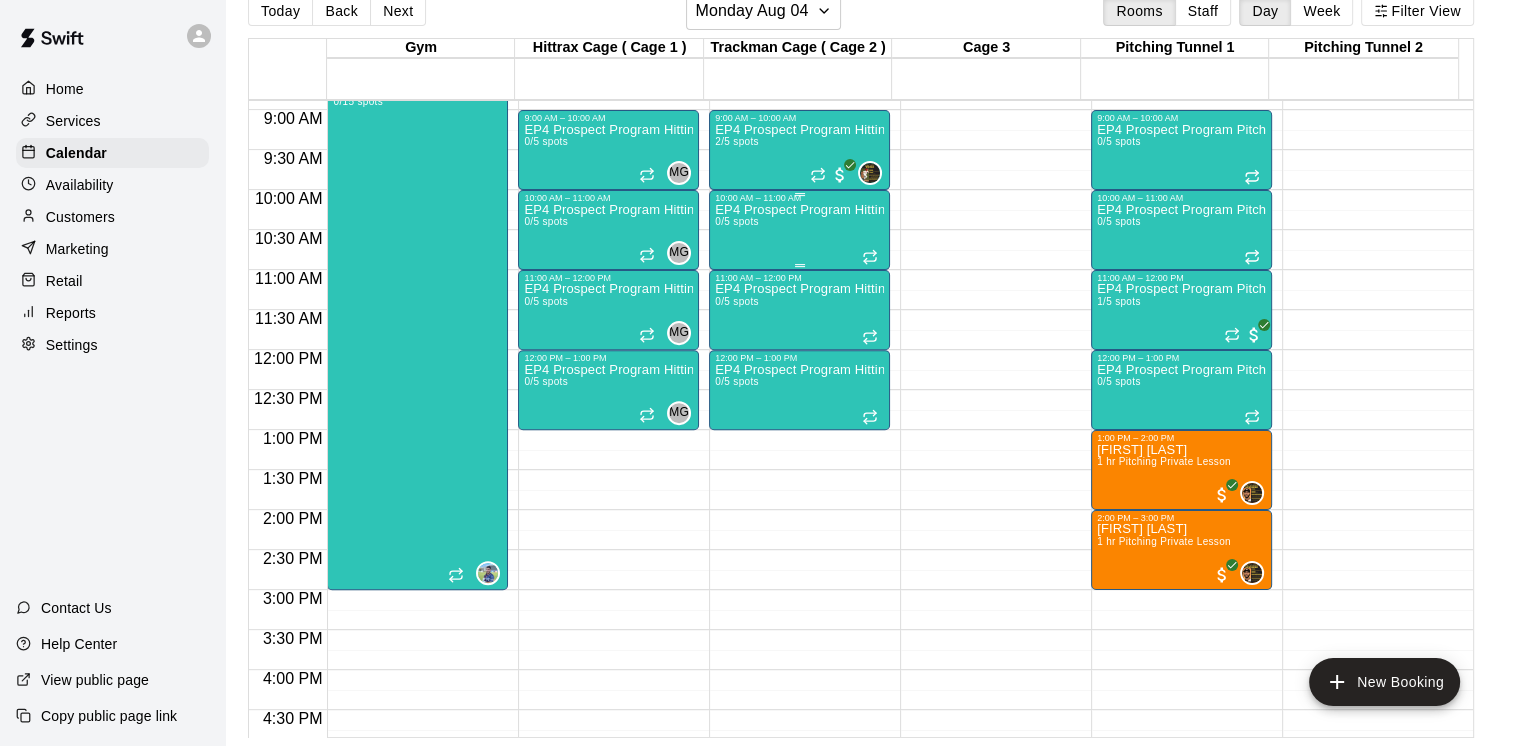 click on "EP4 Prospect Program Hitting ( 9-13u Slot ) 0/5 spots" at bounding box center [799, 576] 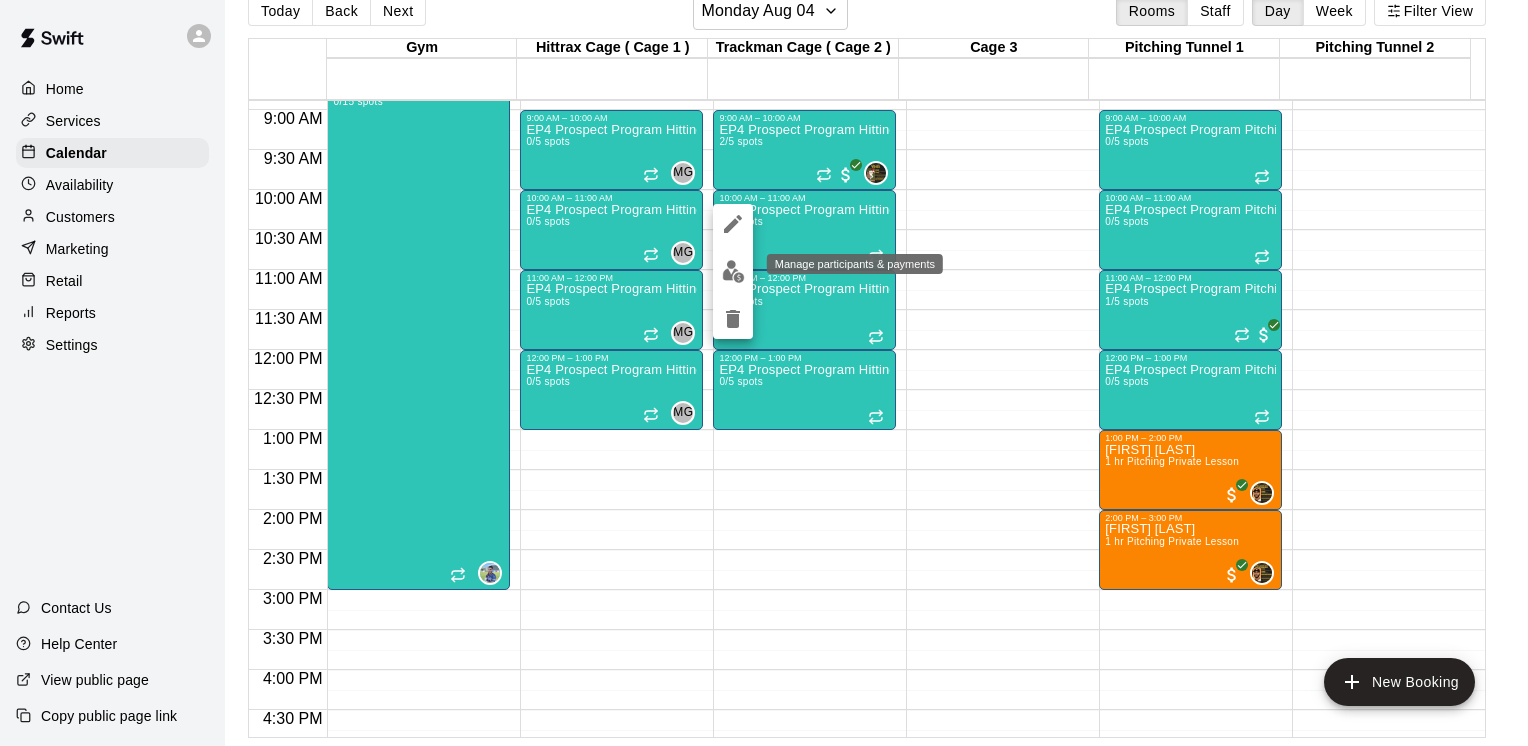 click at bounding box center (733, 271) 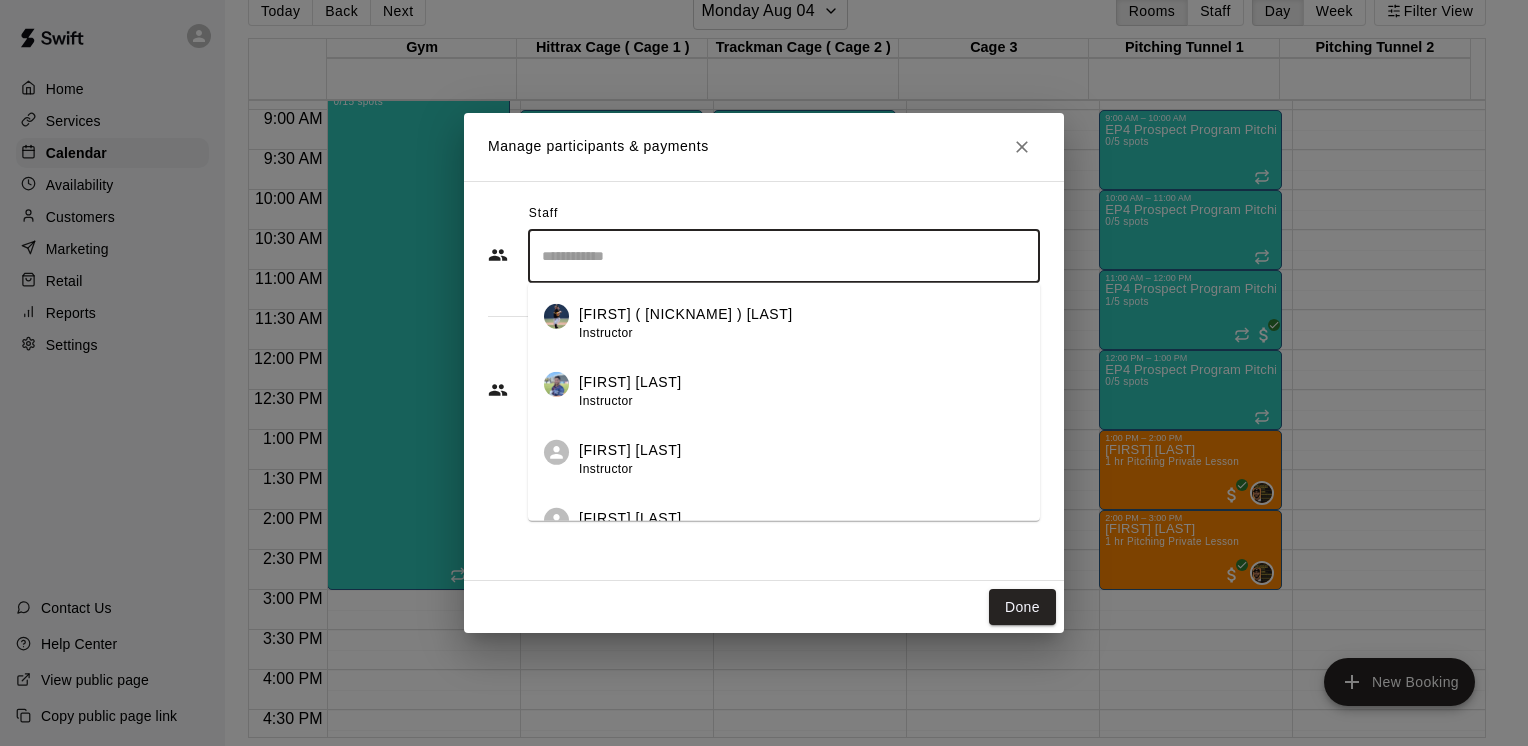 click at bounding box center (784, 256) 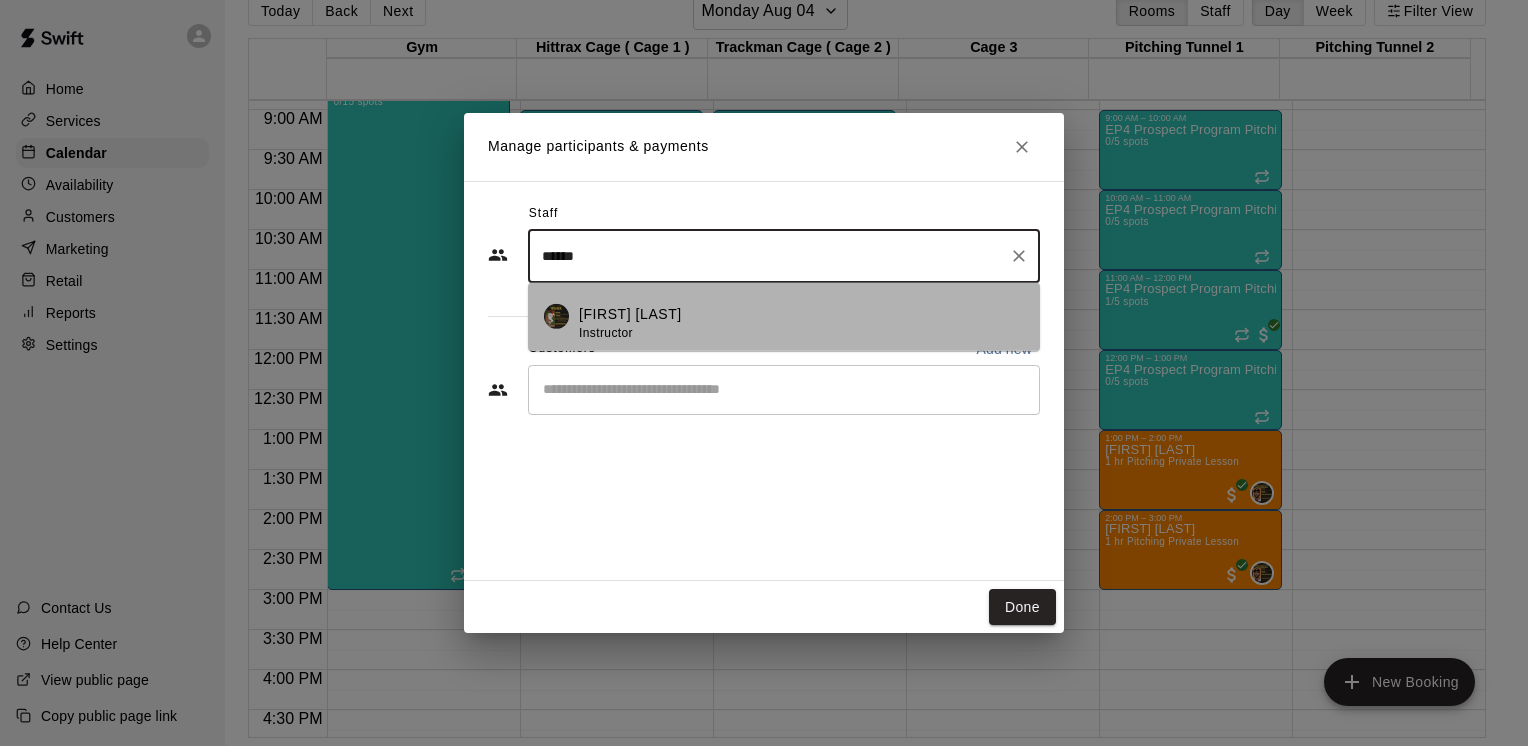 click on "[FIRST] [LAST]" at bounding box center (630, 314) 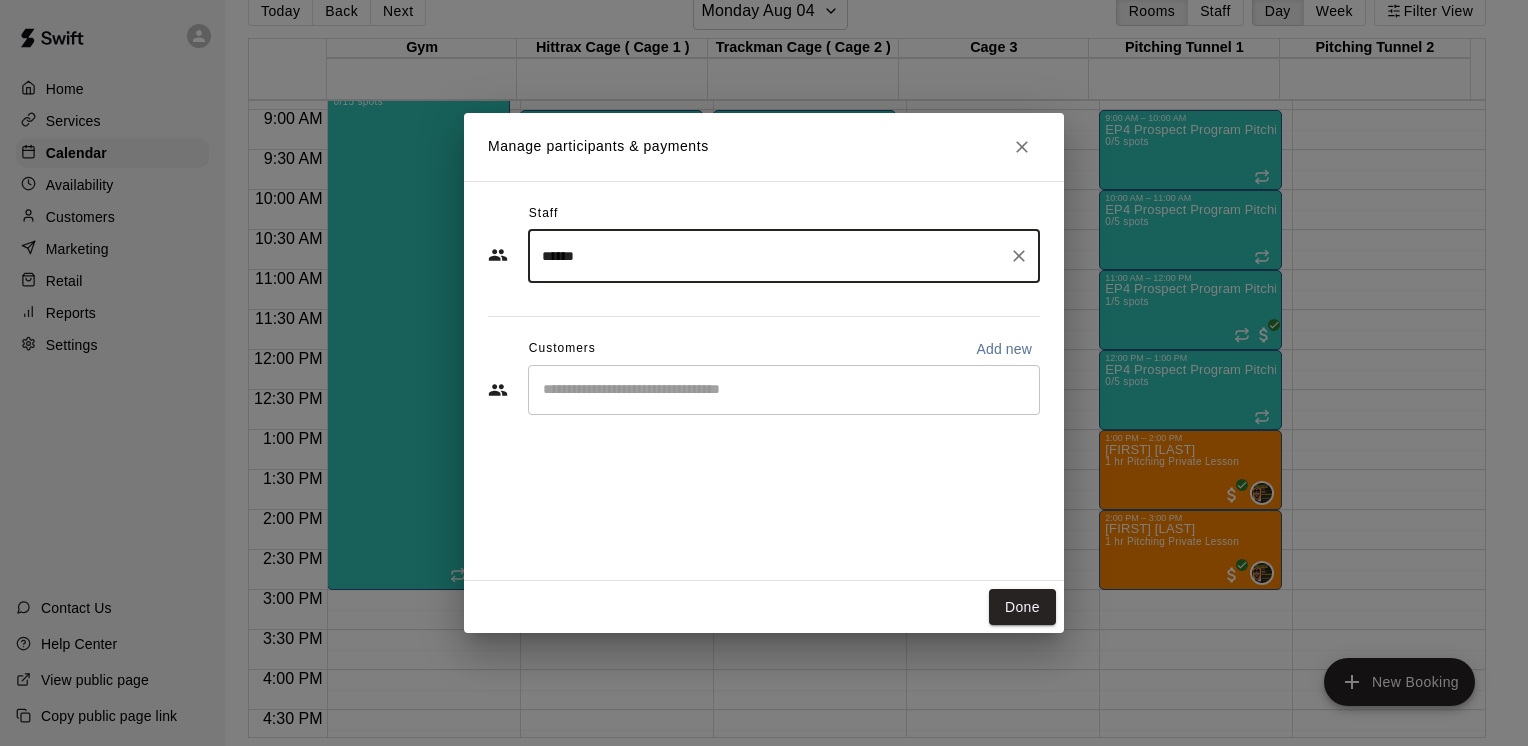 type on "******" 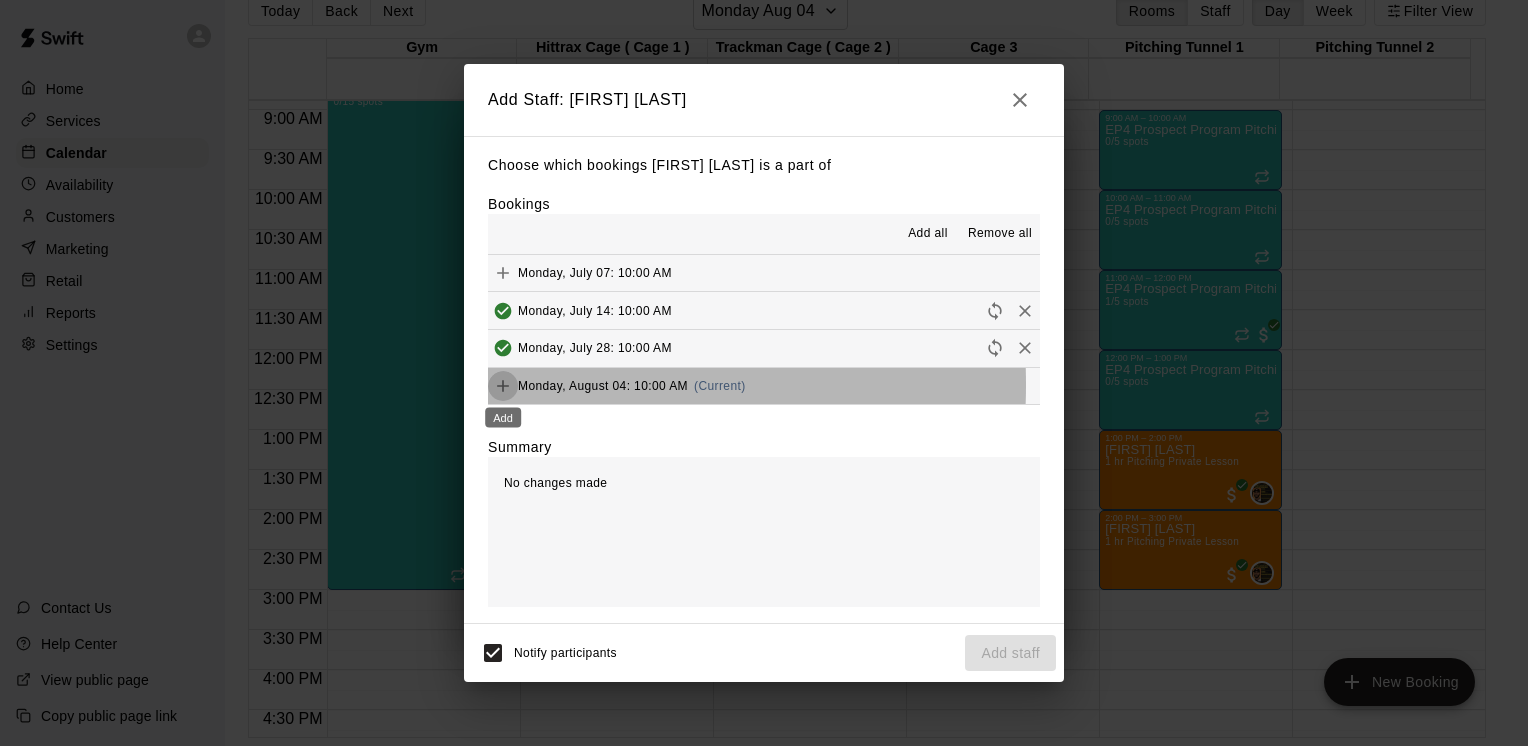 click 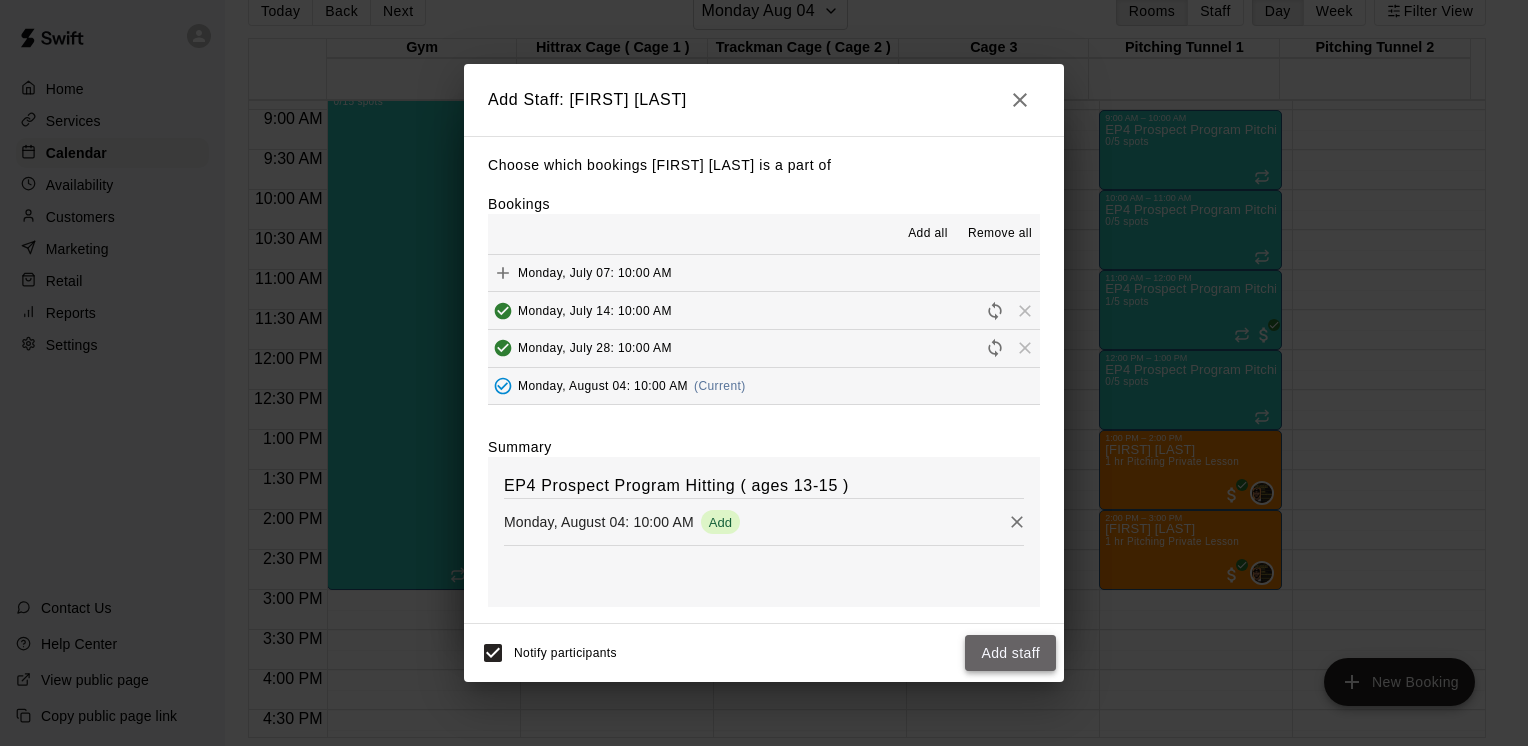 click on "Add staff" at bounding box center [1010, 653] 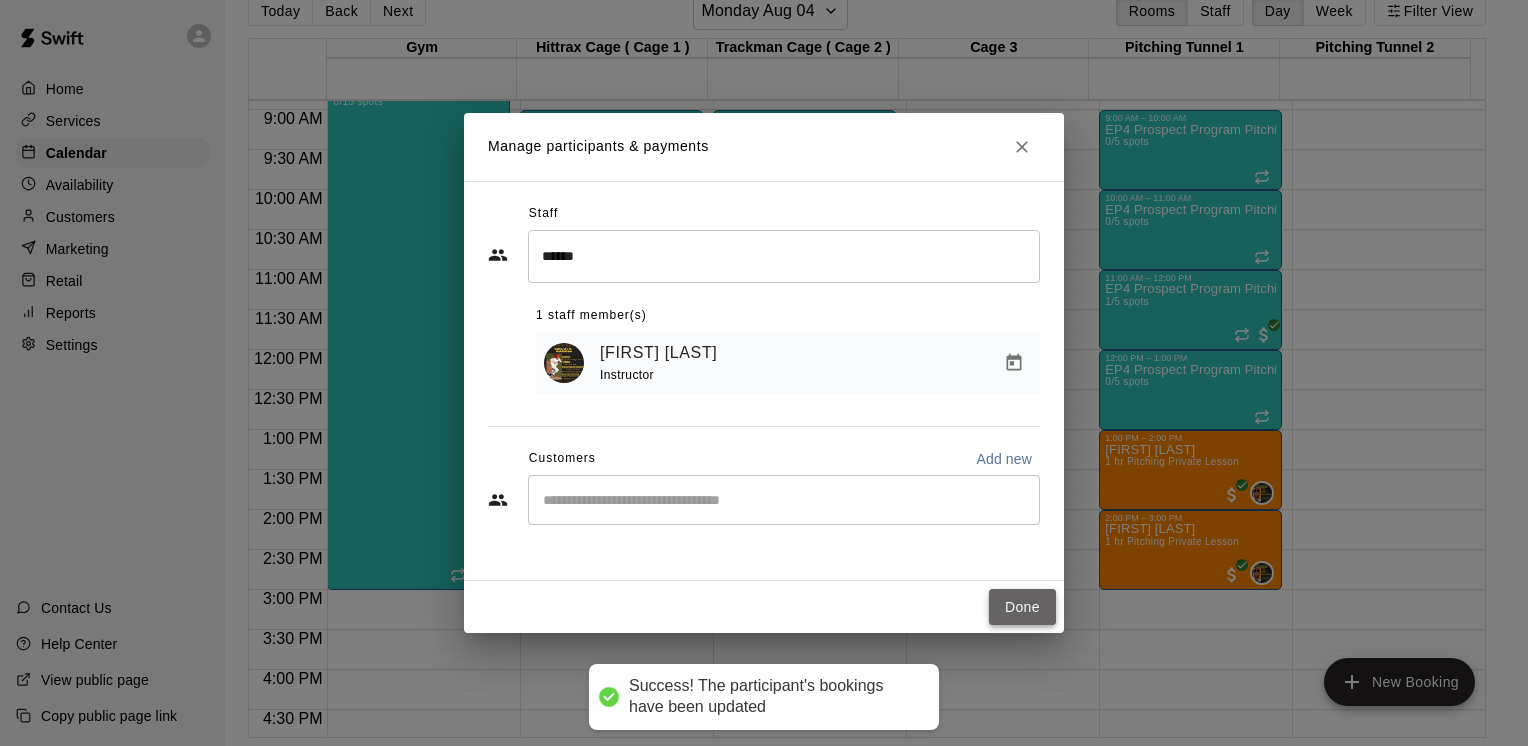 click on "Done" at bounding box center [1022, 607] 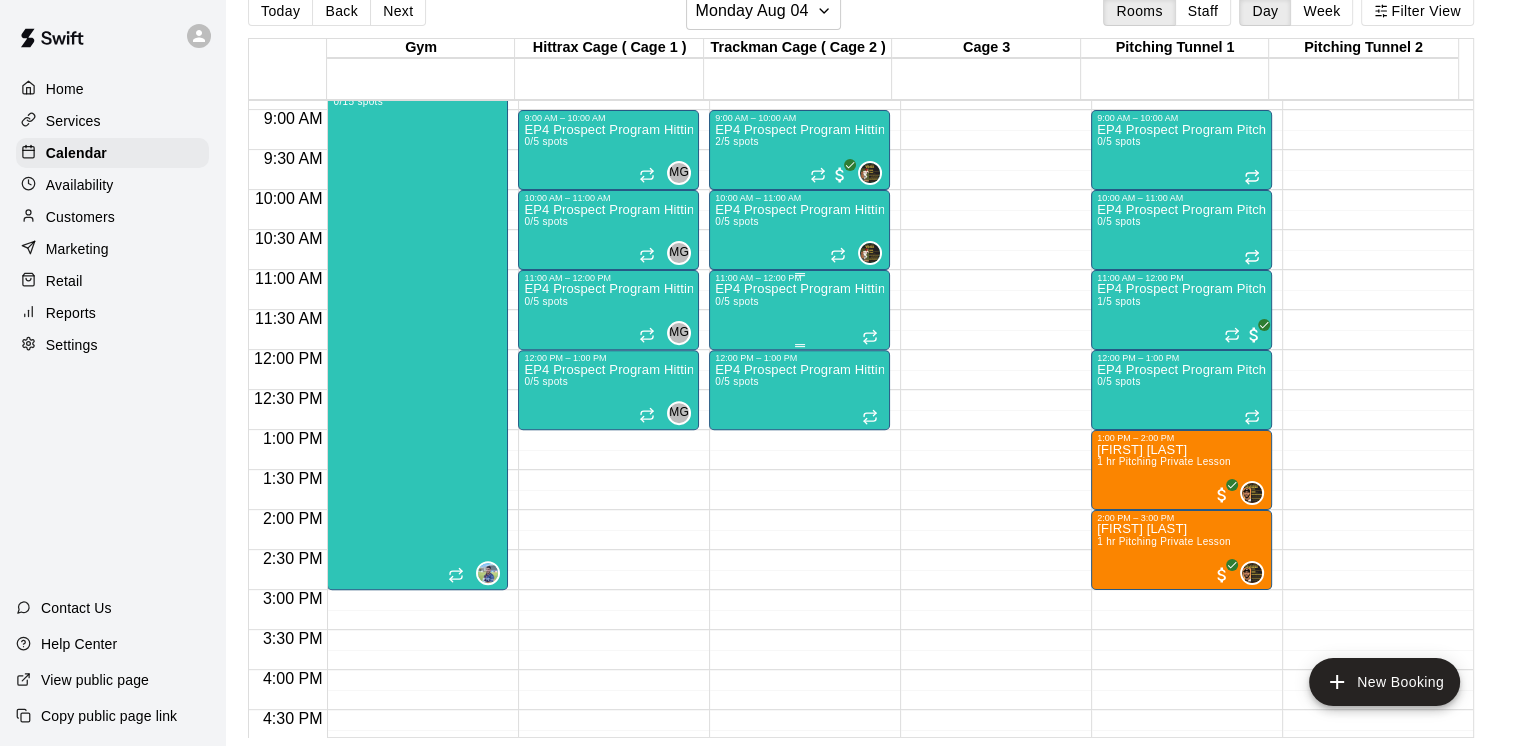 click on "EP4 Prospect Program Hitting ( 9-13u Slot ) 0/5 spots" at bounding box center (799, 656) 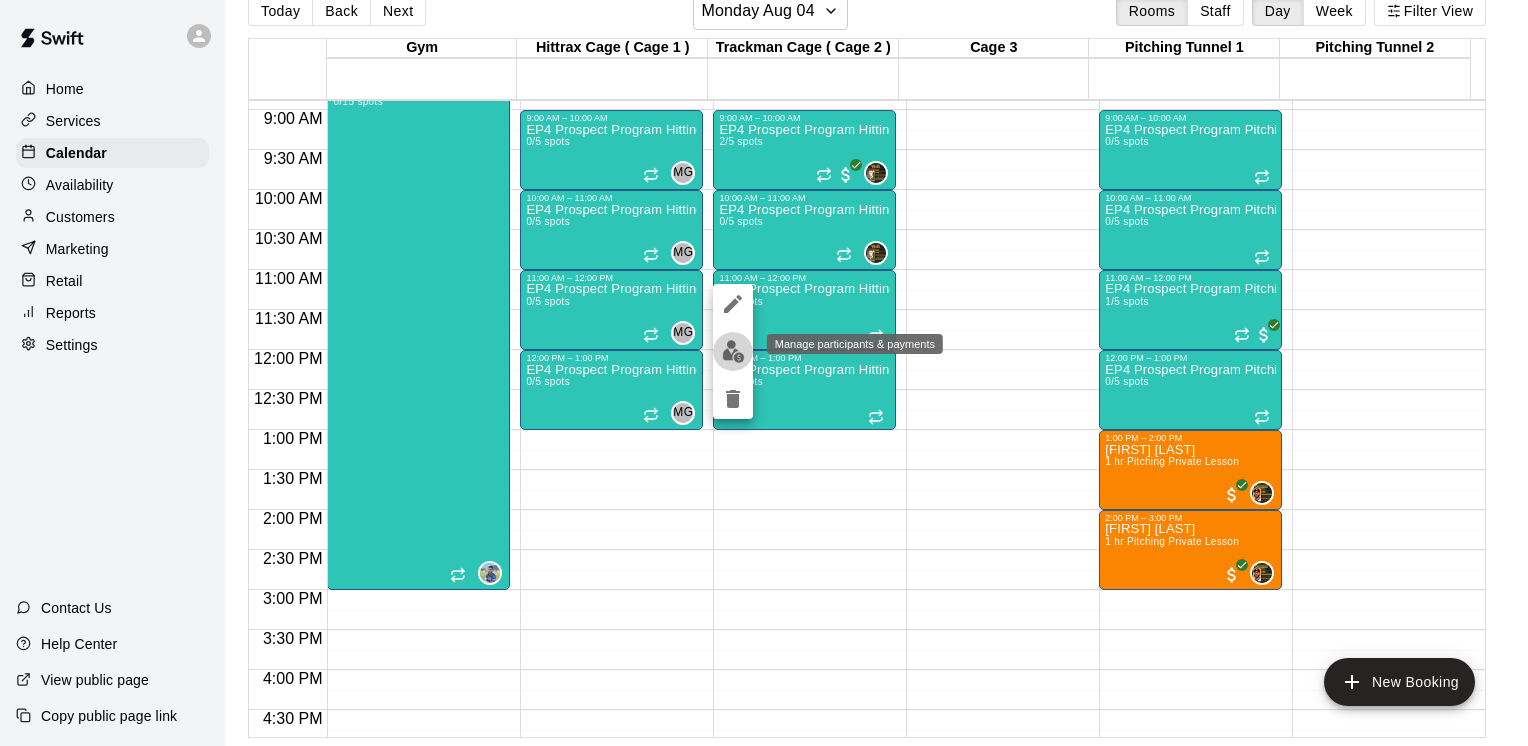 click at bounding box center [733, 351] 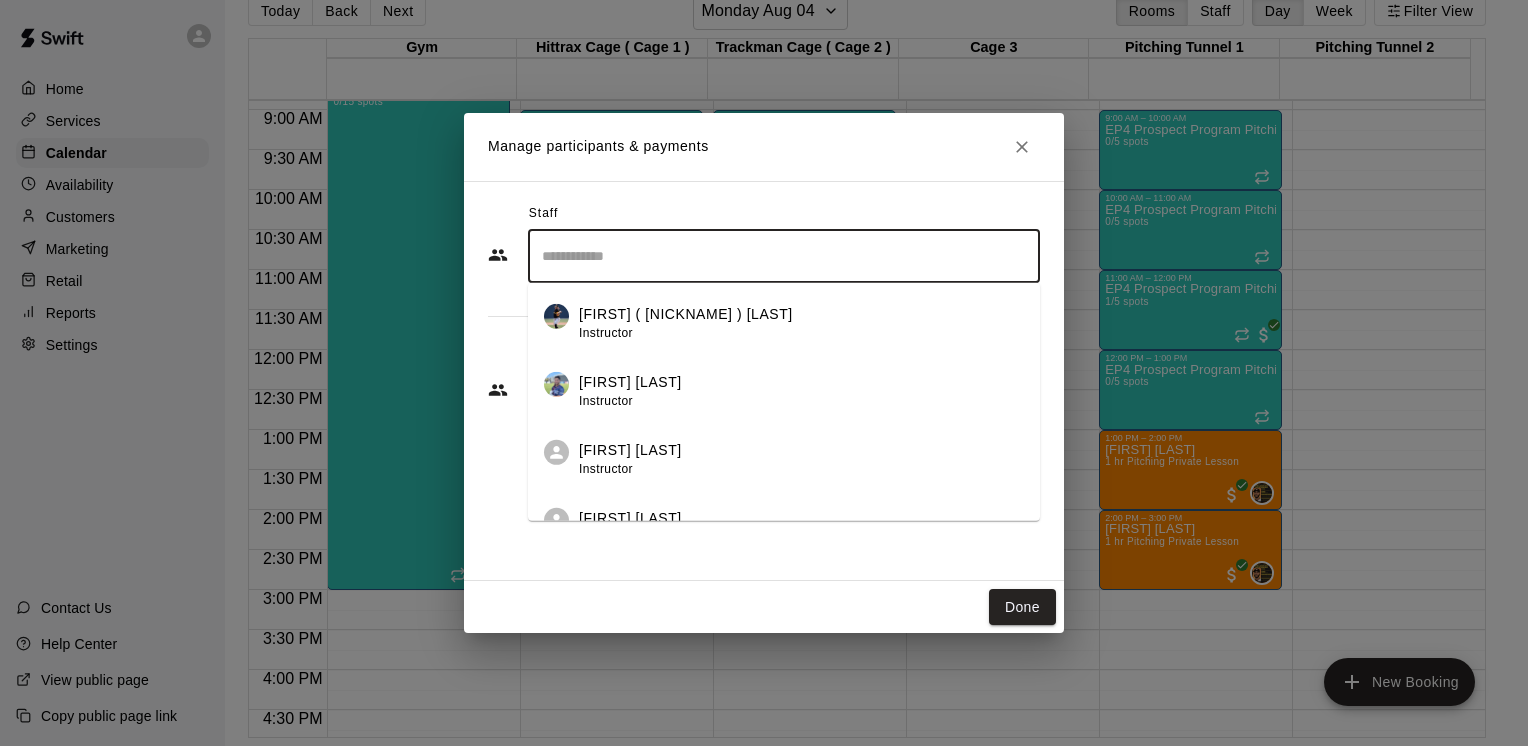 click at bounding box center (784, 256) 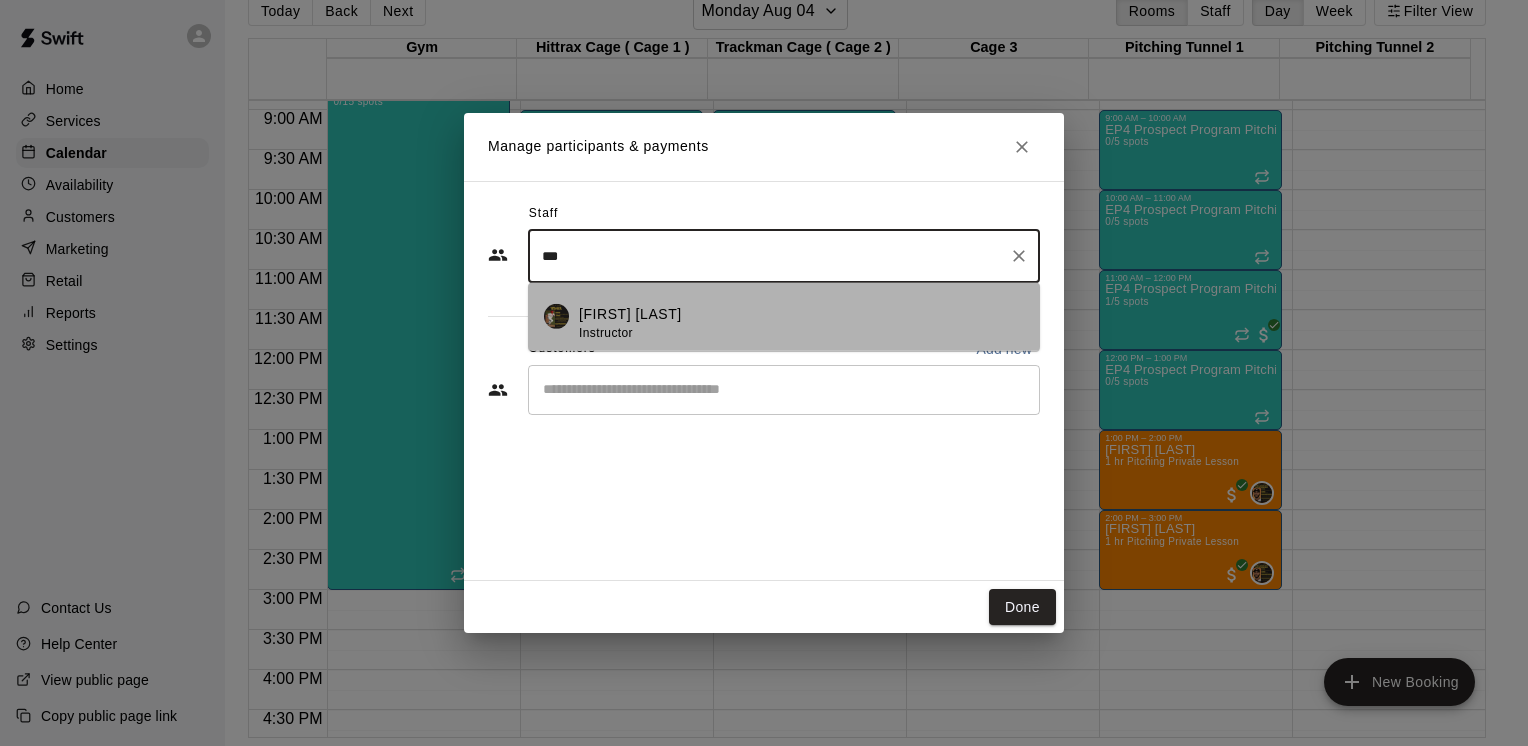 click on "[FIRST] [LAST]" at bounding box center [630, 314] 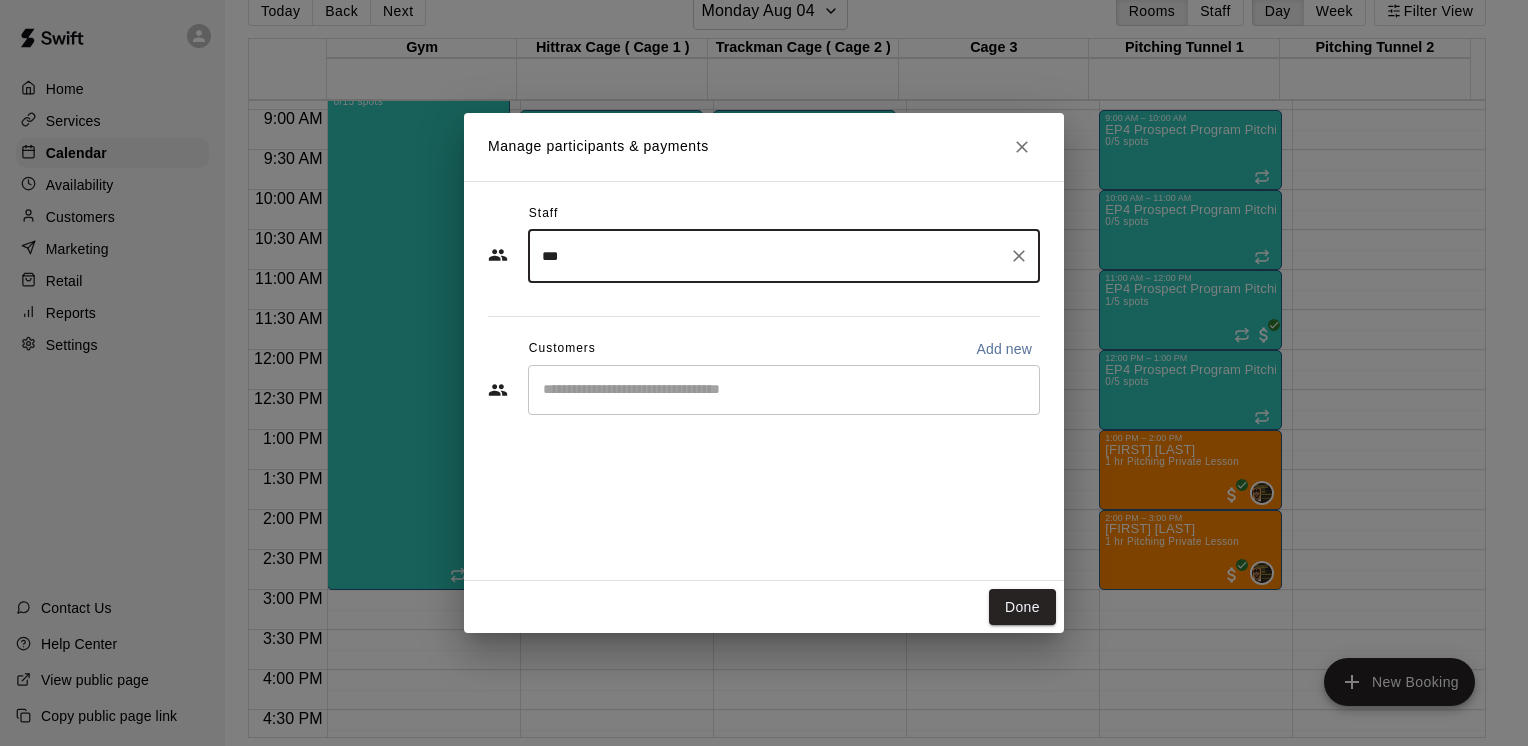 type on "***" 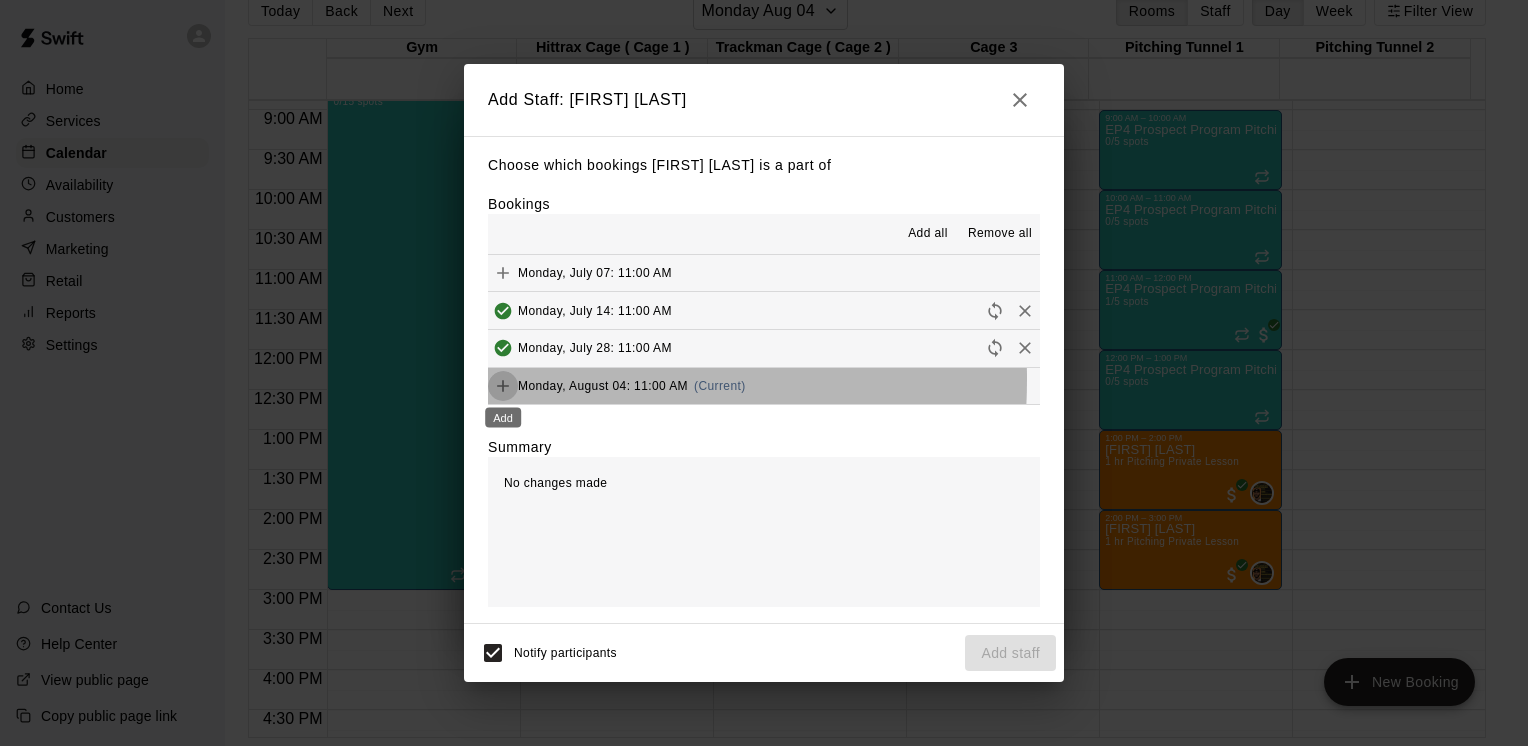 click 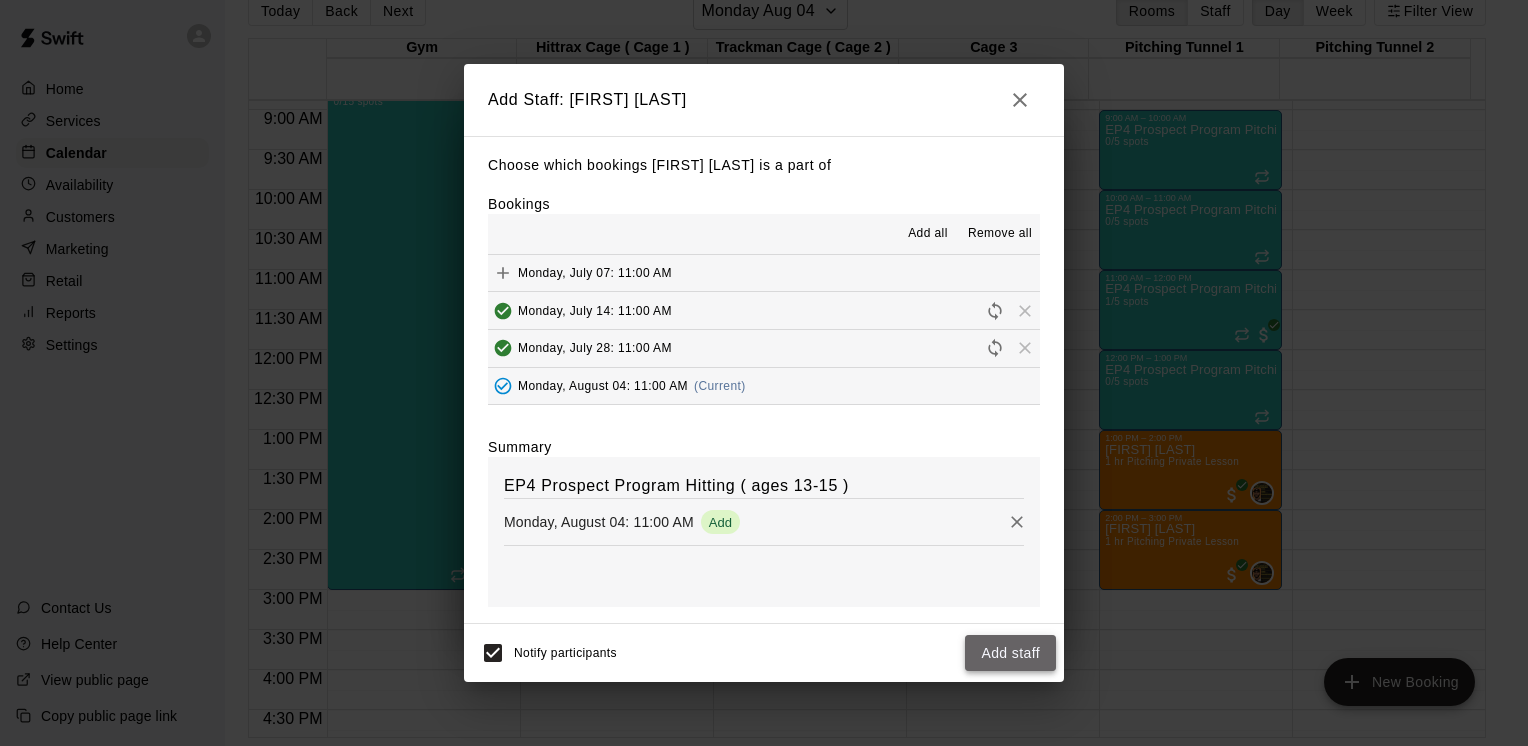click on "Add staff" at bounding box center [1010, 653] 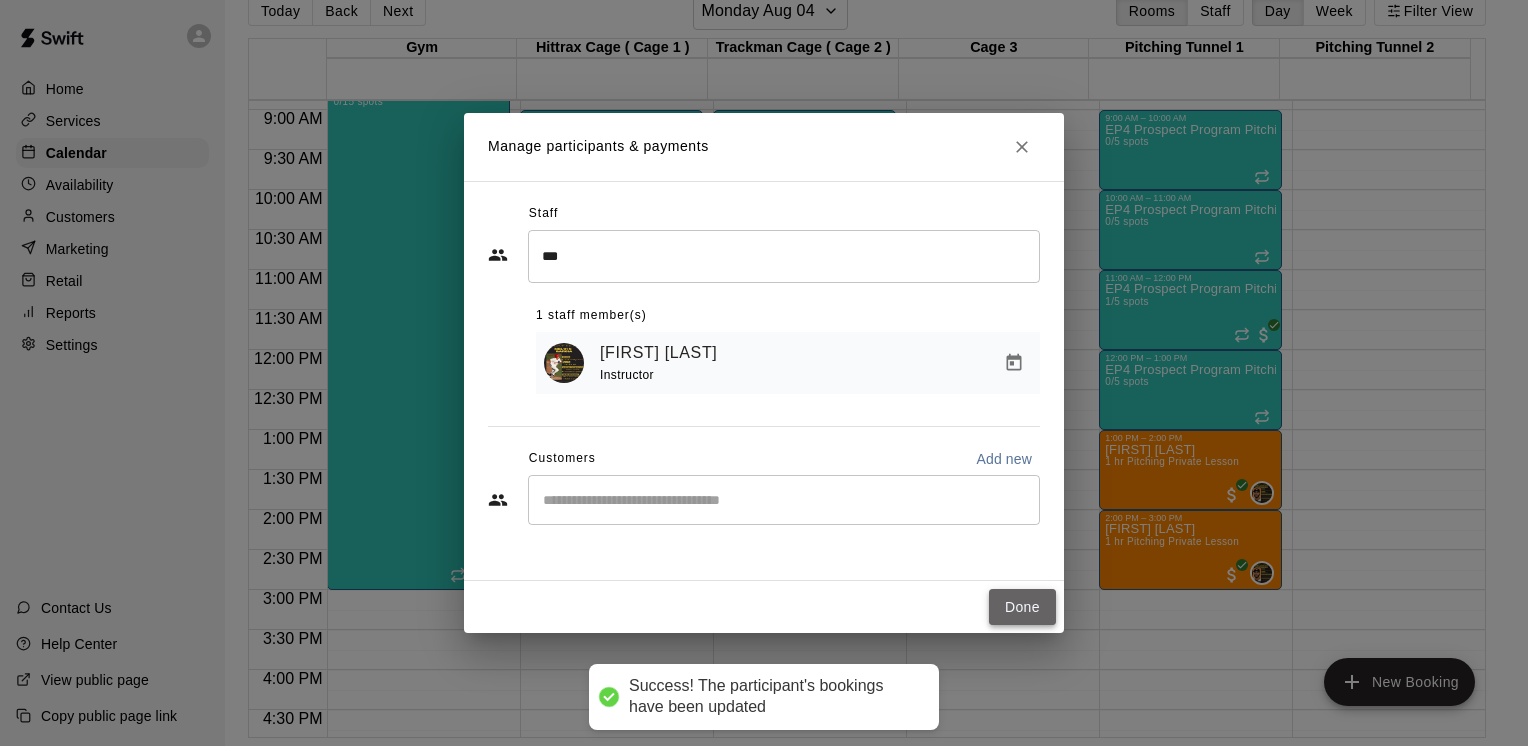 click on "Done" at bounding box center [1022, 607] 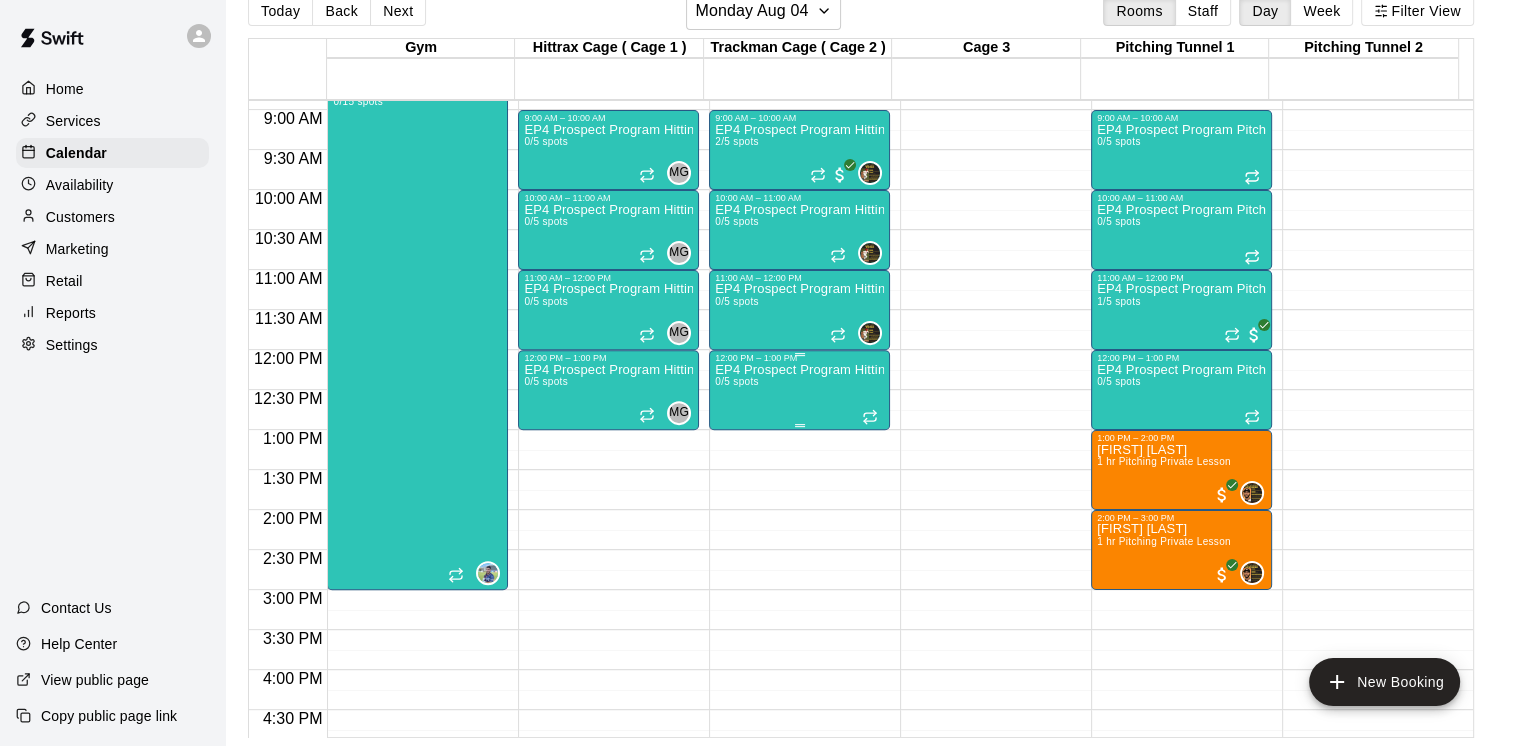 click on "EP4 Prospect Program Hitting ( 9-13u Slot ) 0/5 spots" at bounding box center (799, 736) 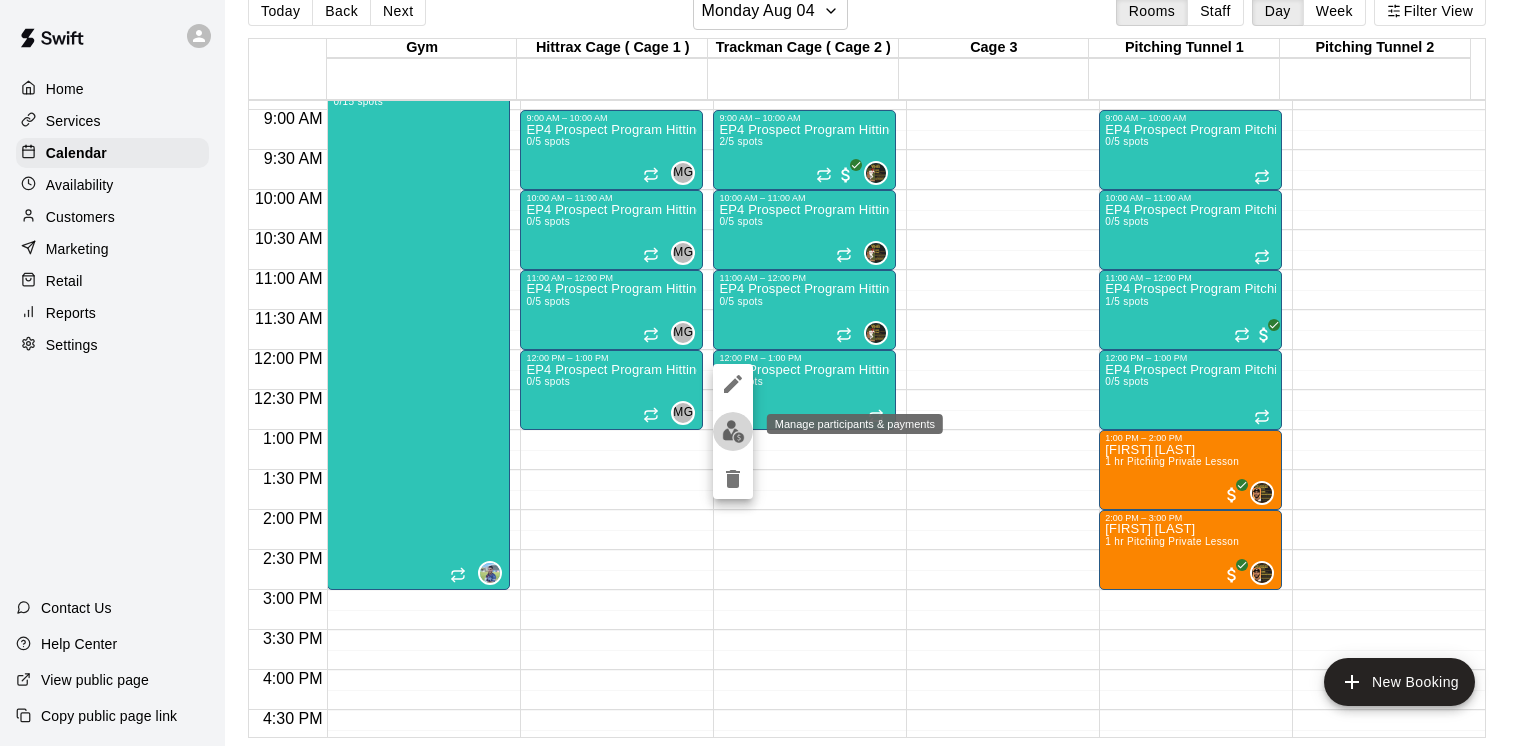click at bounding box center [733, 431] 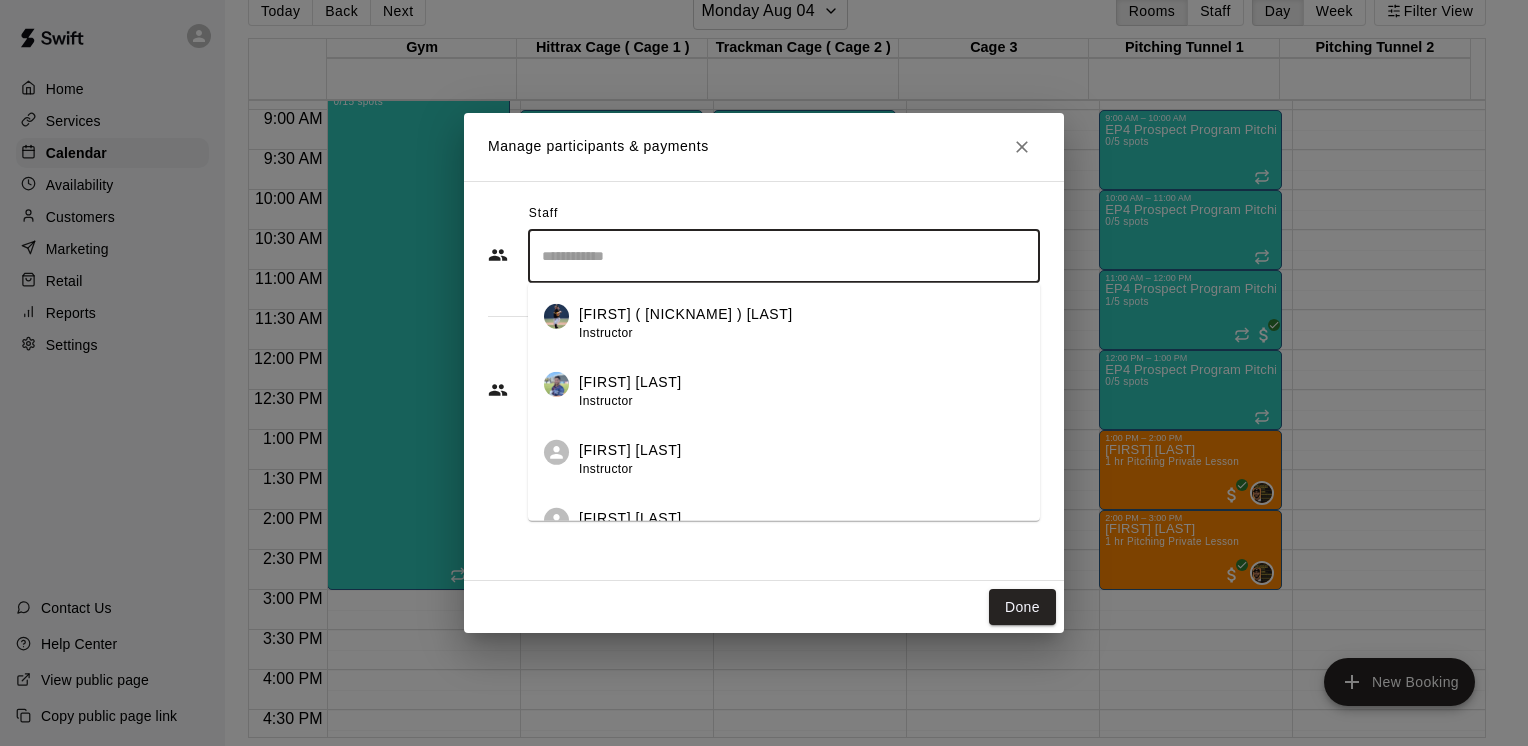 click at bounding box center (784, 256) 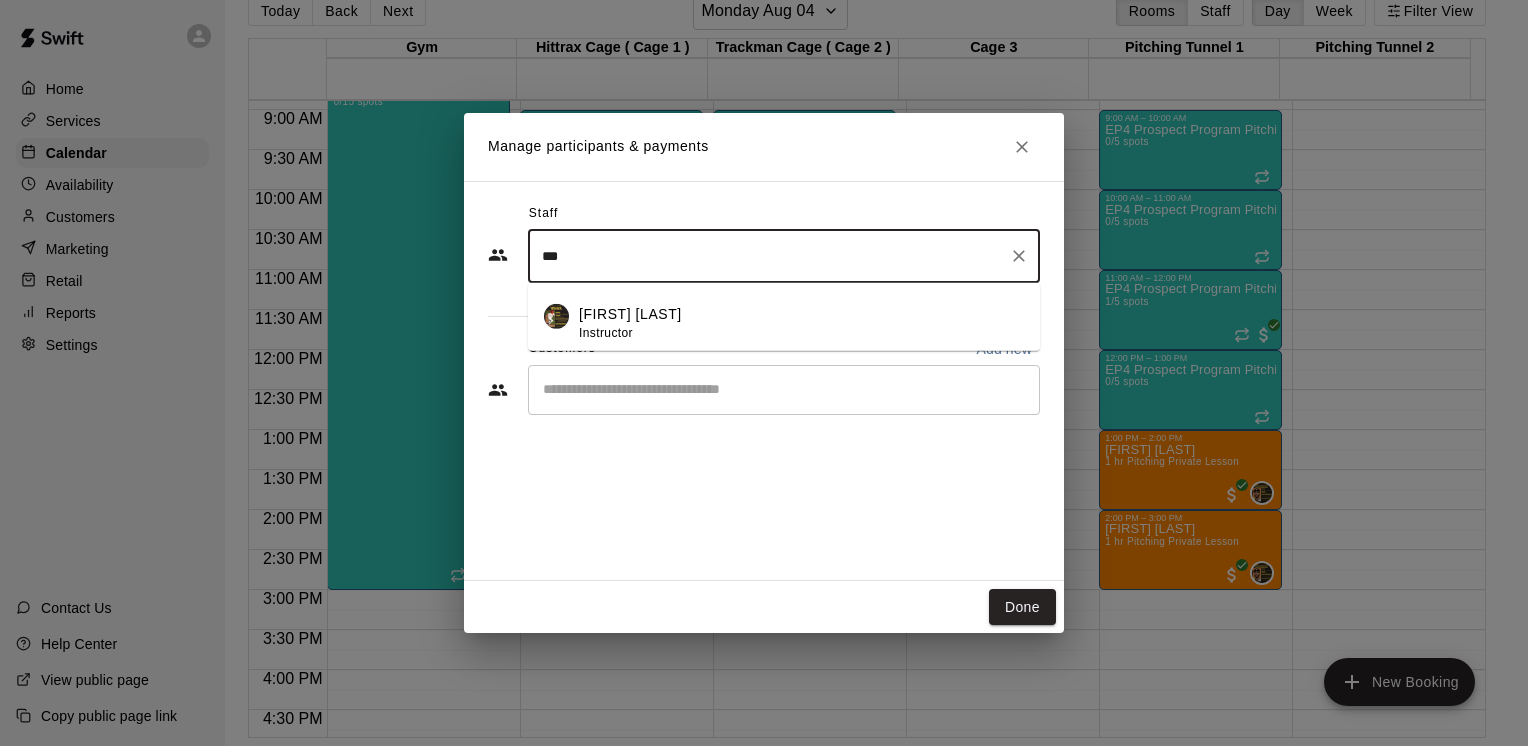 click on "Instructor" at bounding box center [606, 332] 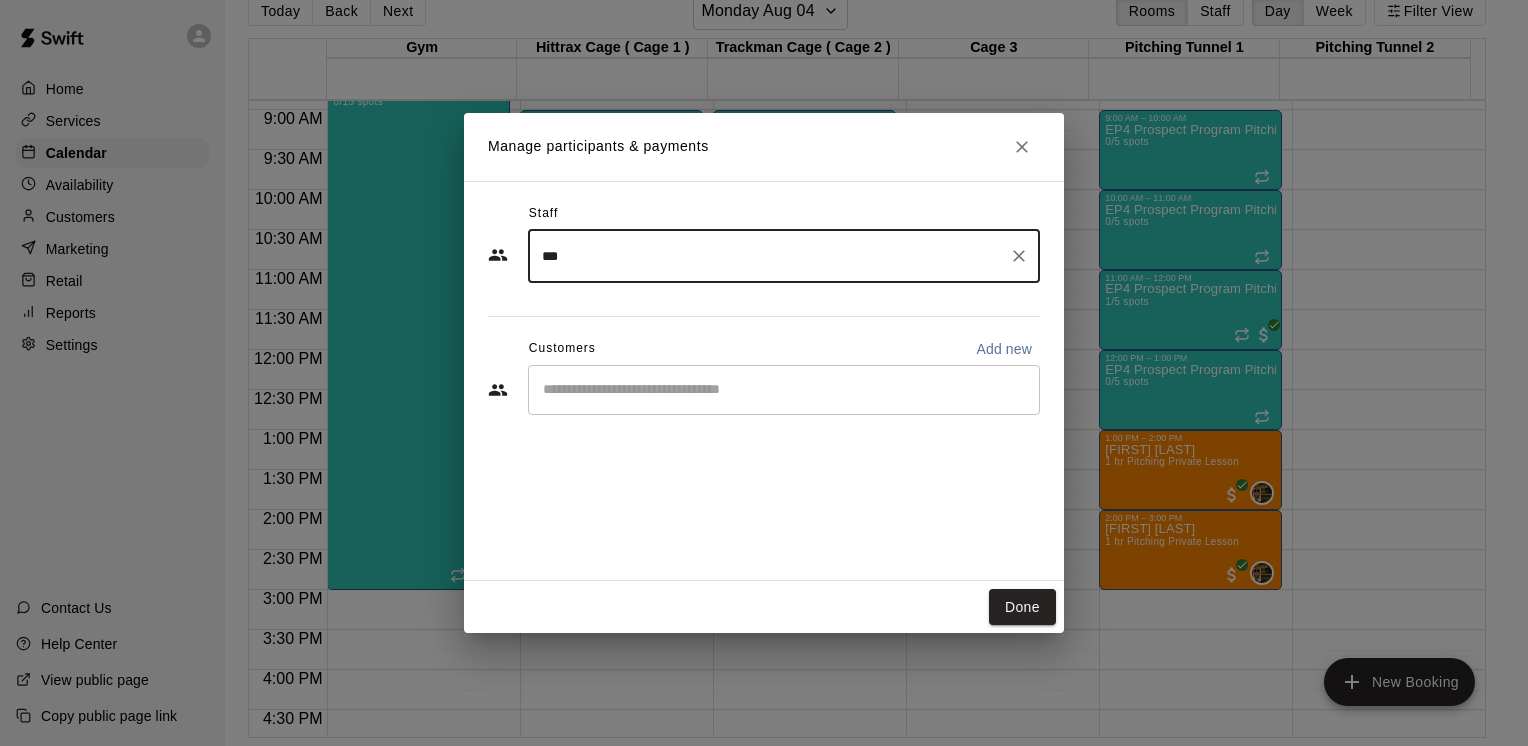 type on "***" 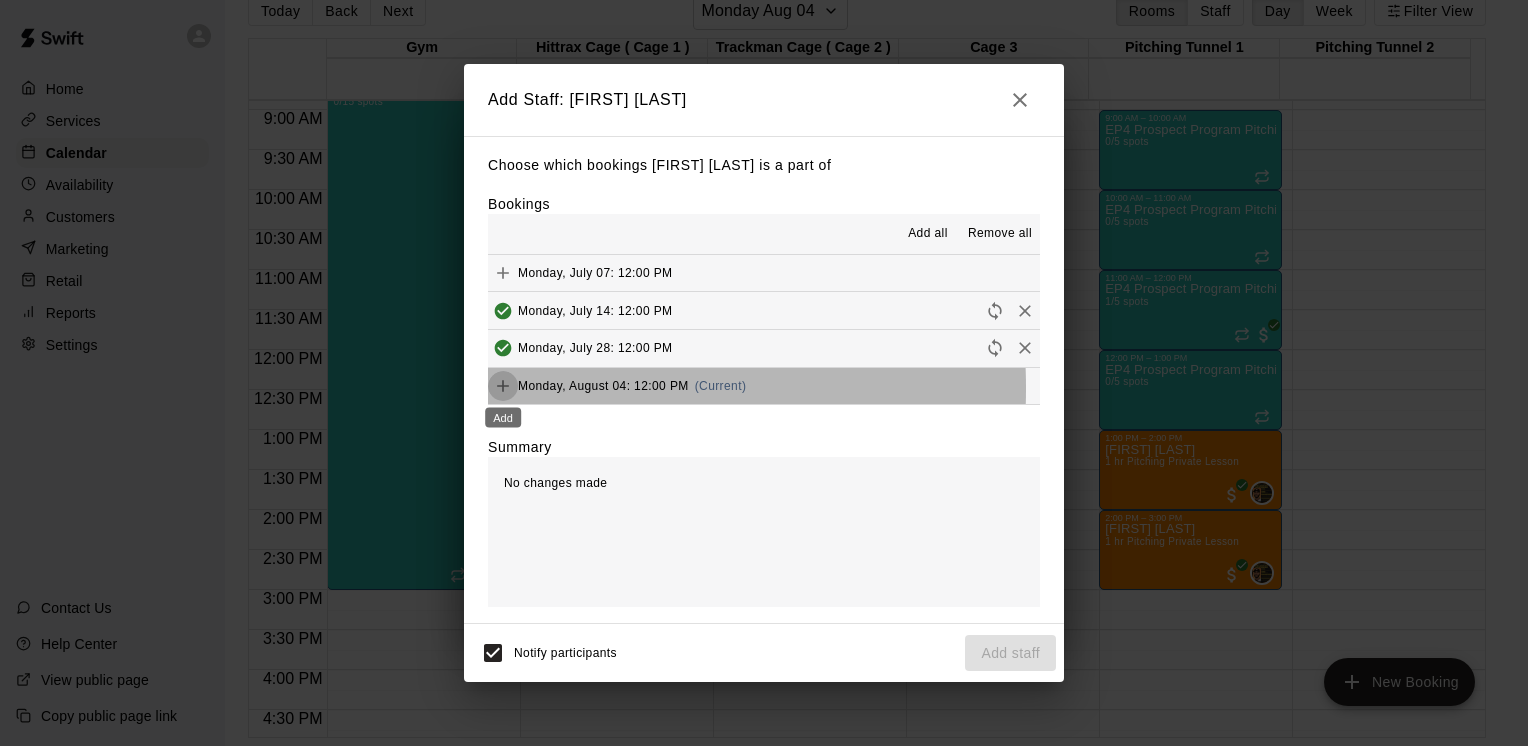 click 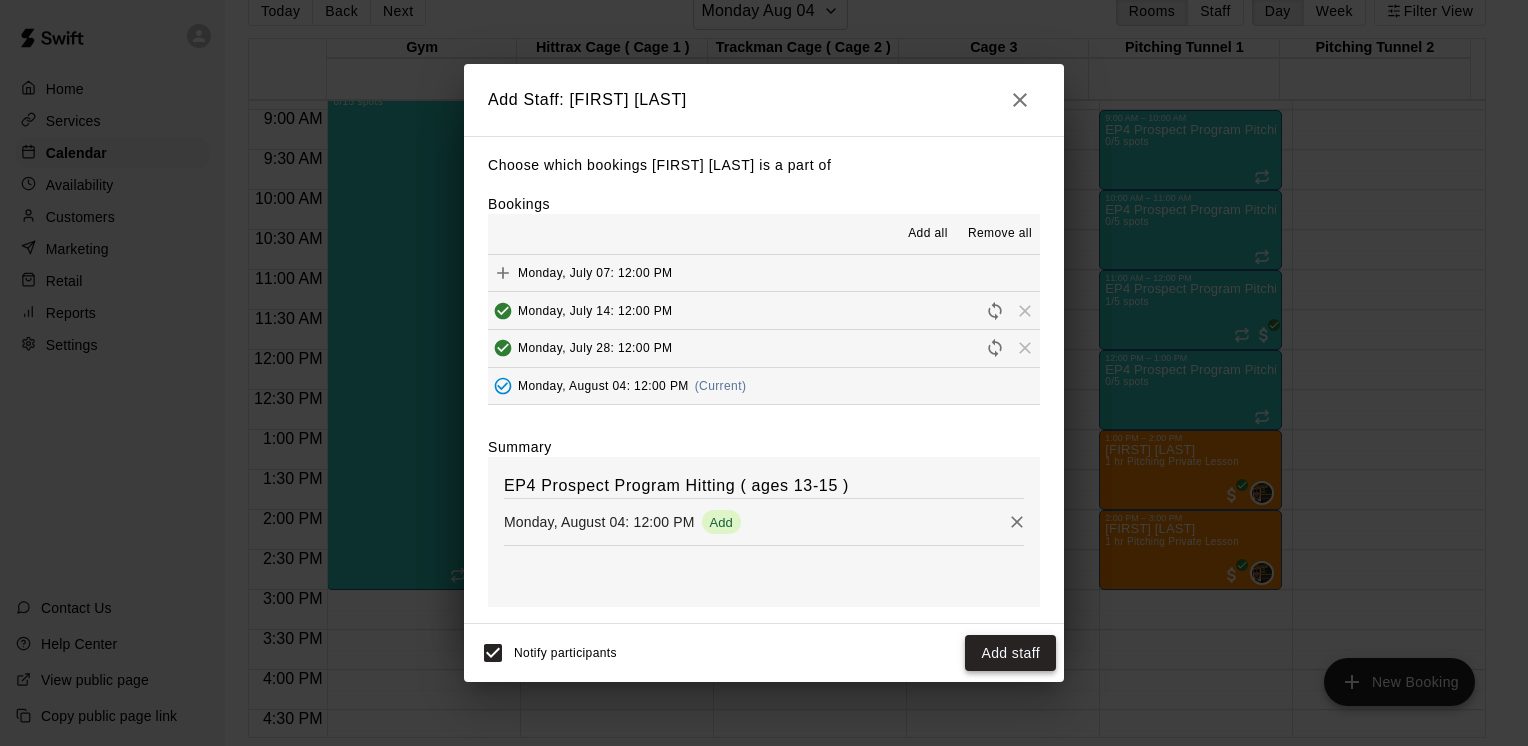 click on "Add staff" at bounding box center (1010, 653) 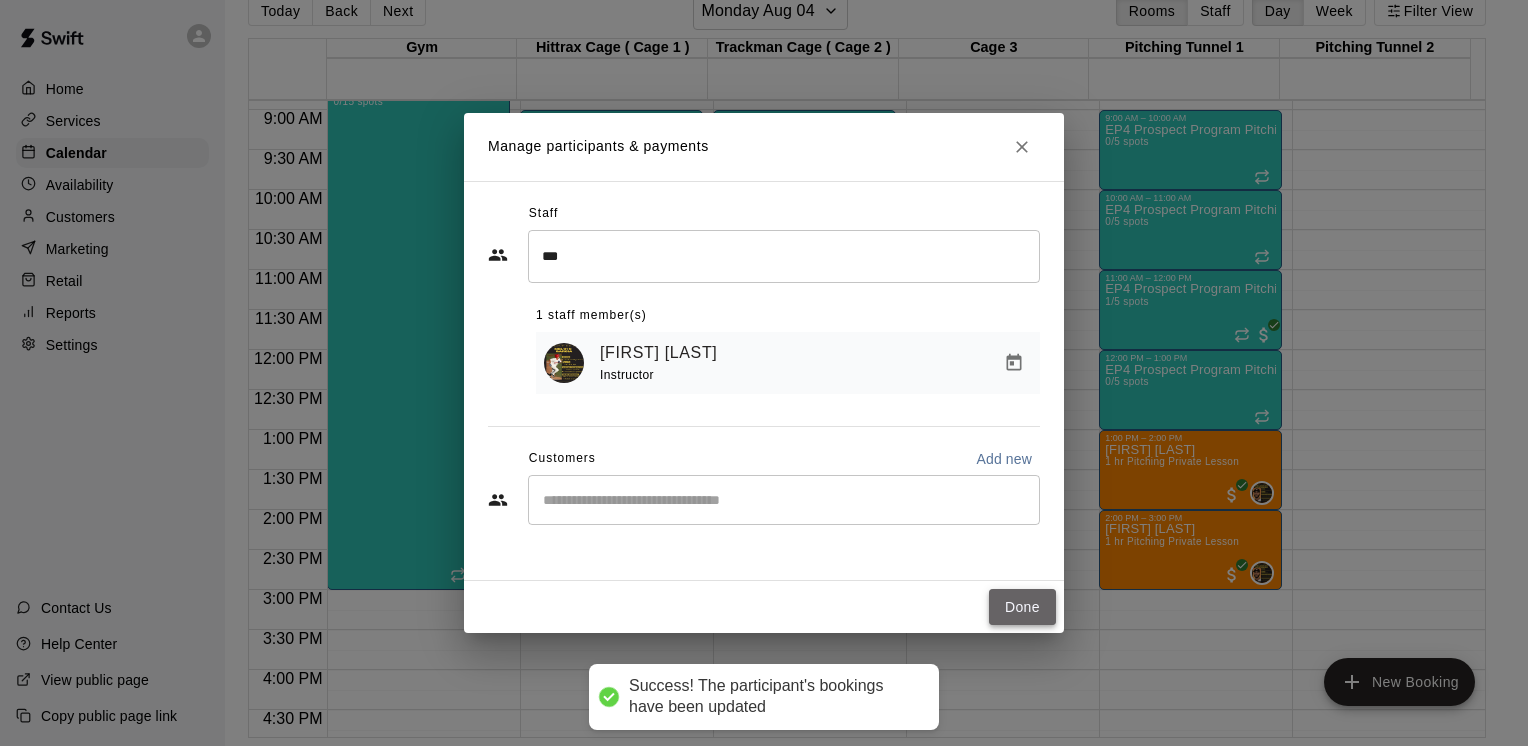 click on "Done" at bounding box center [1022, 607] 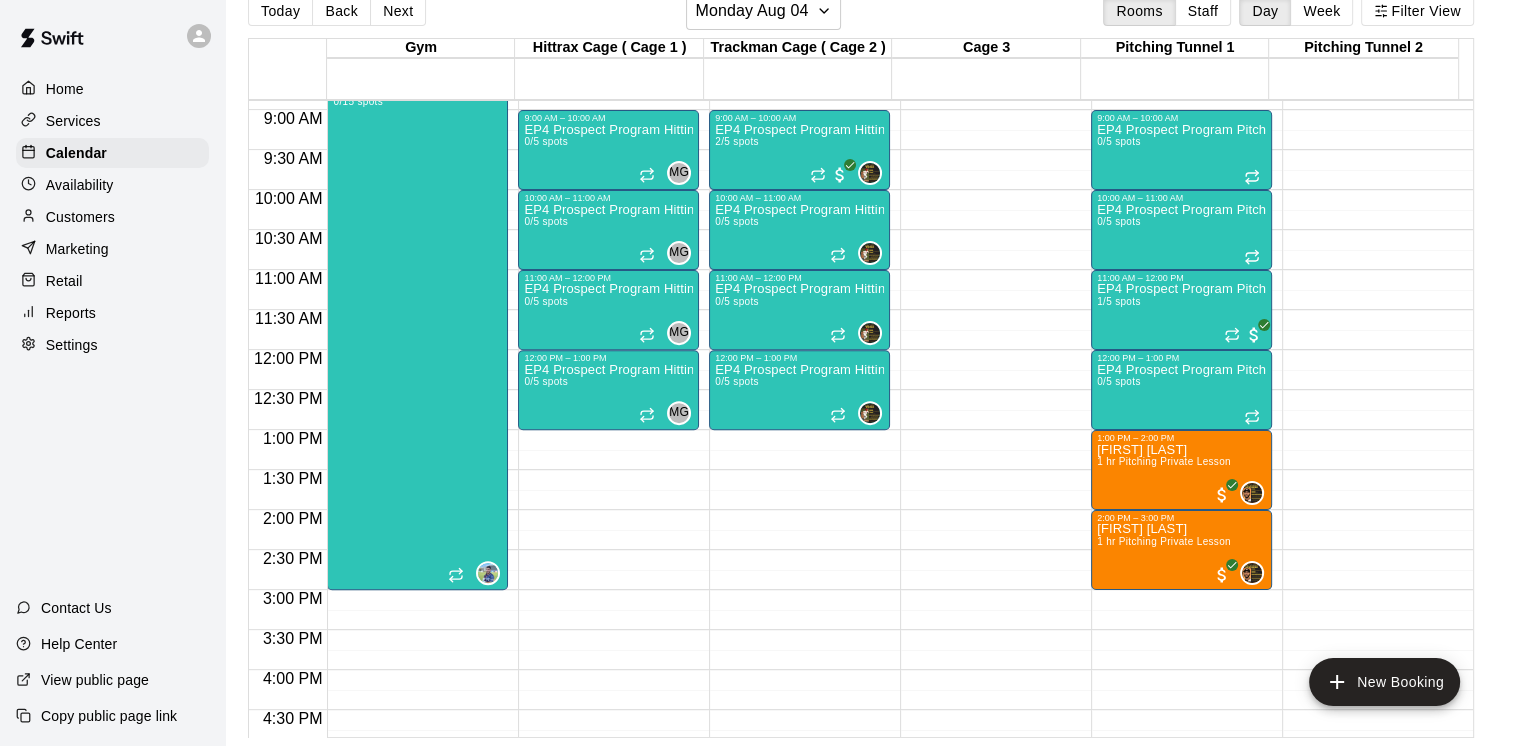 click on "12:00 AM – 8:30 AM Closed 6:00 PM – 11:59 PM Closed" at bounding box center [1372, 350] 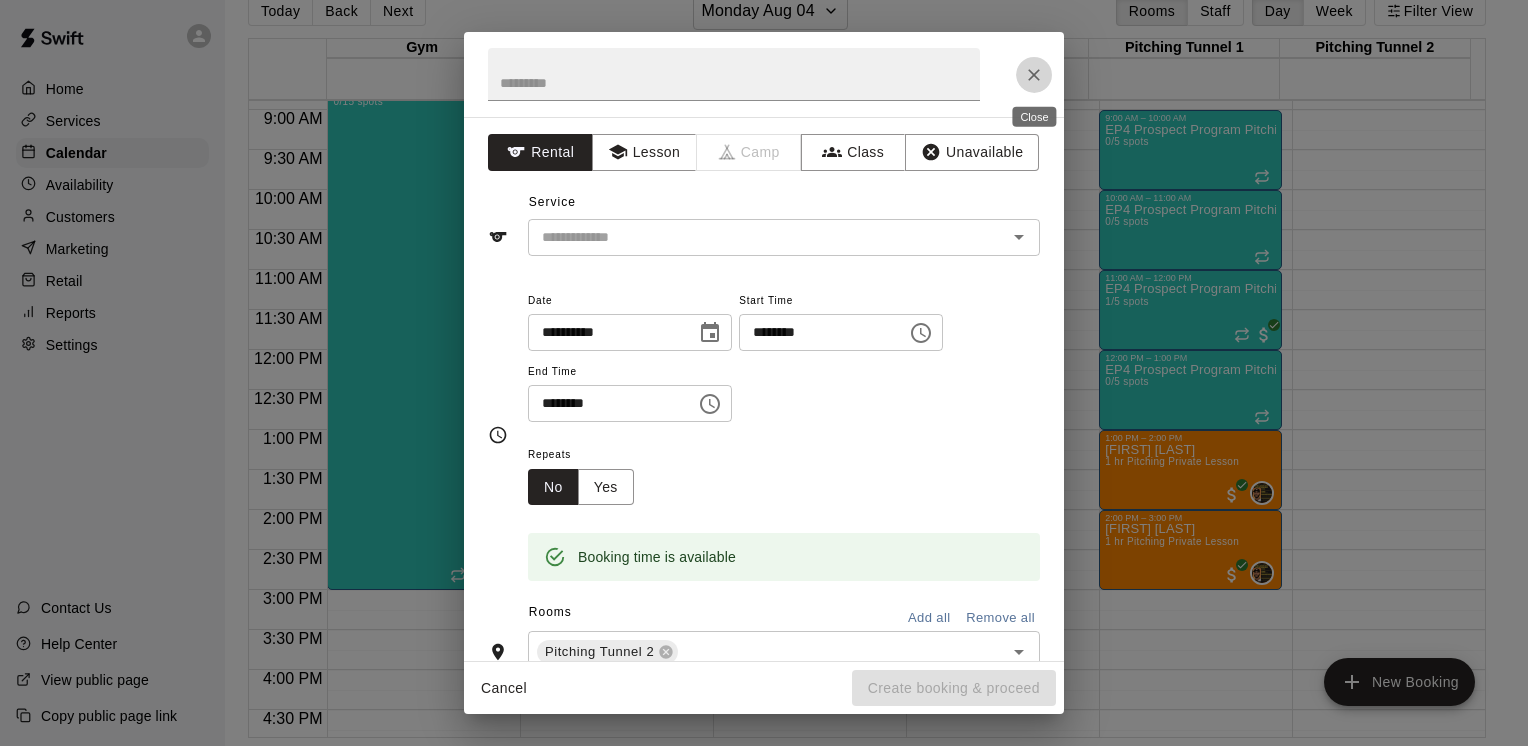 click 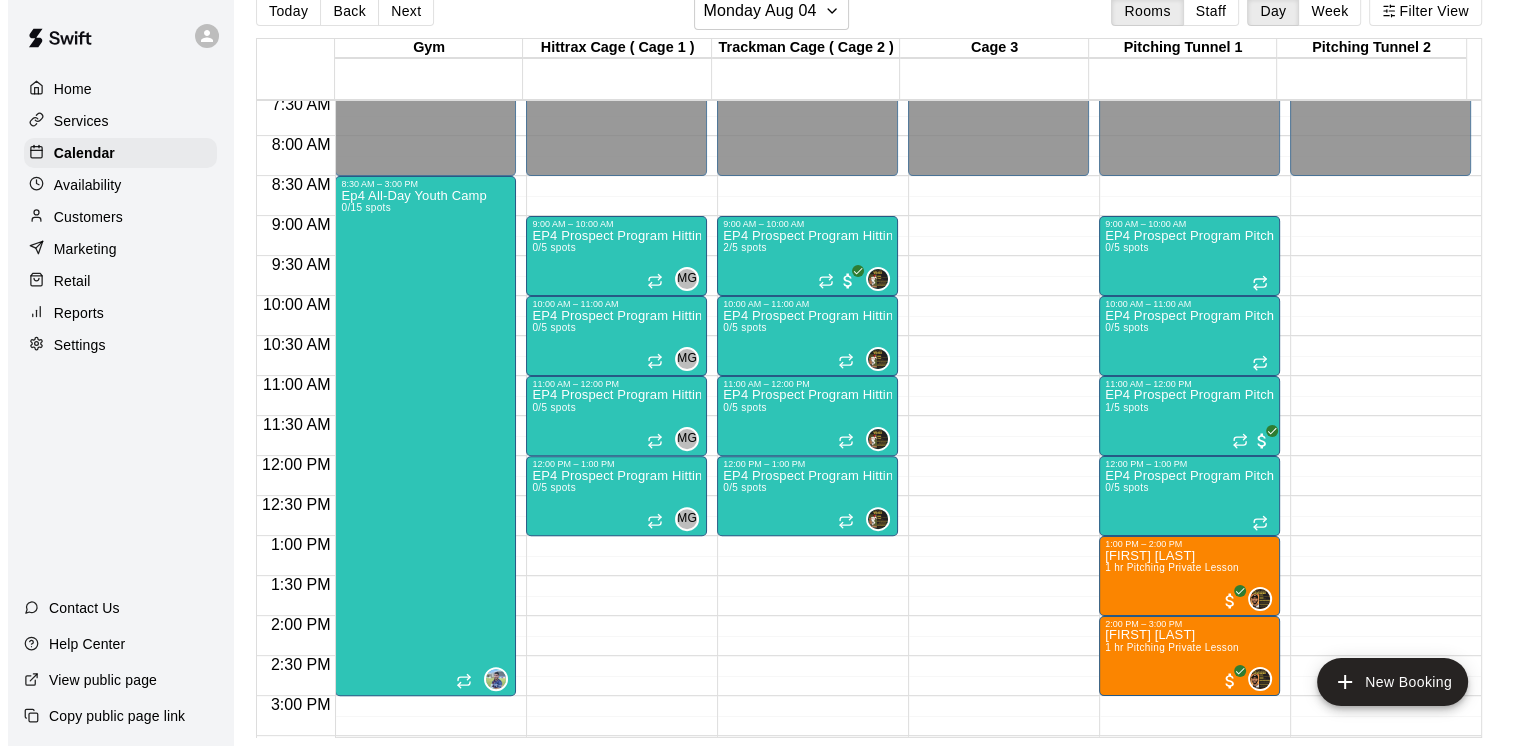 scroll, scrollTop: 613, scrollLeft: 0, axis: vertical 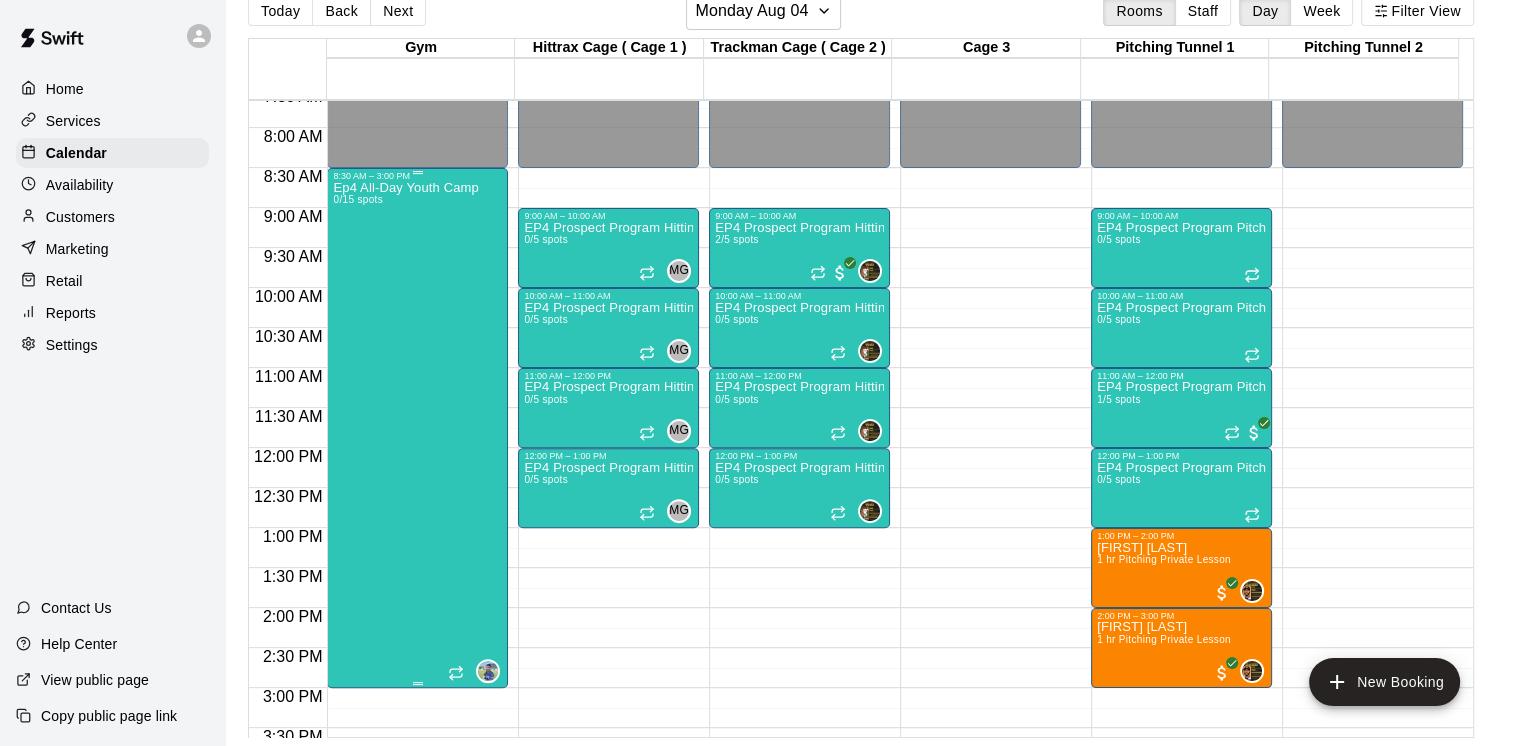 click on "Ep4 All-Day Youth Camp 0/15 spots" at bounding box center [405, 554] 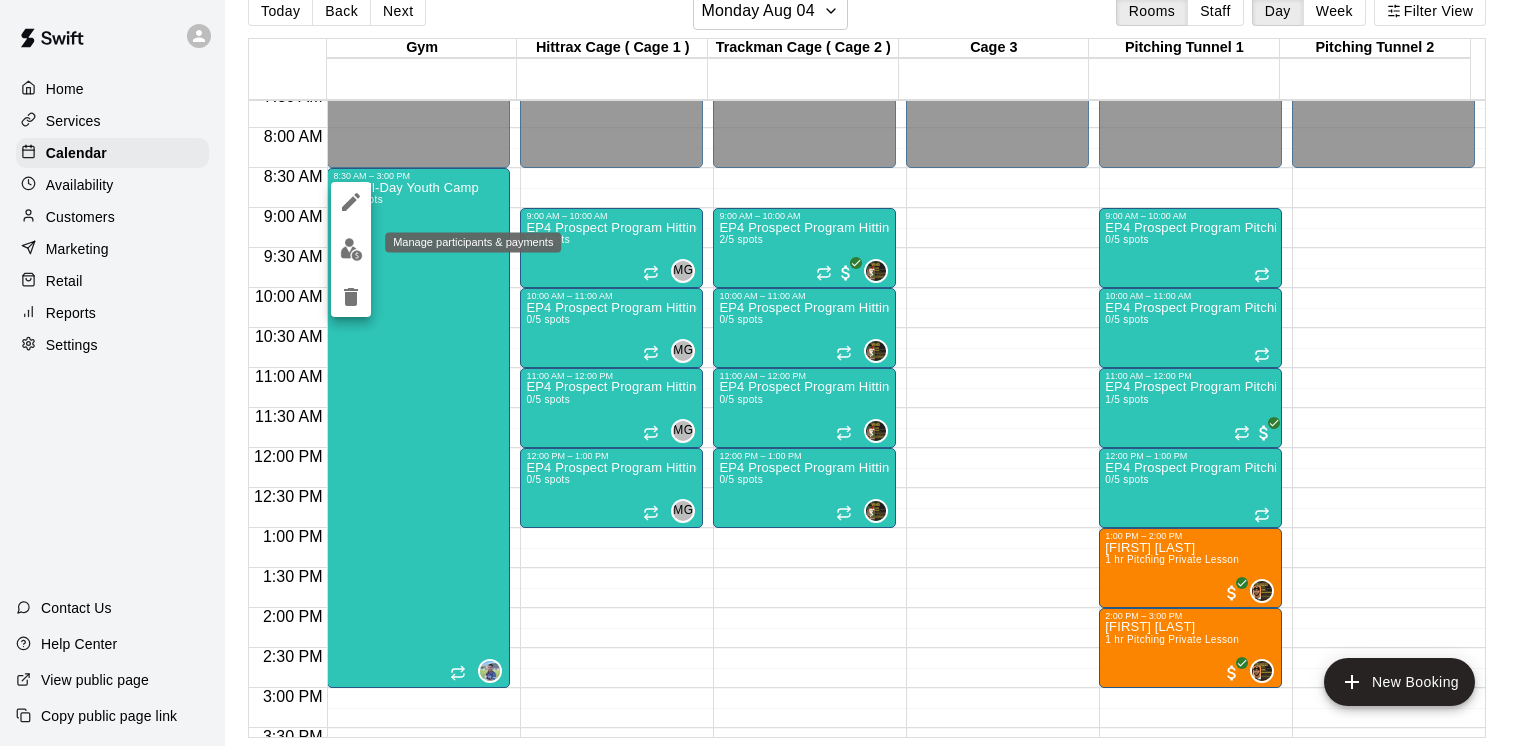 click at bounding box center [351, 249] 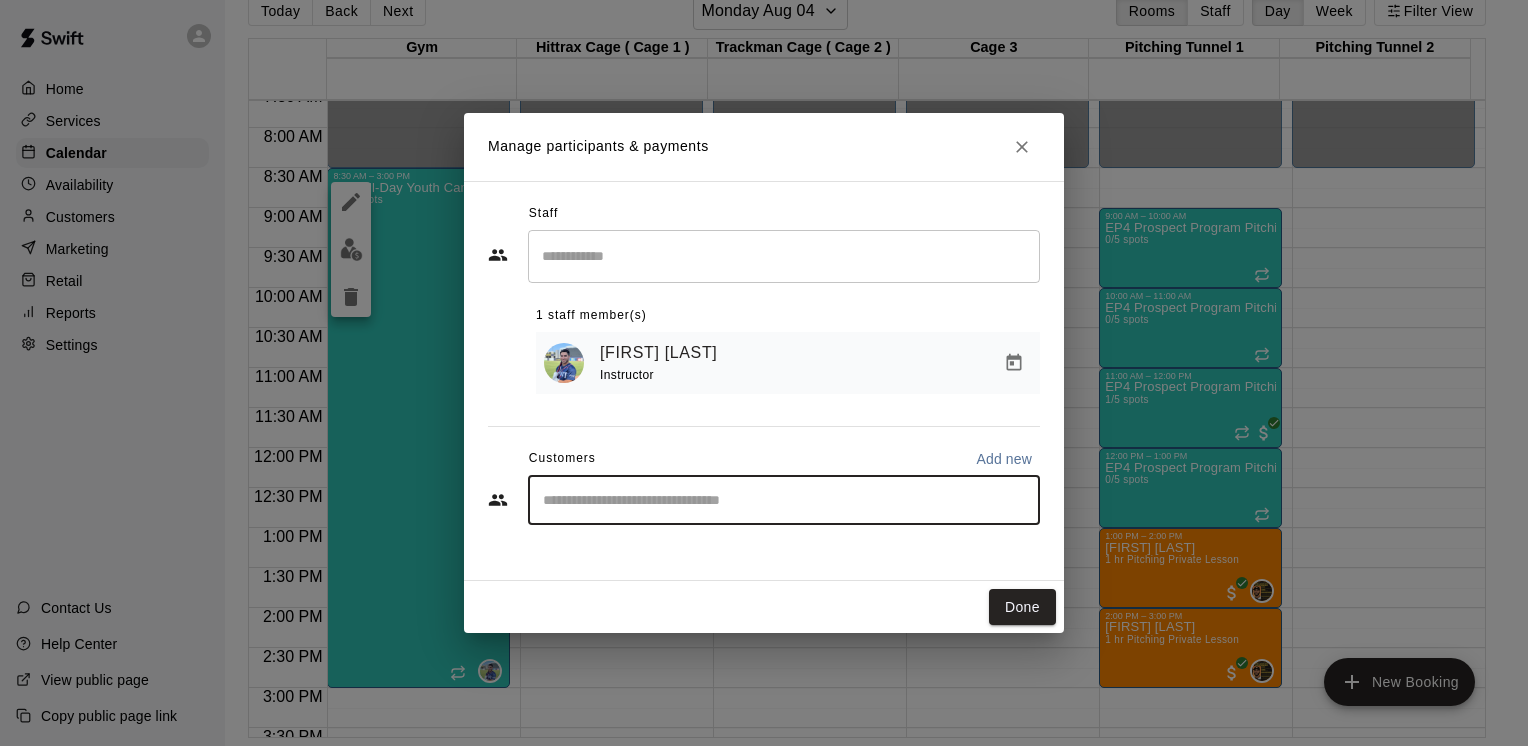 click at bounding box center (784, 500) 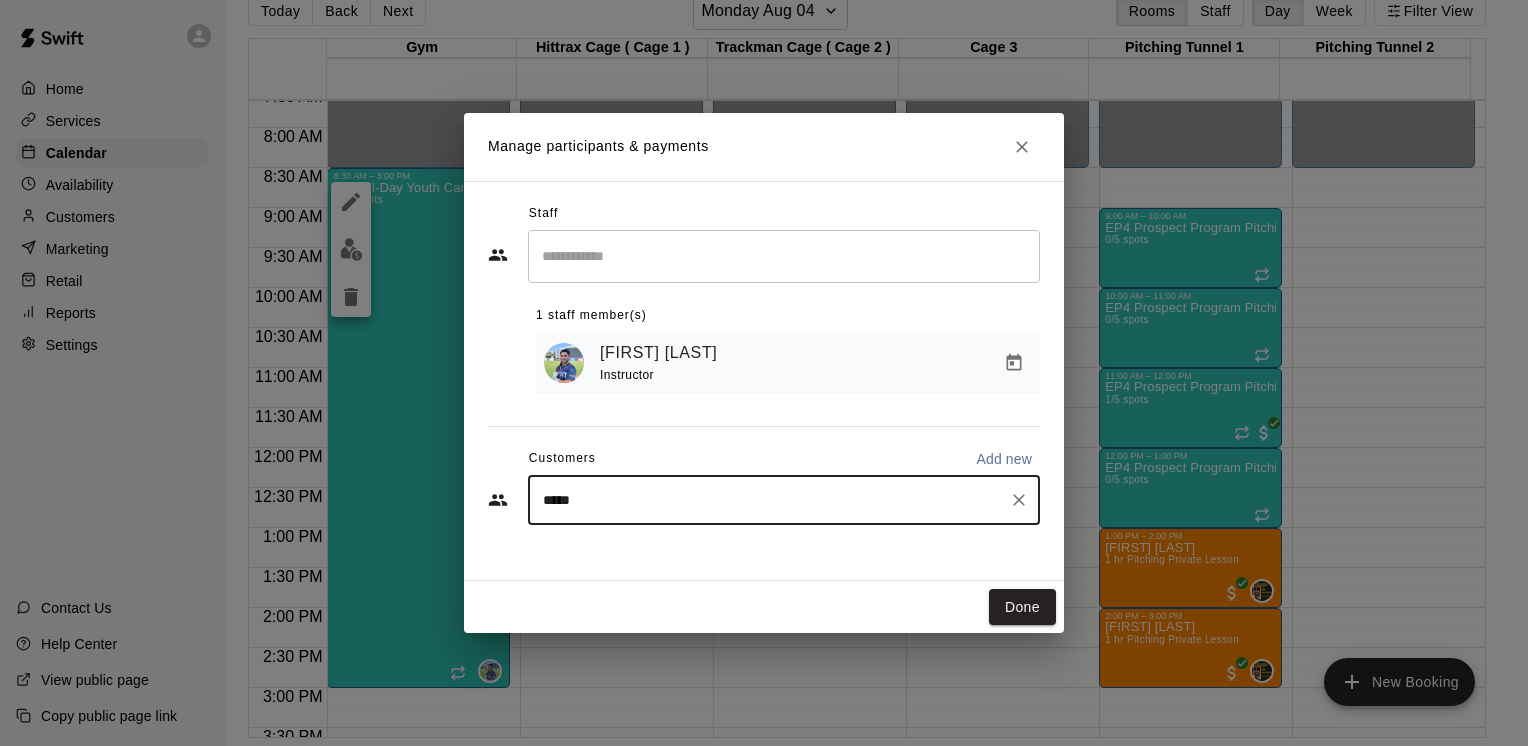 type on "******" 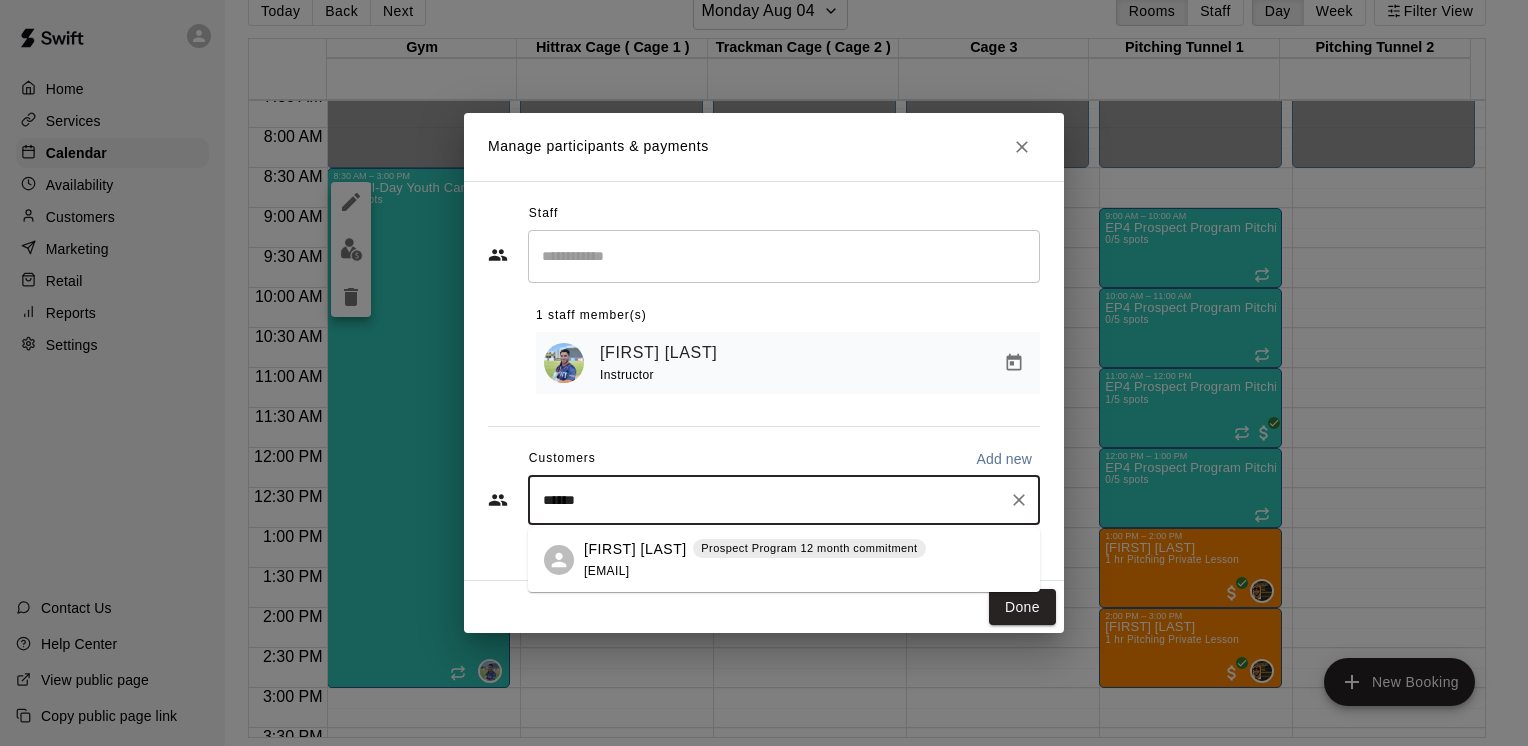 click on "[FIRST] [LAST]" at bounding box center (635, 549) 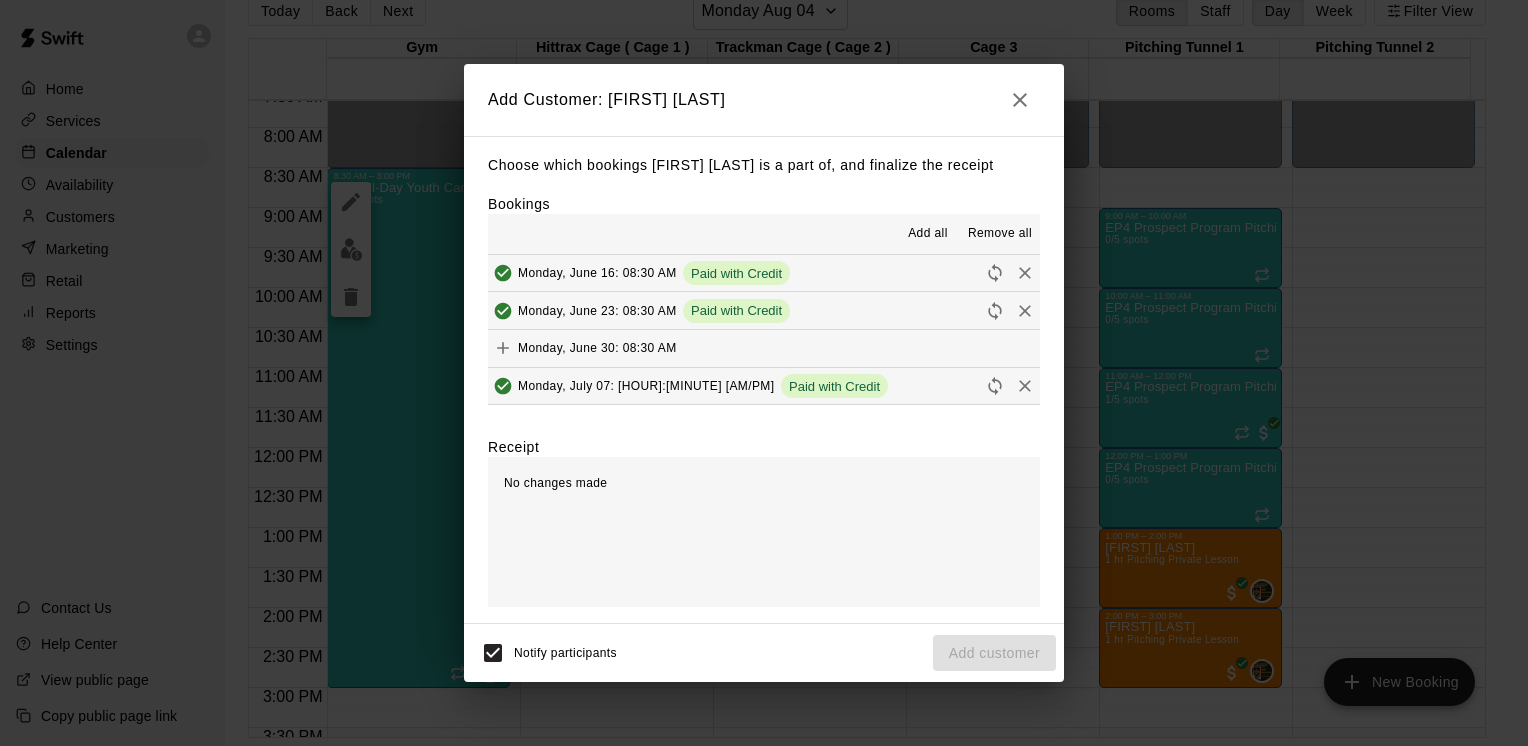 click on "No changes made" at bounding box center (764, 532) 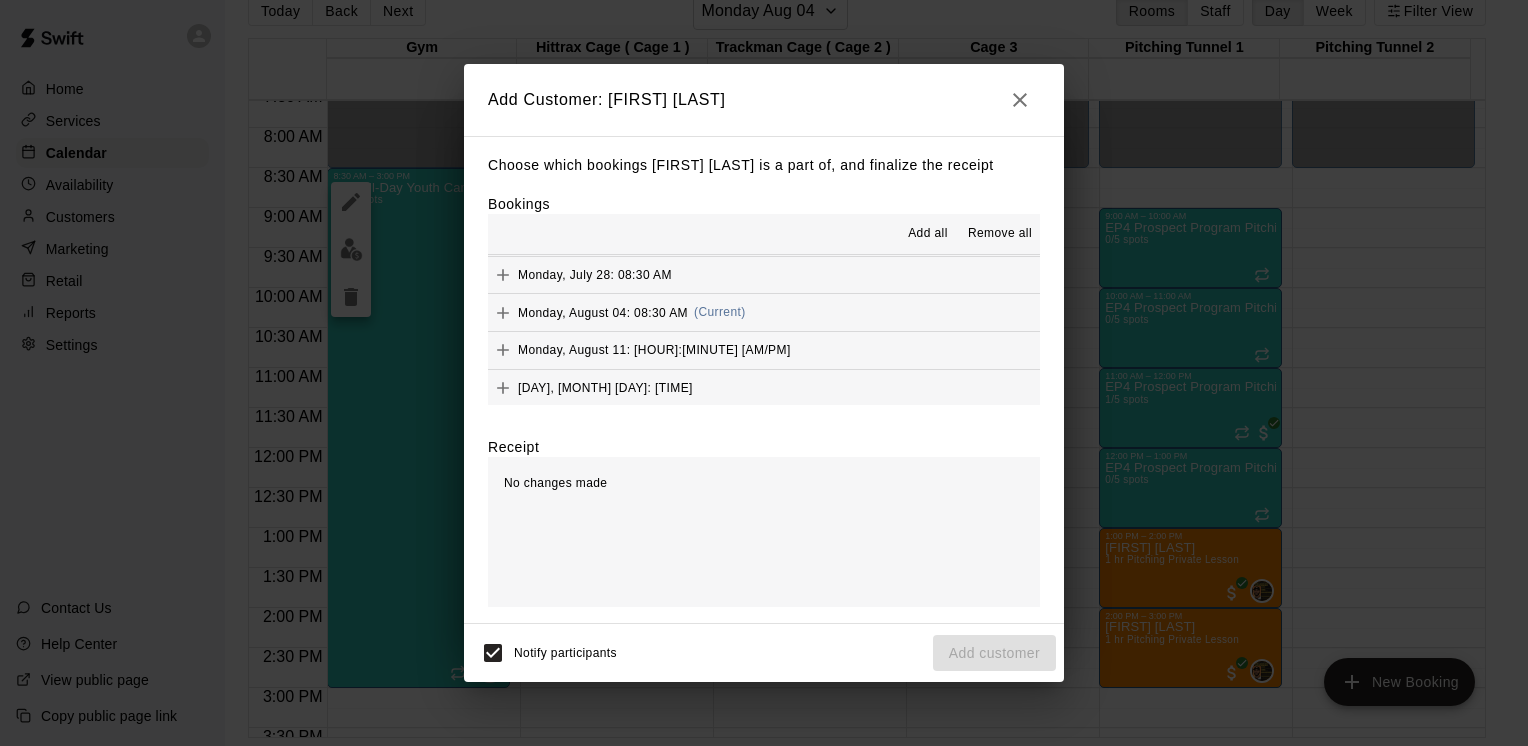 scroll, scrollTop: 252, scrollLeft: 0, axis: vertical 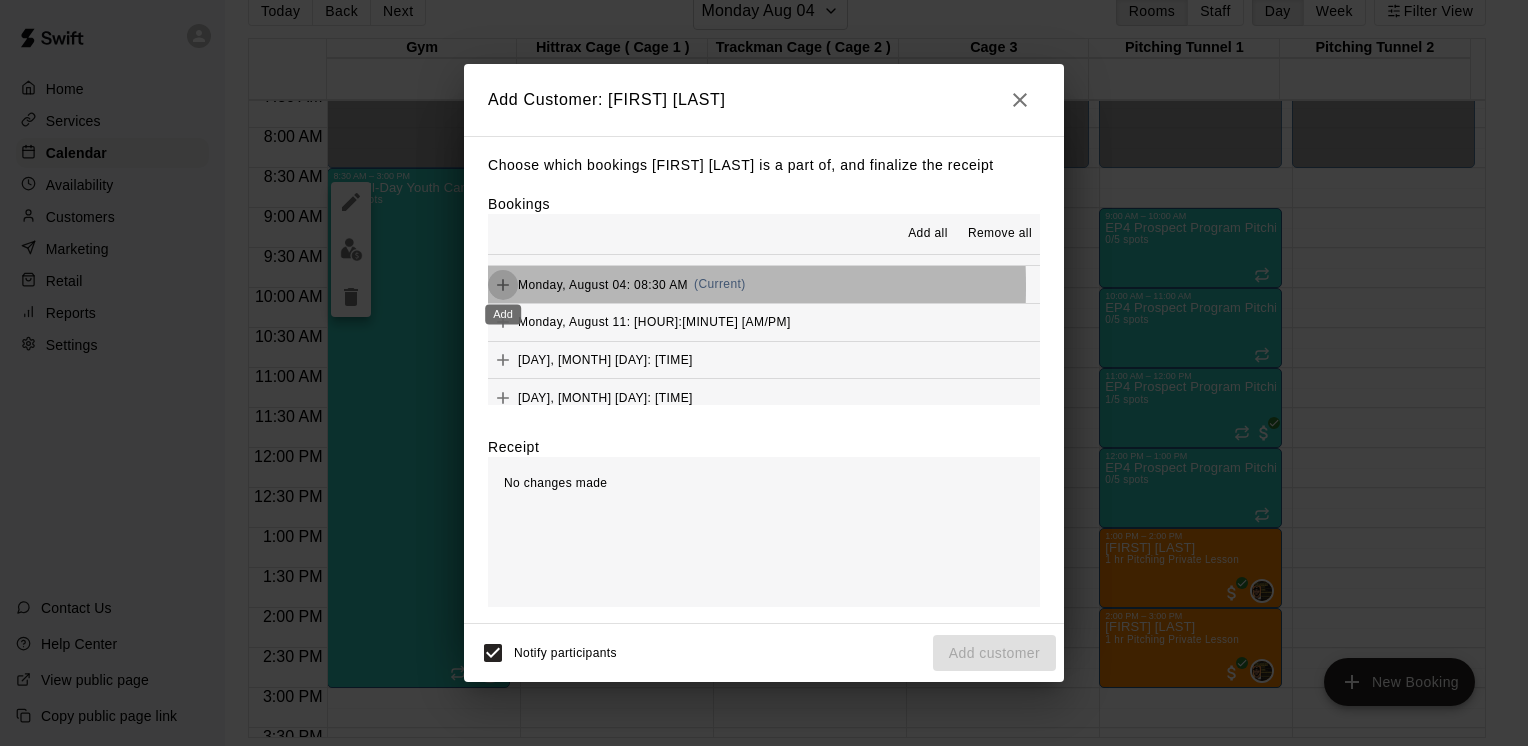 click 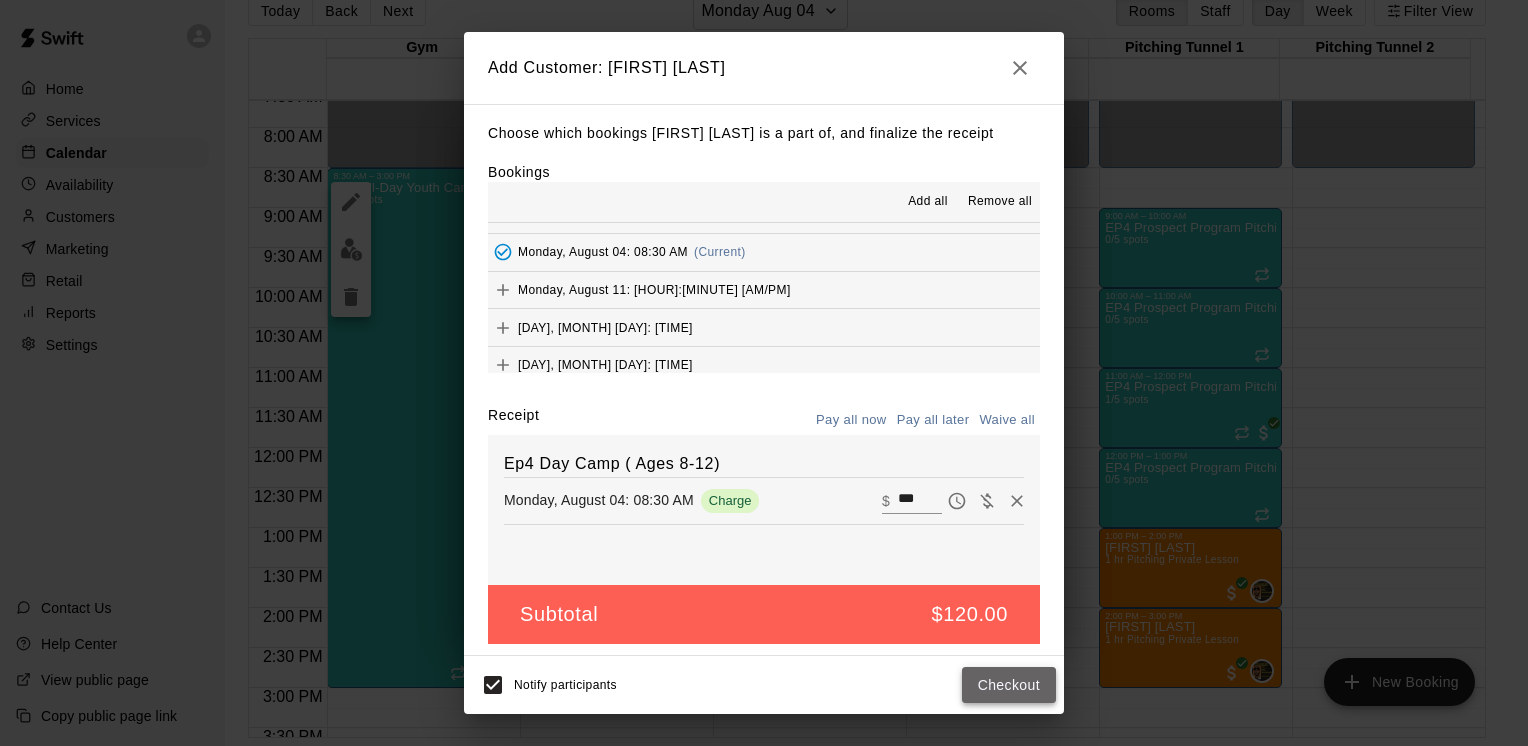 click on "Checkout" at bounding box center (1009, 685) 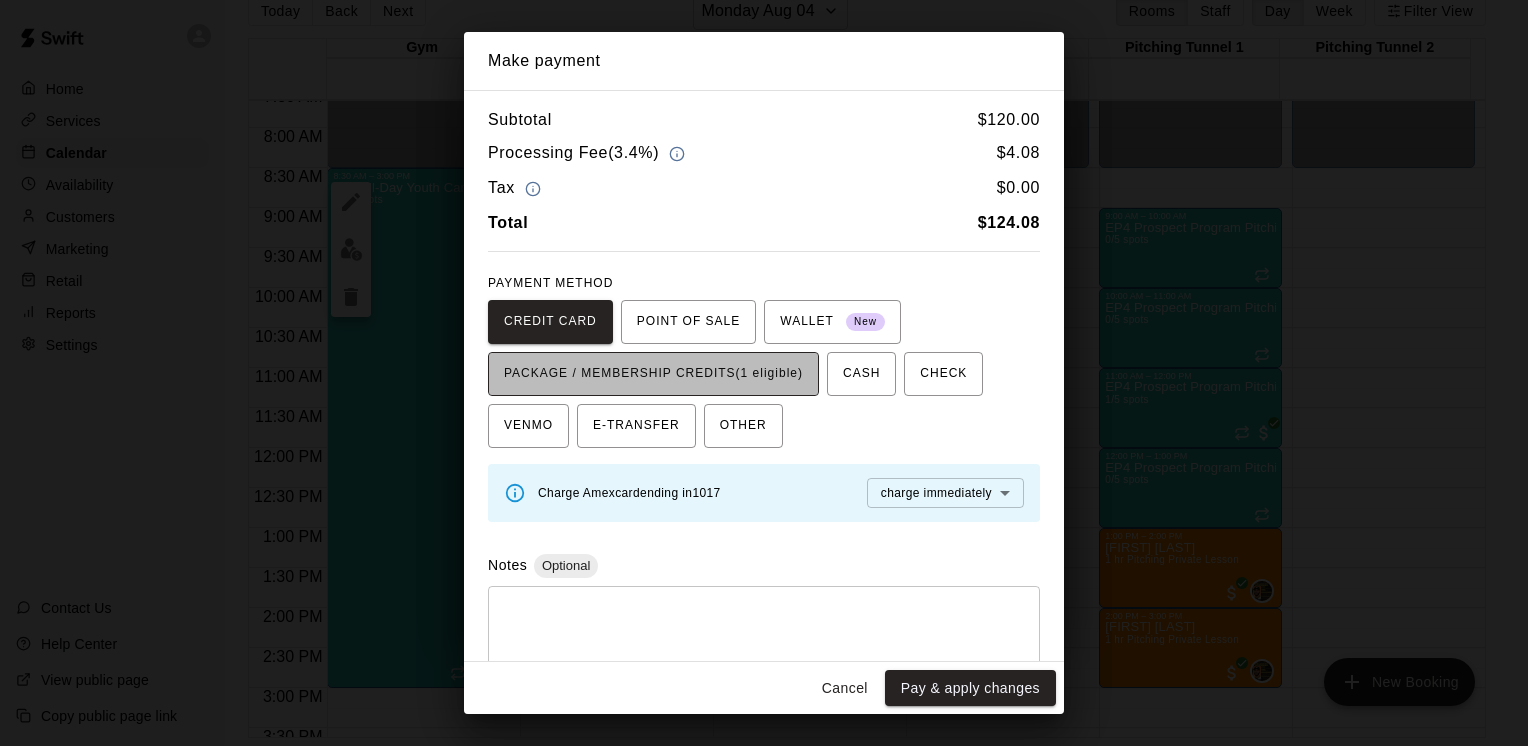 click on "PACKAGE / MEMBERSHIP CREDITS  (1 eligible)" at bounding box center (653, 374) 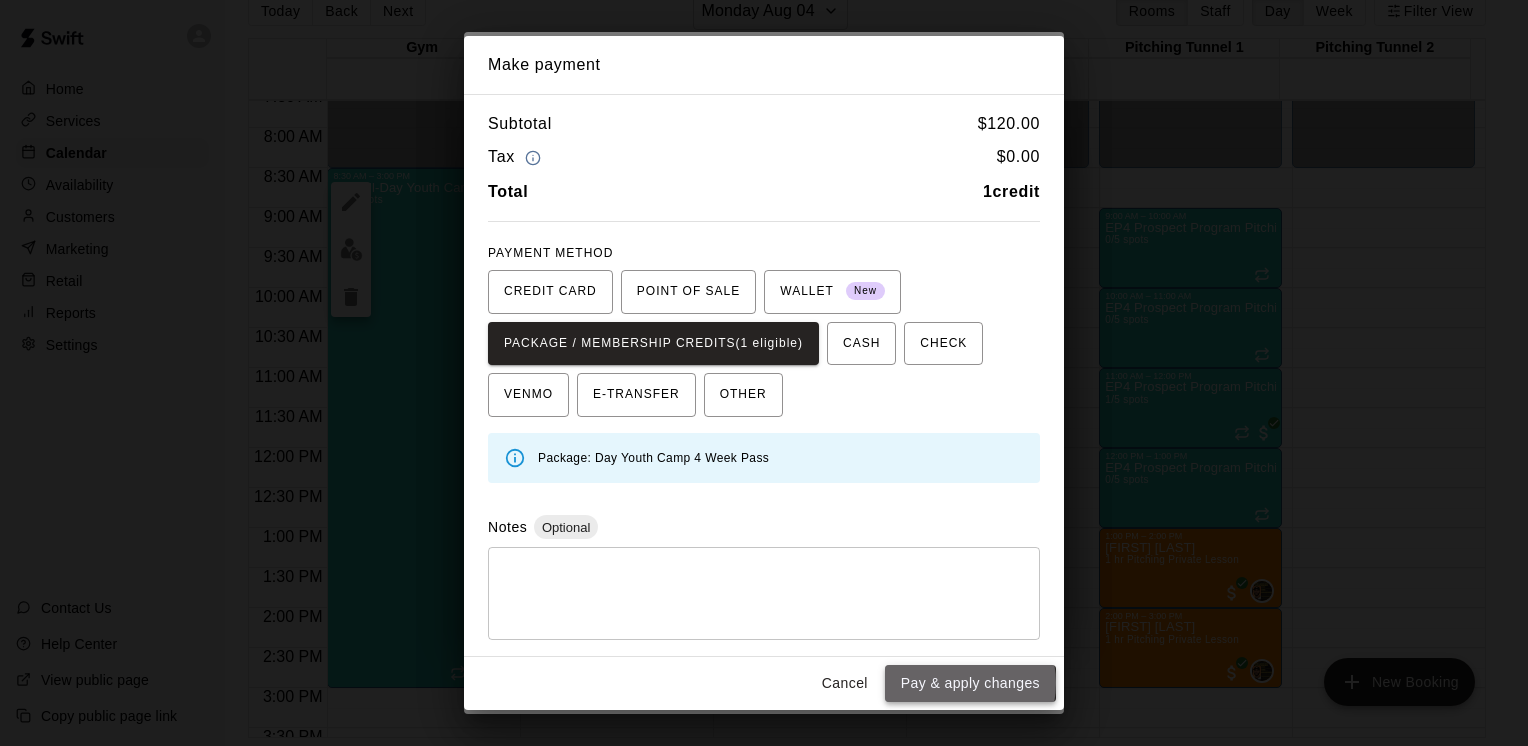 click on "Pay & apply changes" at bounding box center [970, 683] 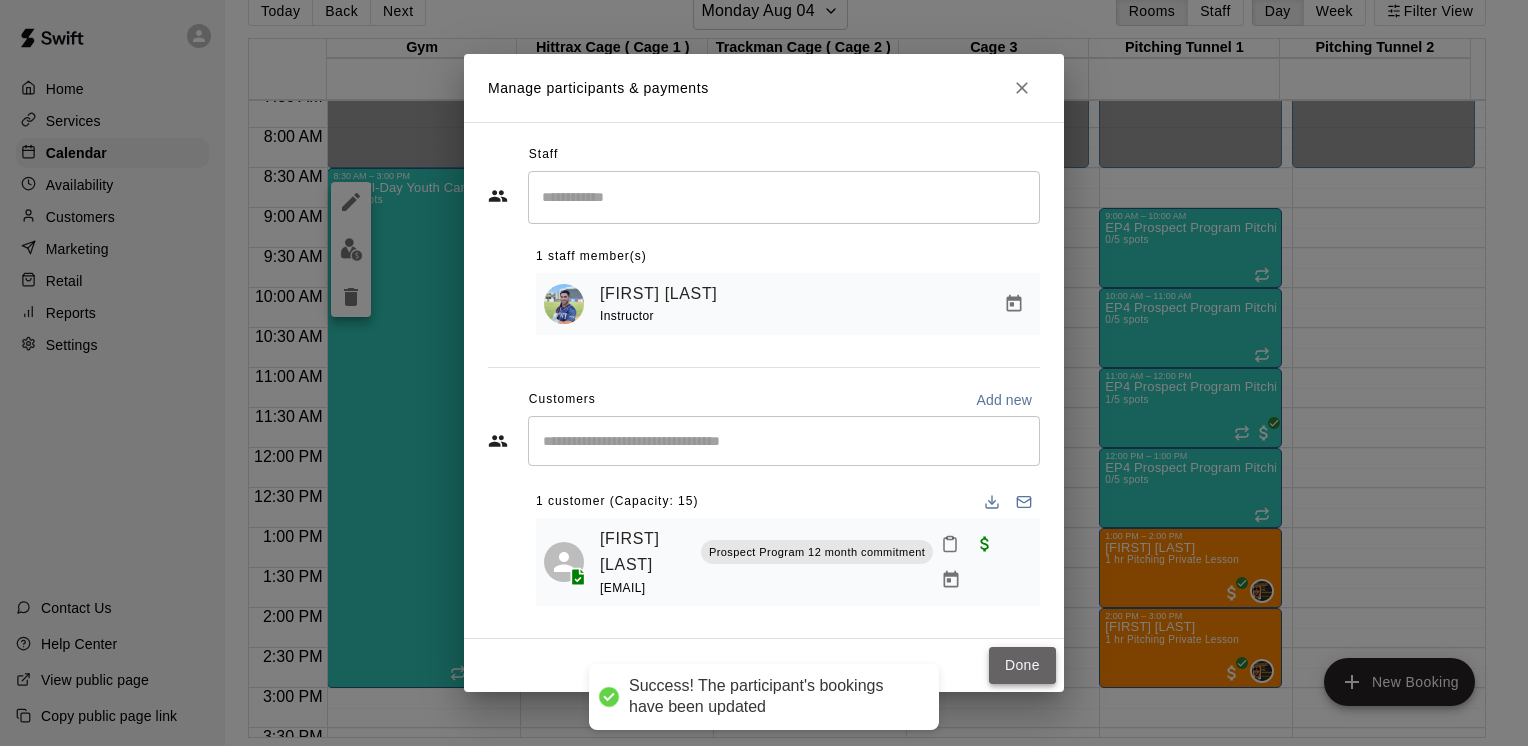 click on "Done" at bounding box center (1022, 665) 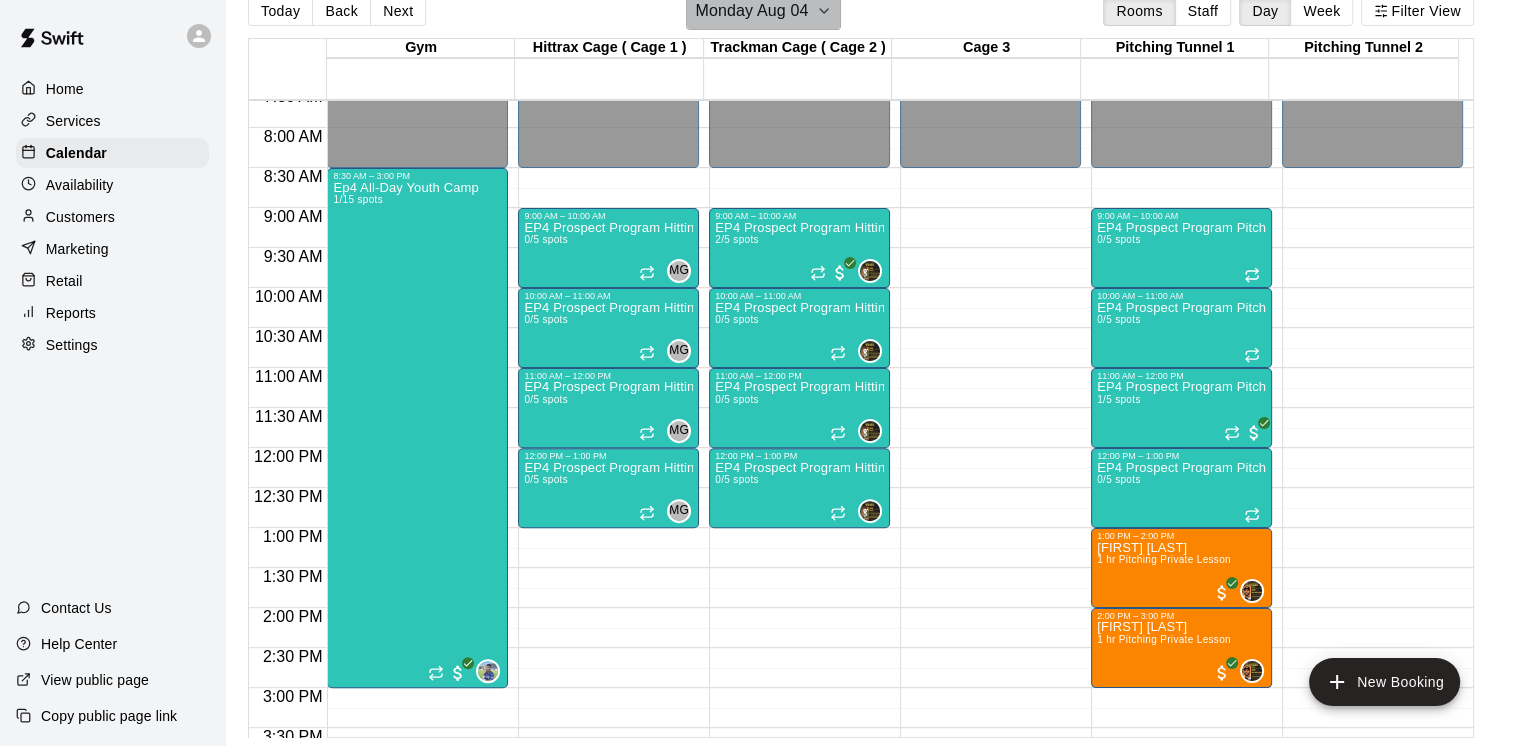 click 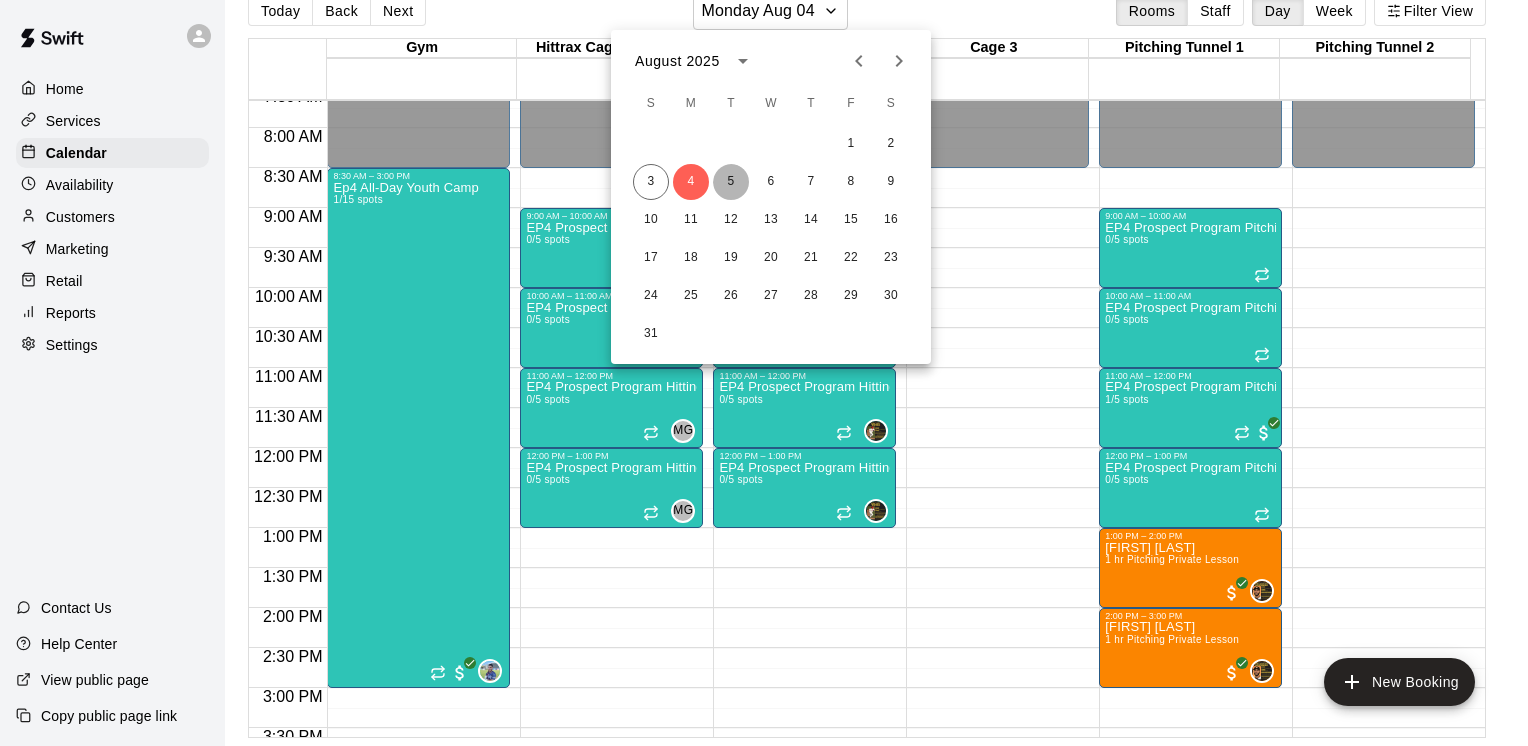 click on "5" at bounding box center (731, 182) 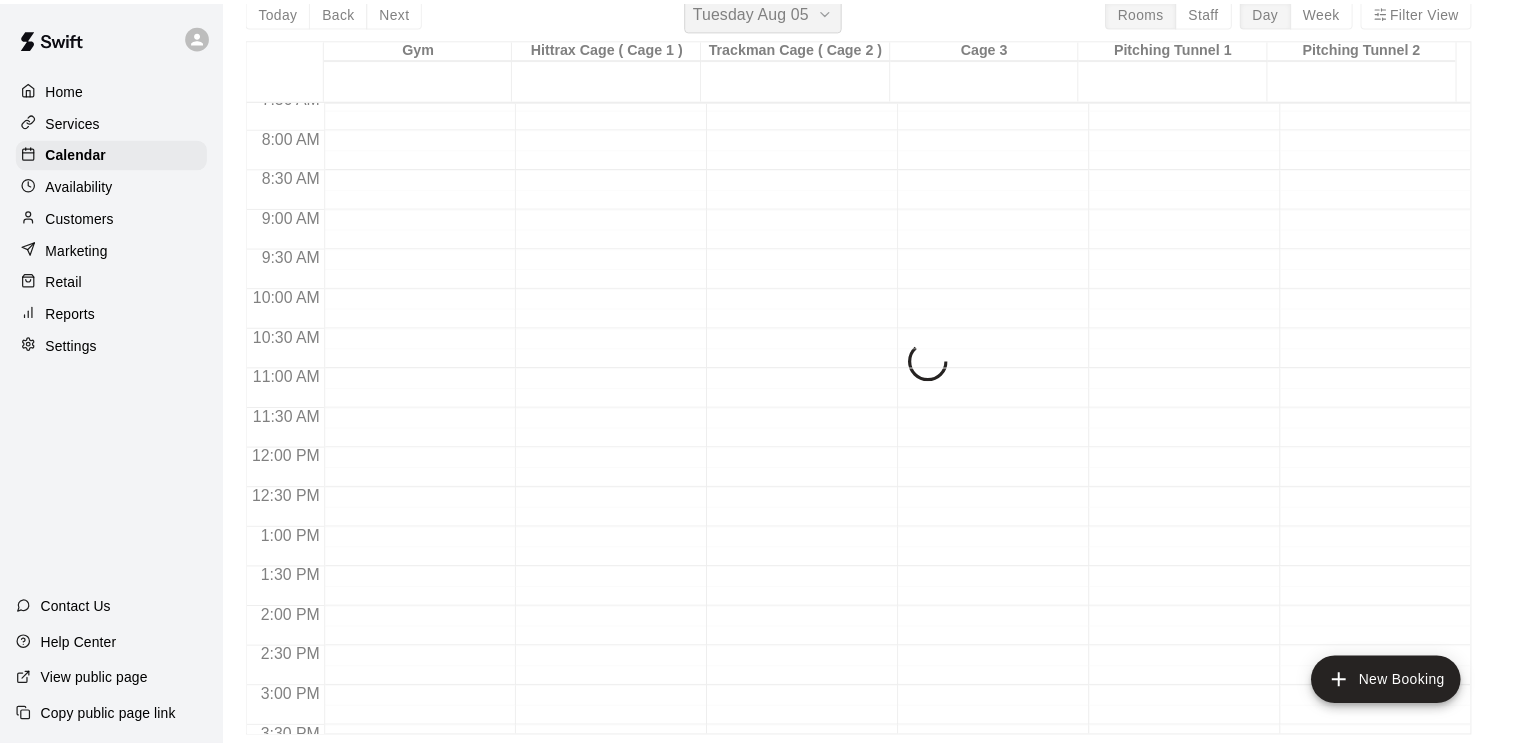 scroll, scrollTop: 24, scrollLeft: 0, axis: vertical 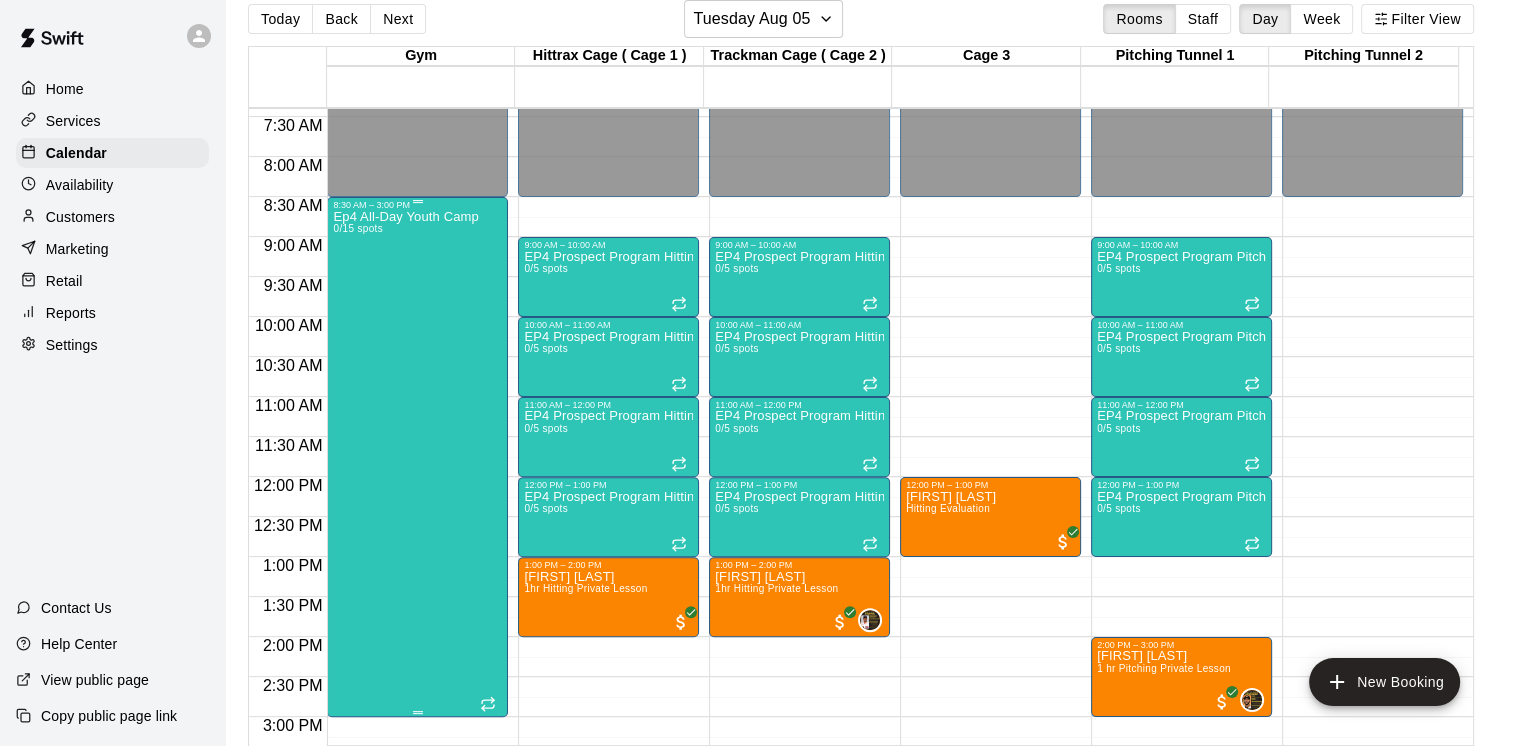 click on "Ep4 All-Day Youth Camp 0/15 spots" at bounding box center (405, 583) 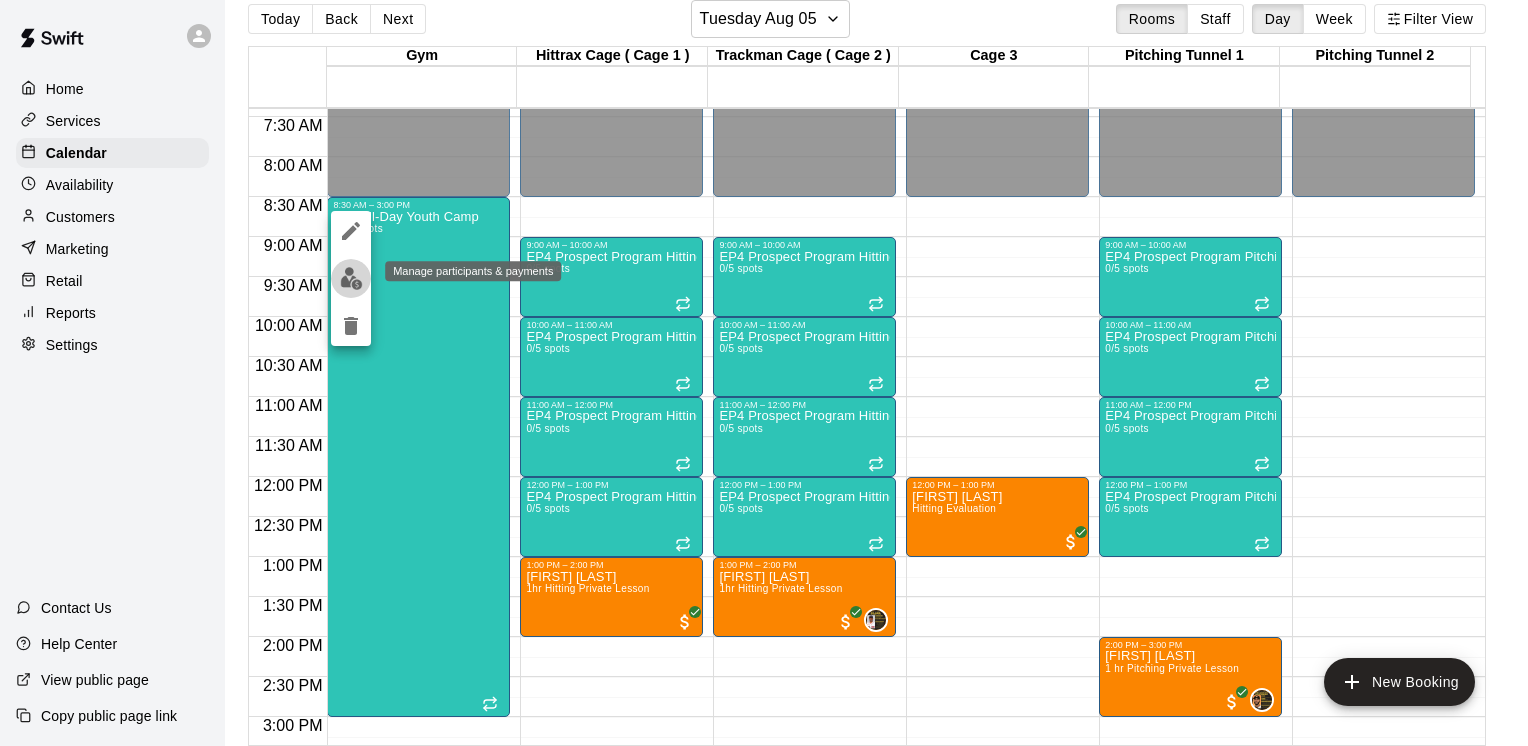 click at bounding box center [351, 278] 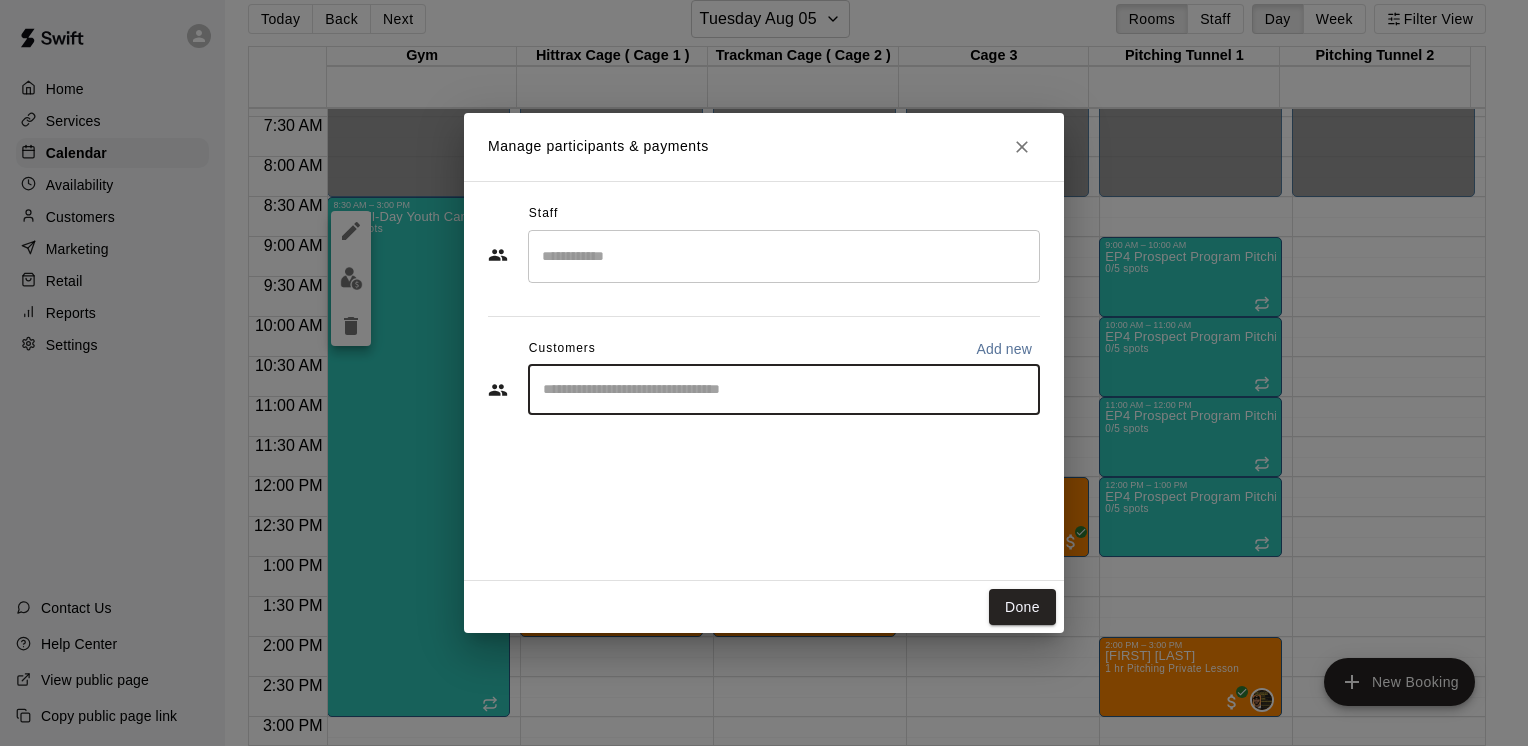 click at bounding box center (784, 390) 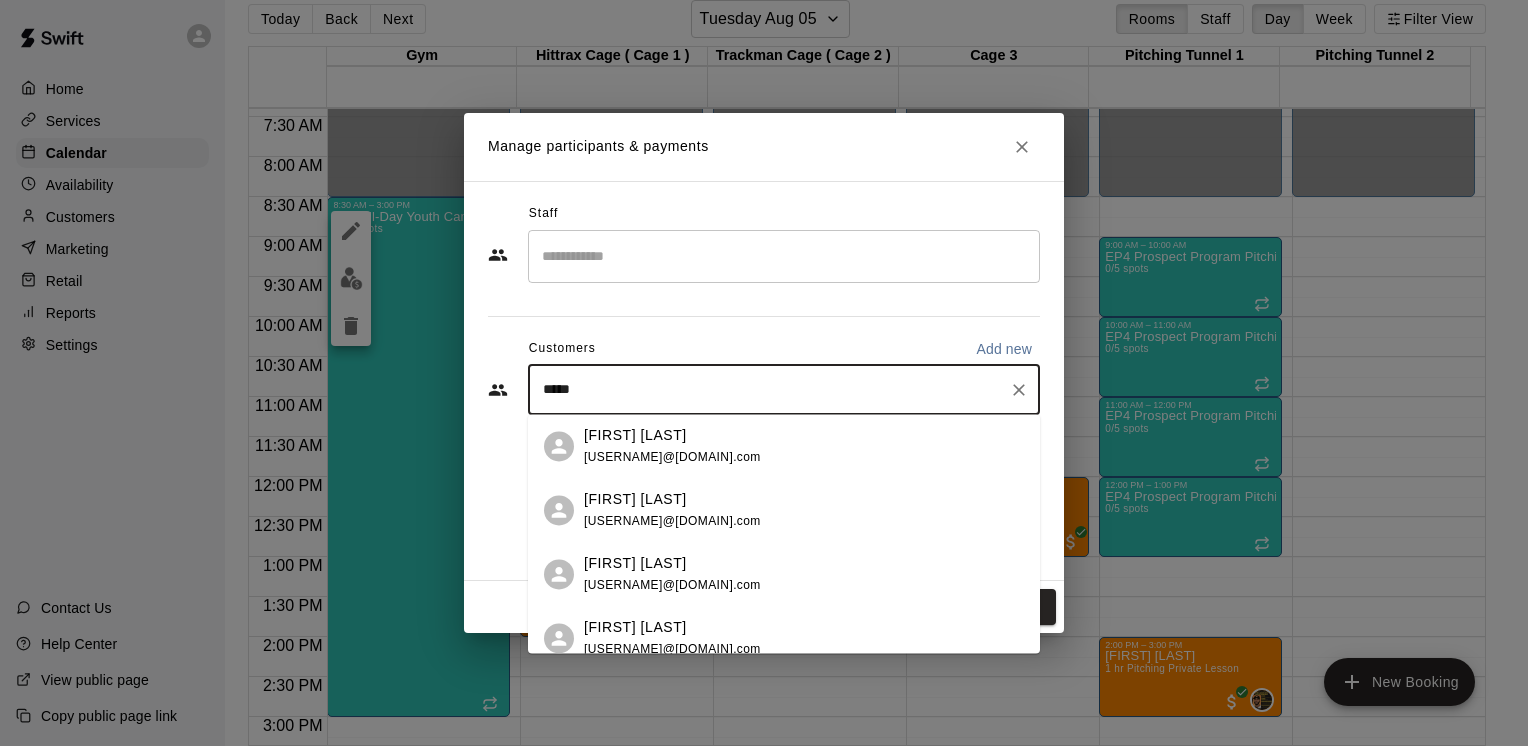 type on "******" 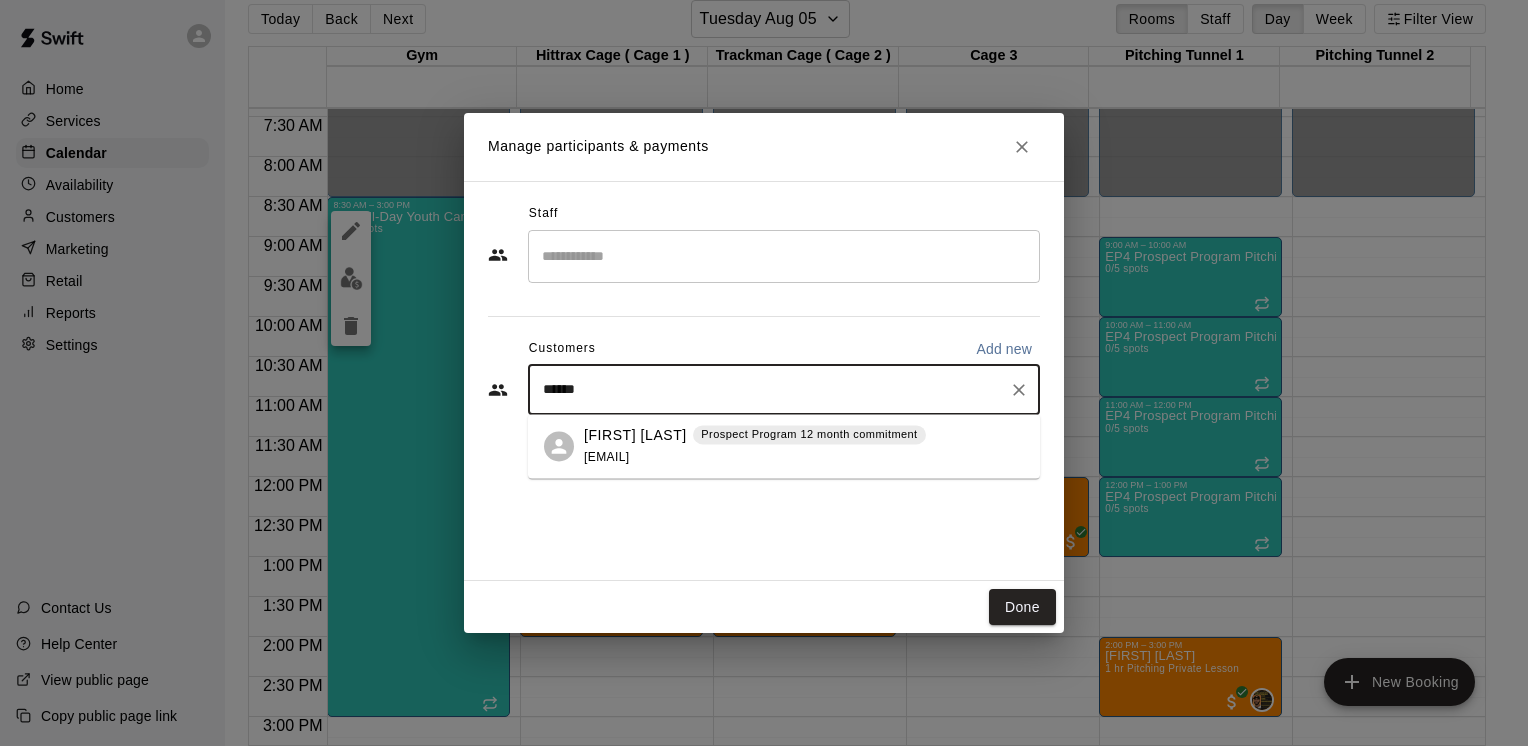 click on "[FIRST] [LAST] Prospect Program 12 month commitment  [USERNAME]@[DOMAIN].com" at bounding box center (755, 446) 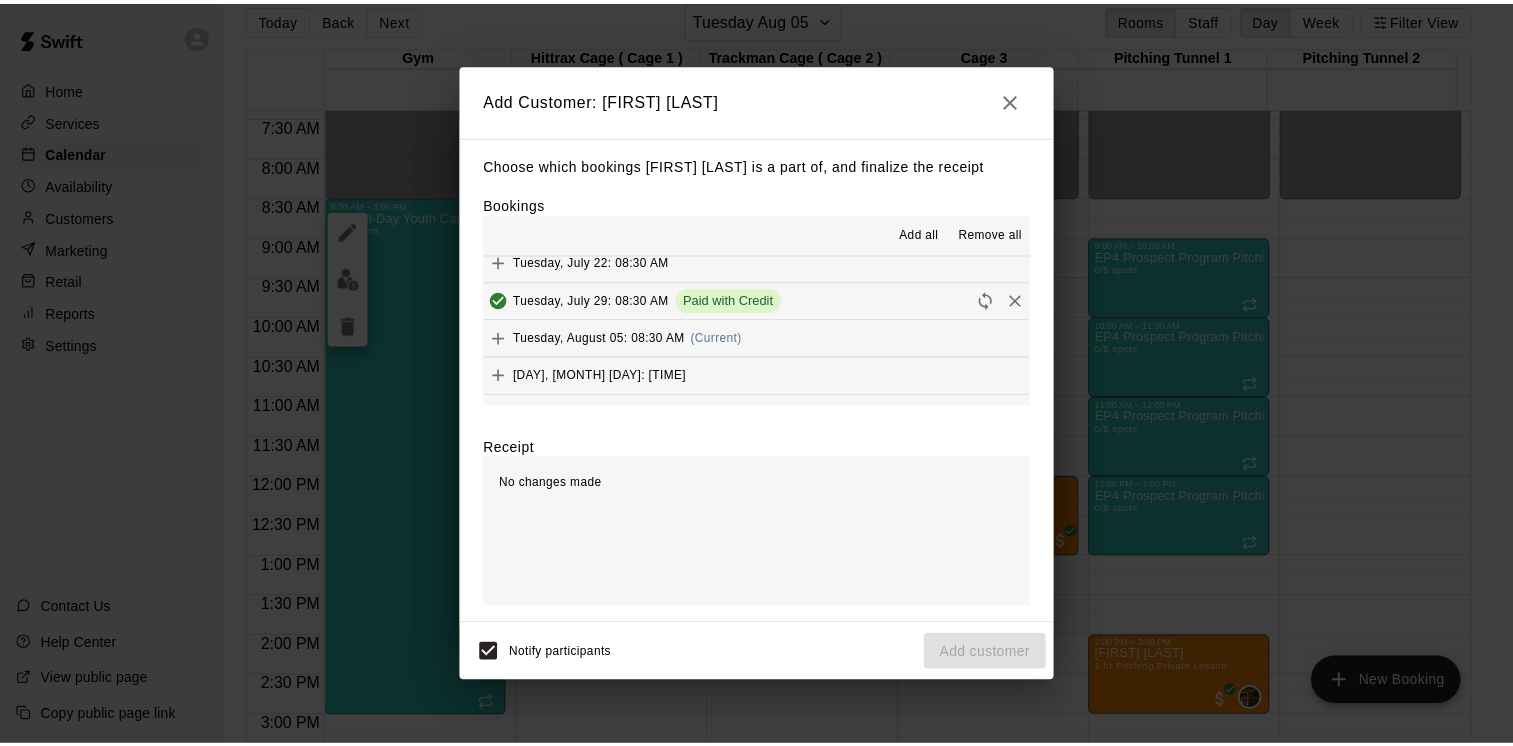 scroll, scrollTop: 200, scrollLeft: 0, axis: vertical 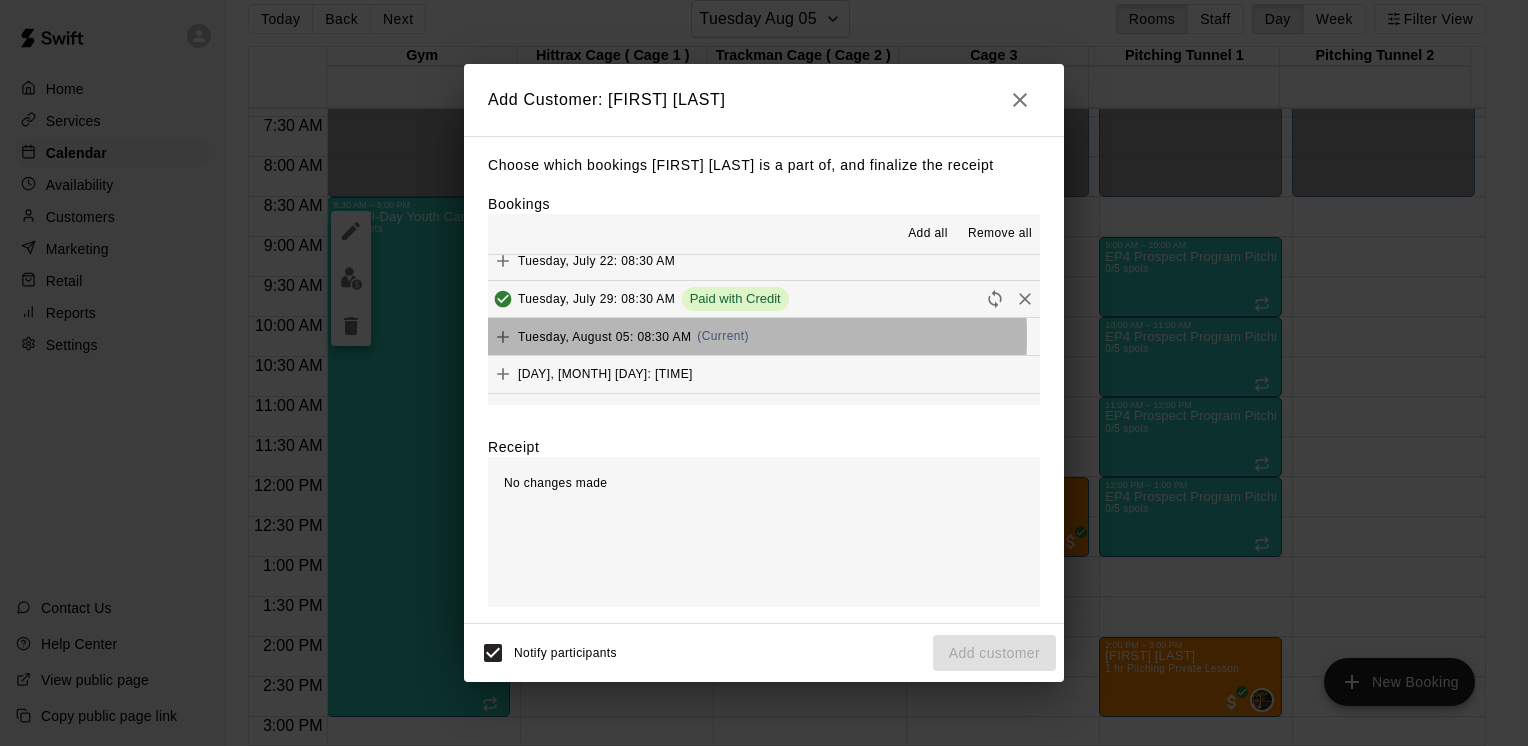 click on "(Current)" at bounding box center (723, 336) 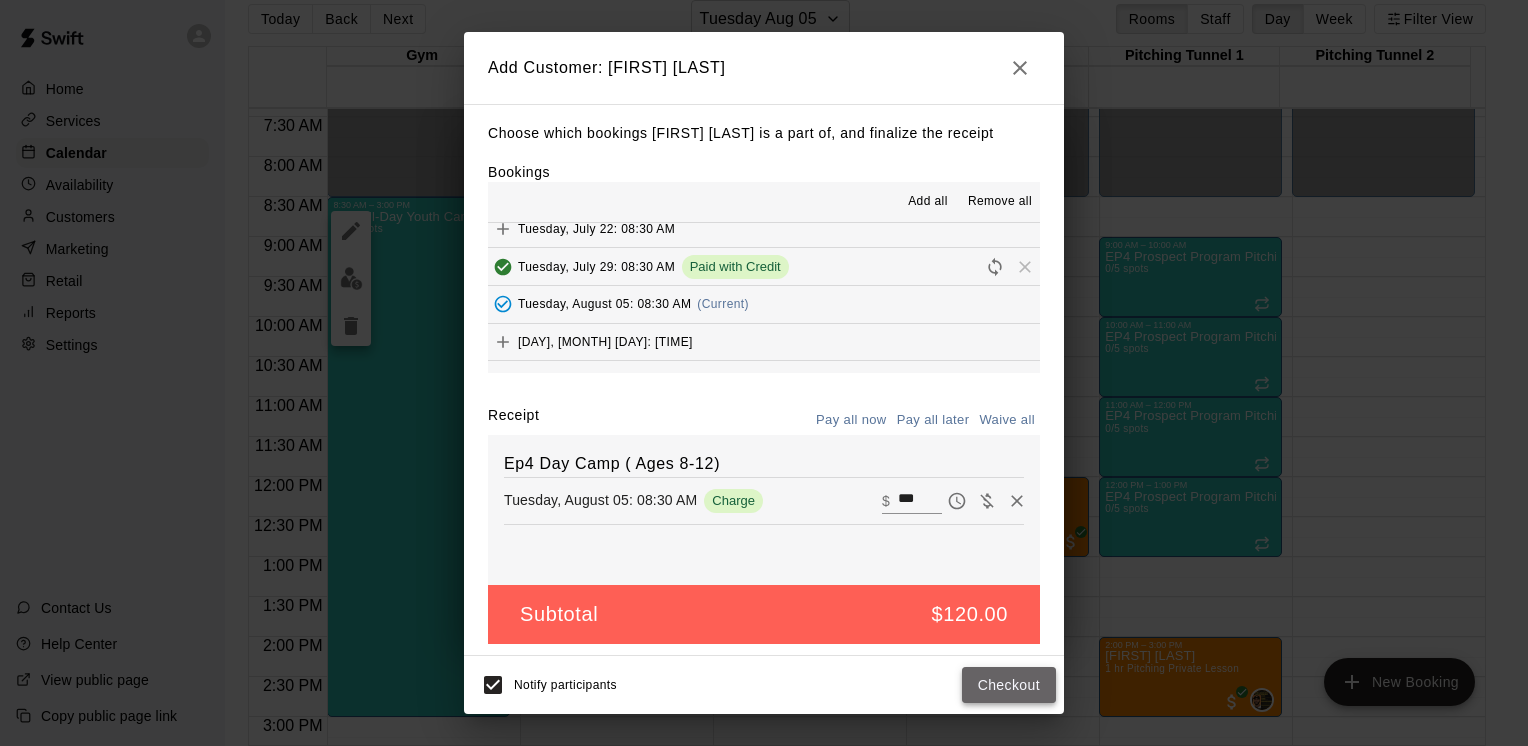 click on "Checkout" at bounding box center [1009, 685] 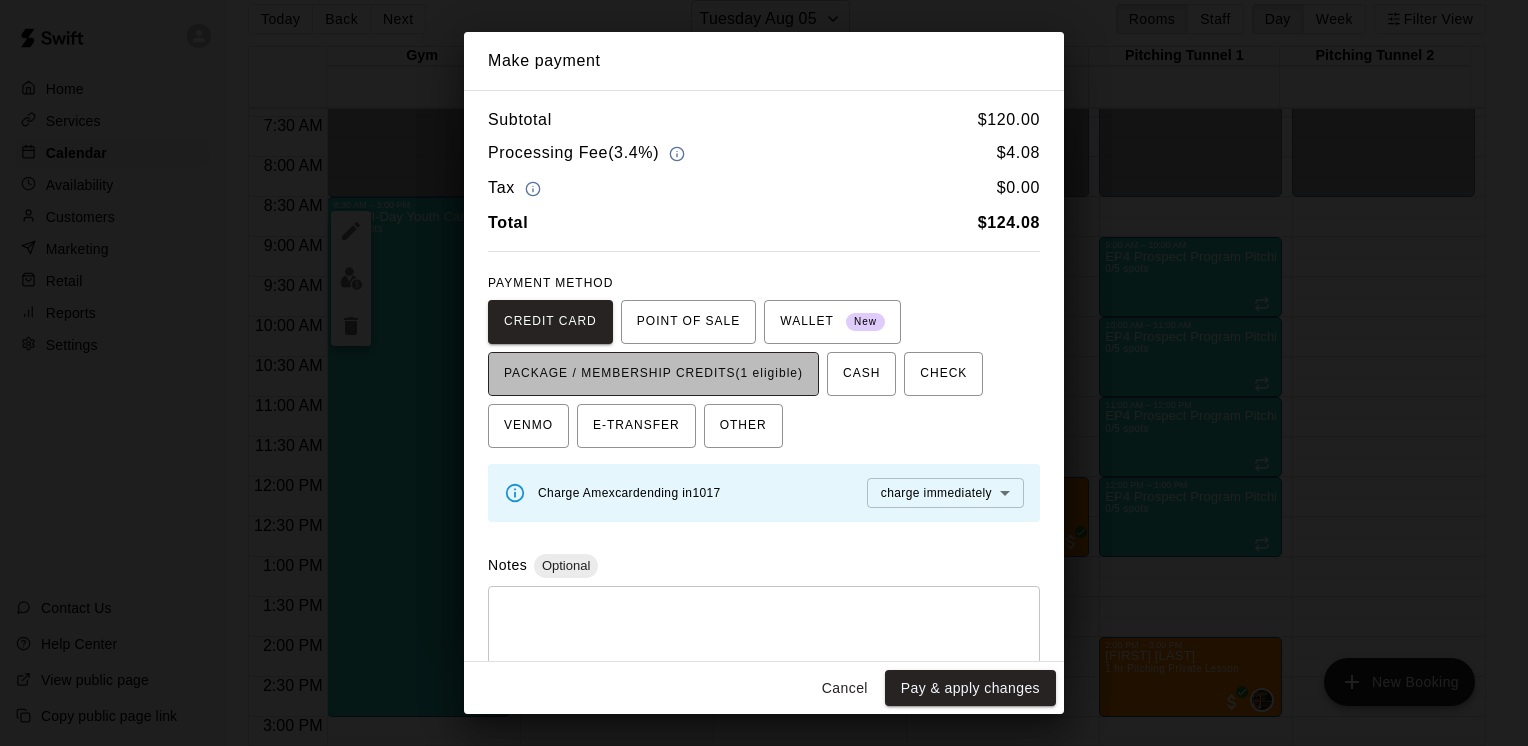 click on "PACKAGE / MEMBERSHIP CREDITS  (1 eligible)" at bounding box center (653, 374) 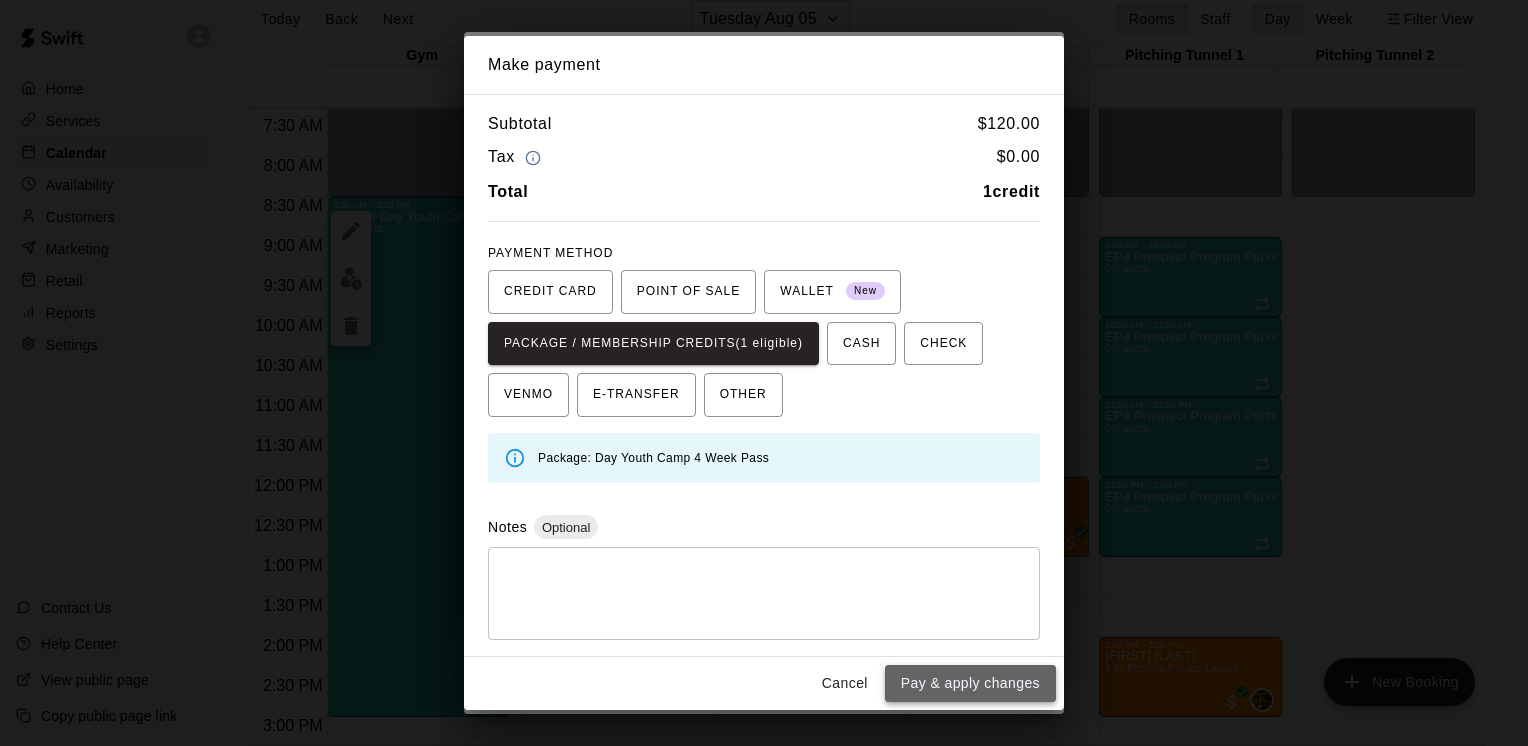 click on "Pay & apply changes" at bounding box center [970, 683] 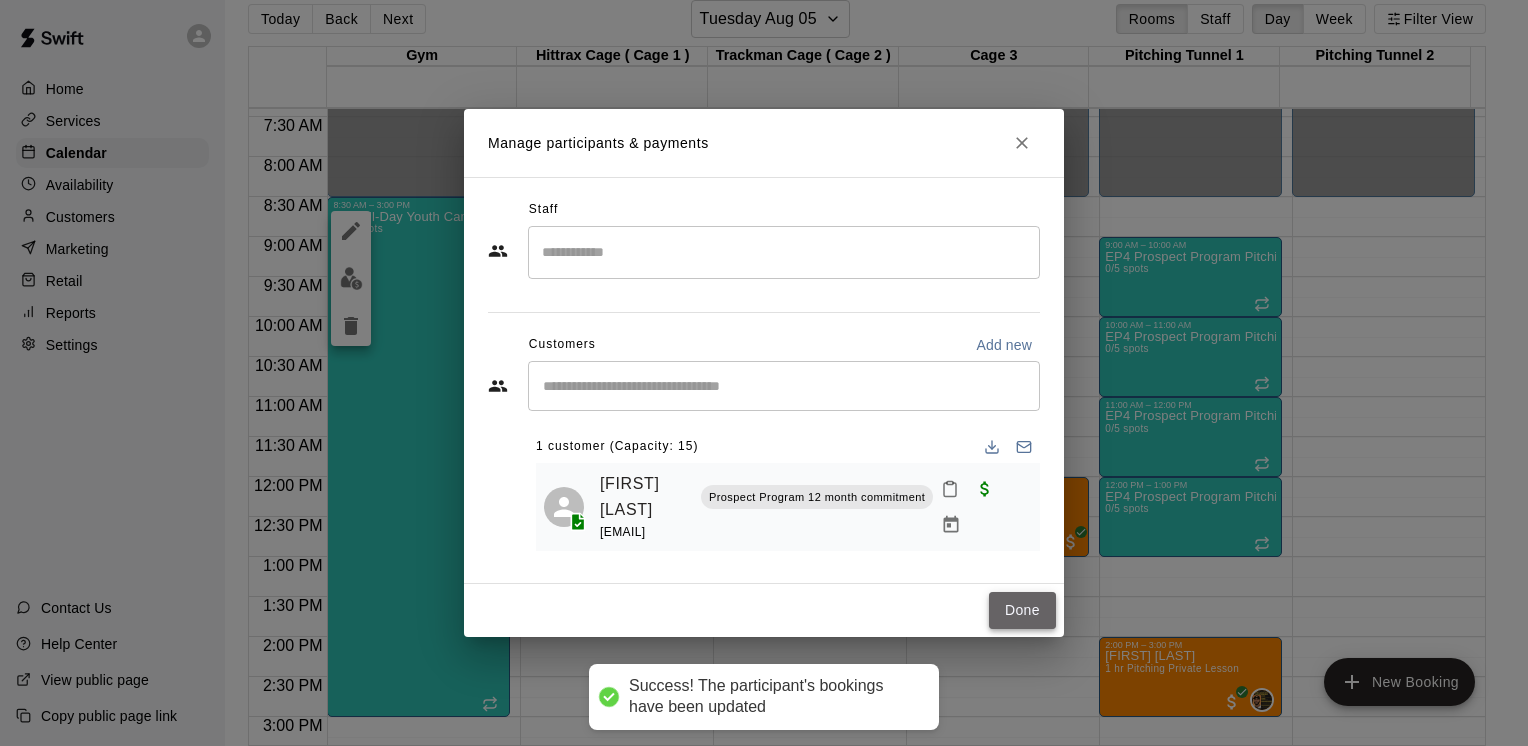 click on "Done" at bounding box center [1022, 610] 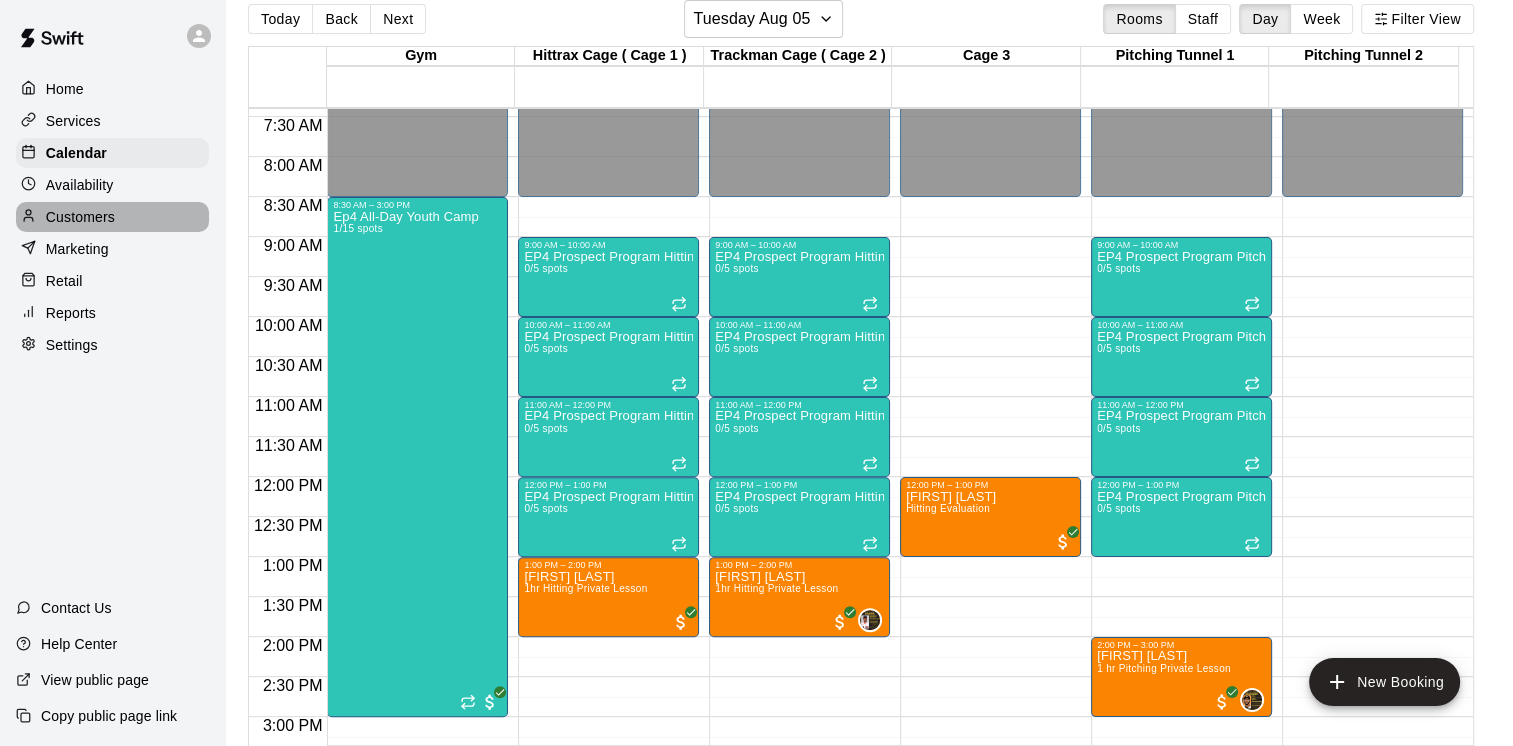 click on "Customers" at bounding box center [80, 217] 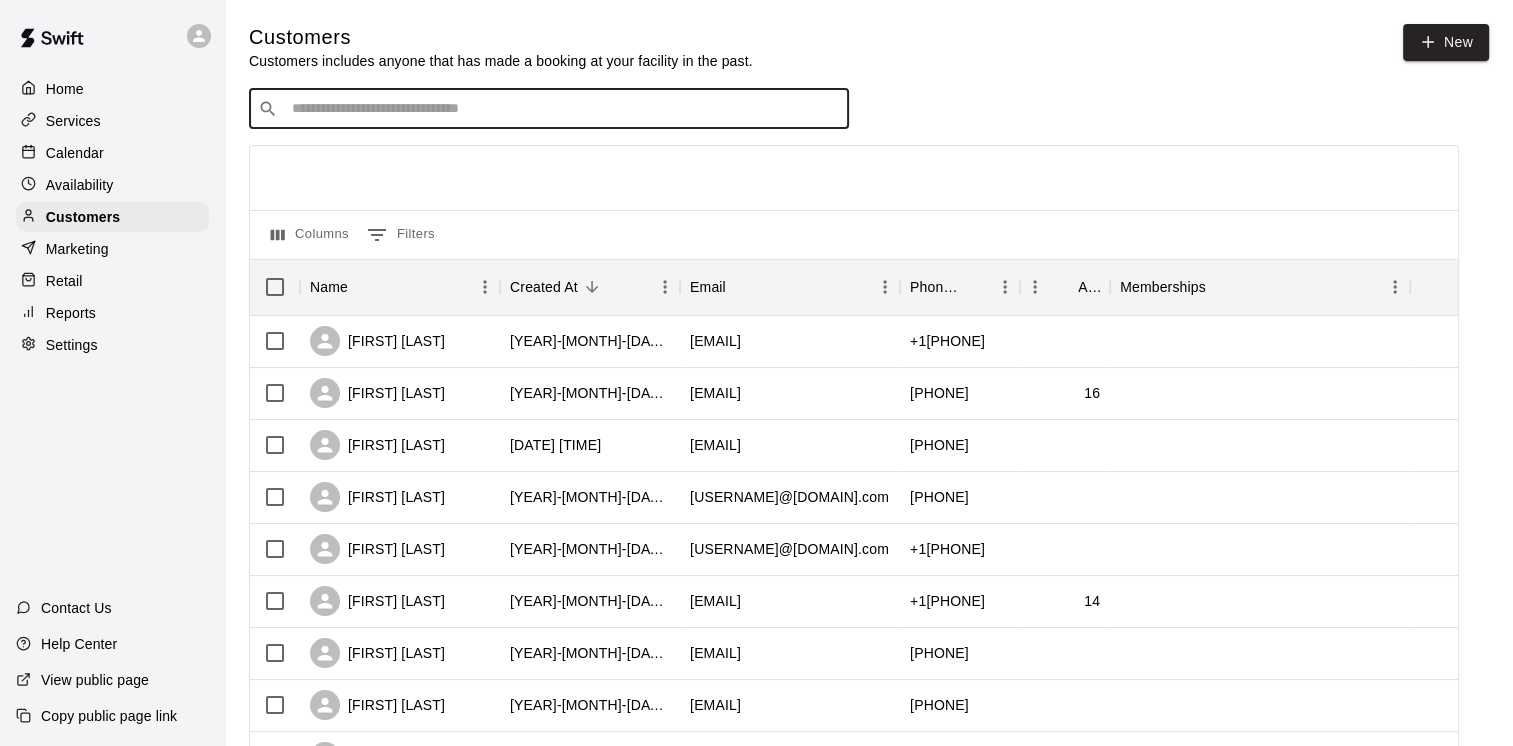 click at bounding box center (563, 109) 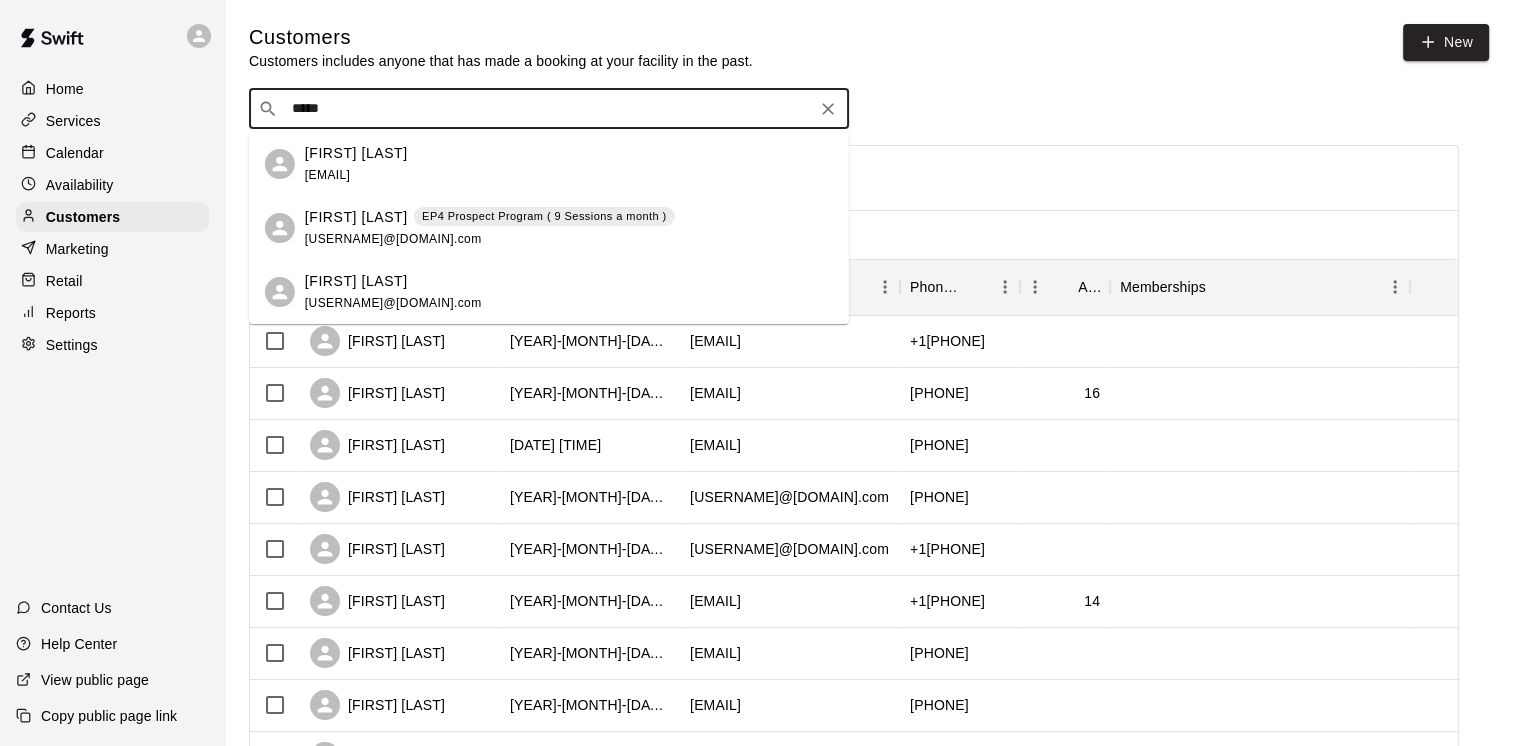 type on "******" 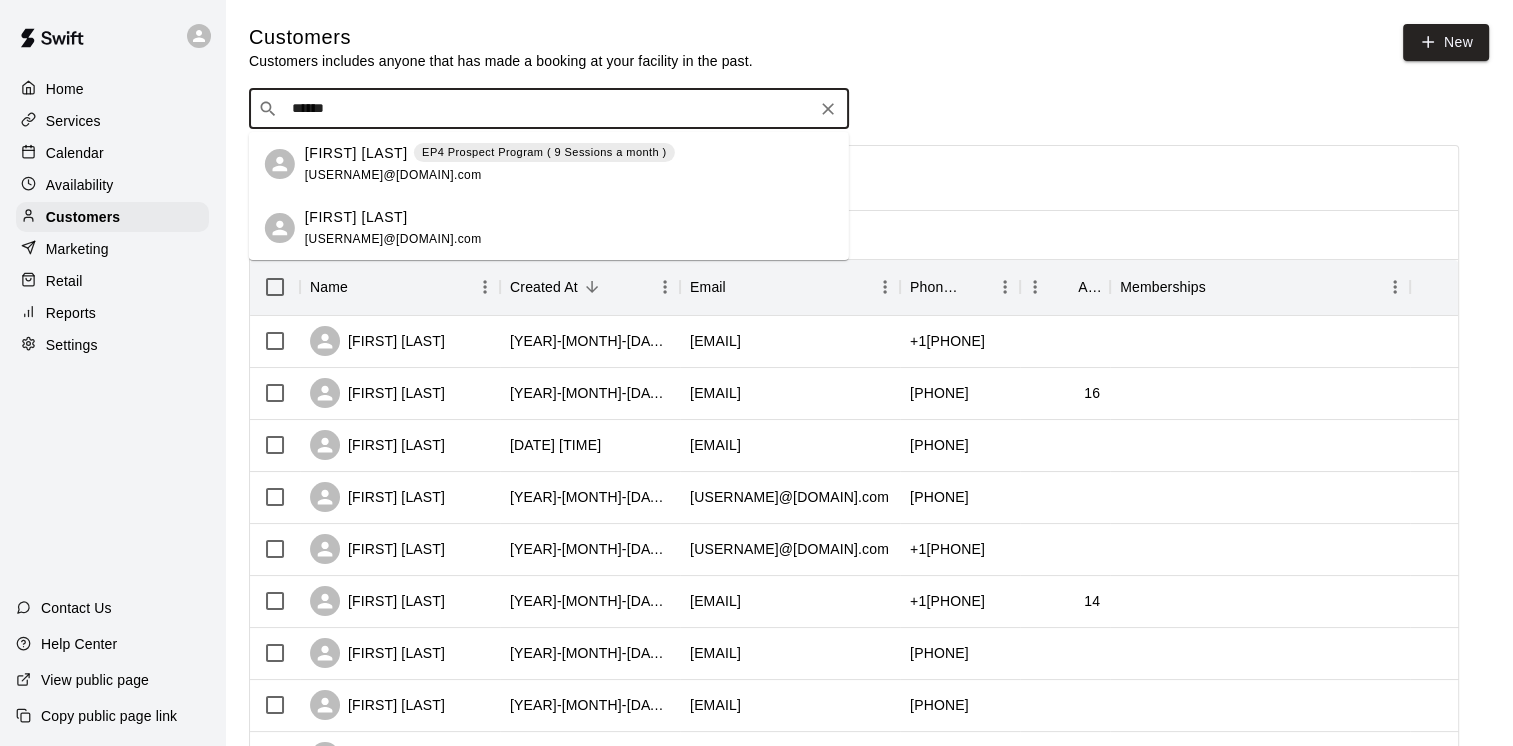 click on "[FIRST] [LAST]" at bounding box center (356, 153) 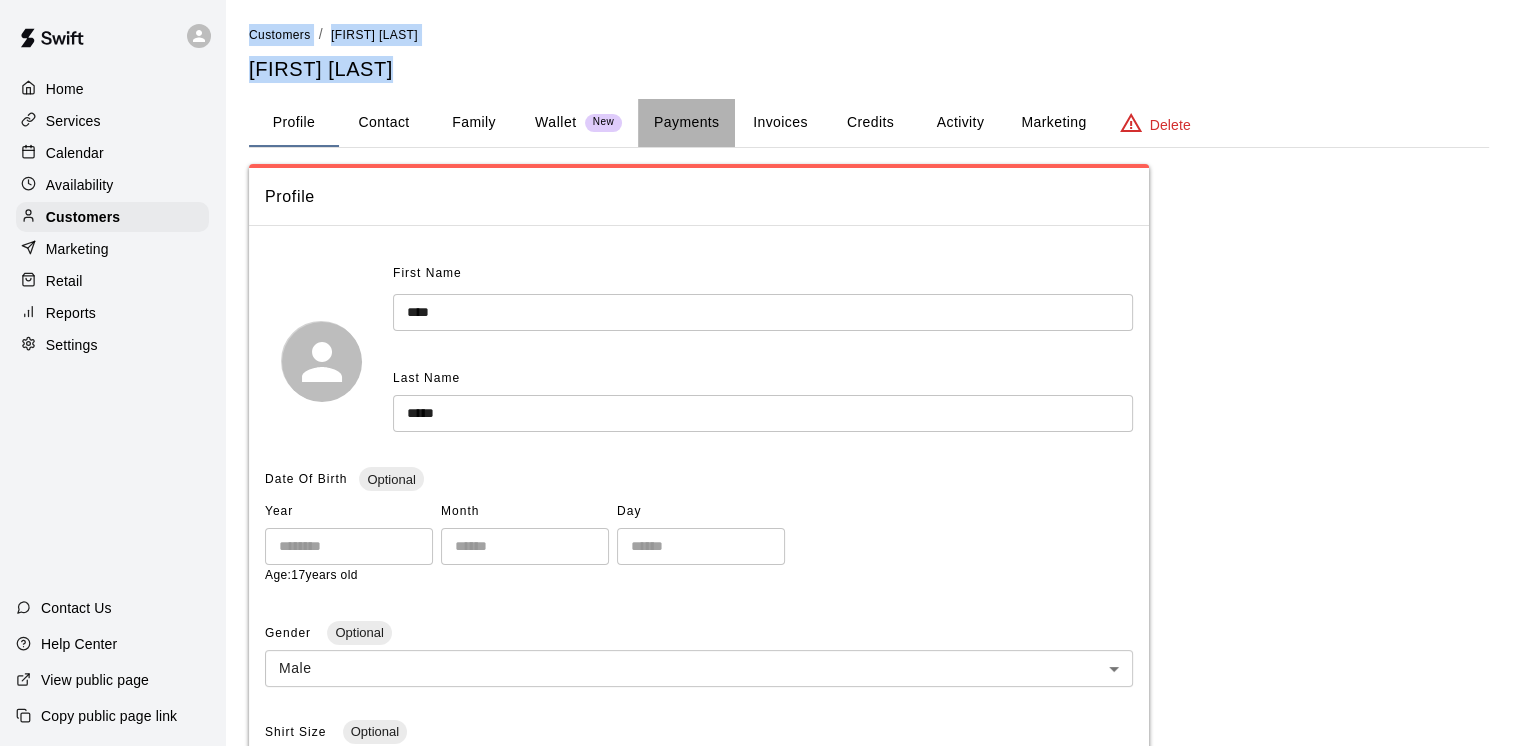 click on "Payments" at bounding box center (686, 123) 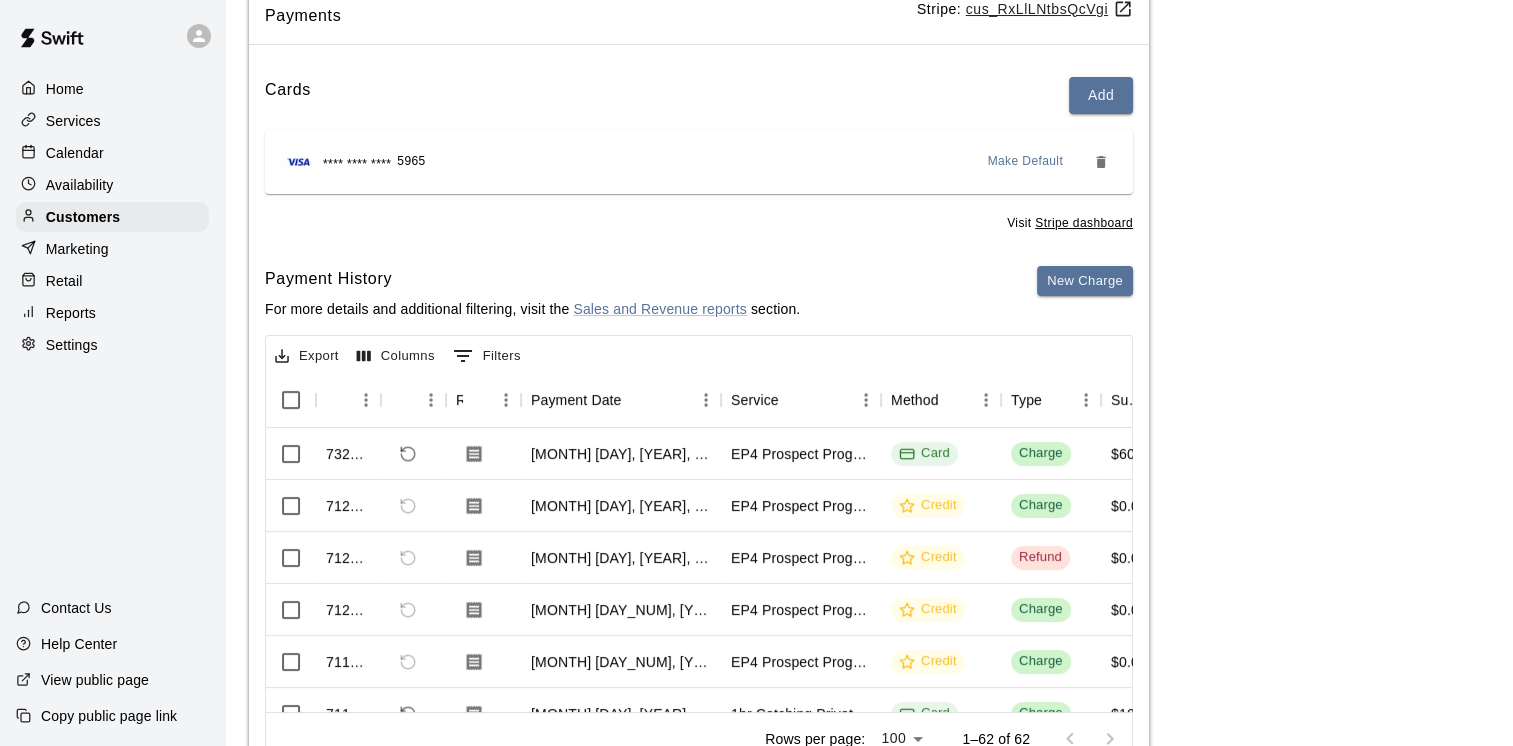 scroll, scrollTop: 187, scrollLeft: 0, axis: vertical 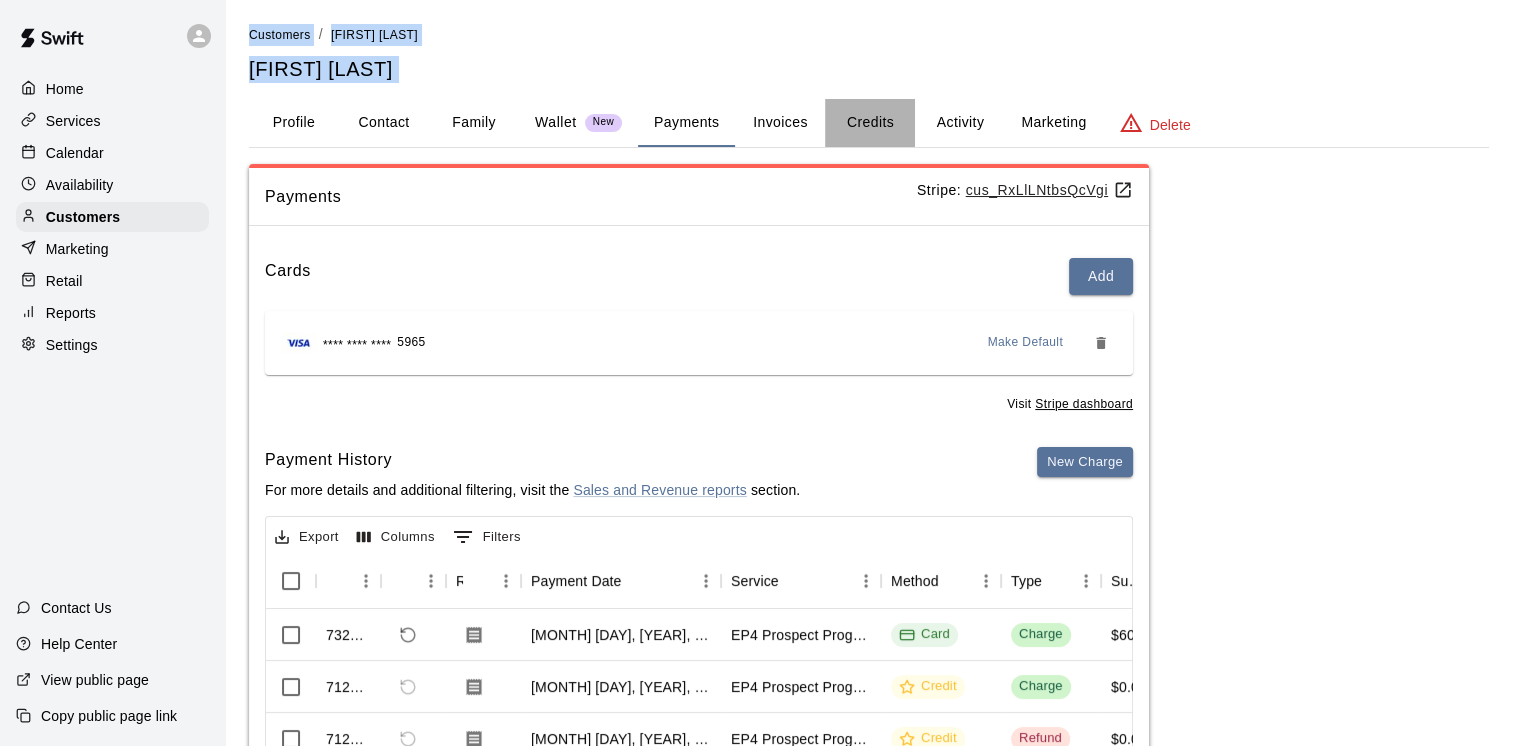 click on "Credits" at bounding box center (870, 123) 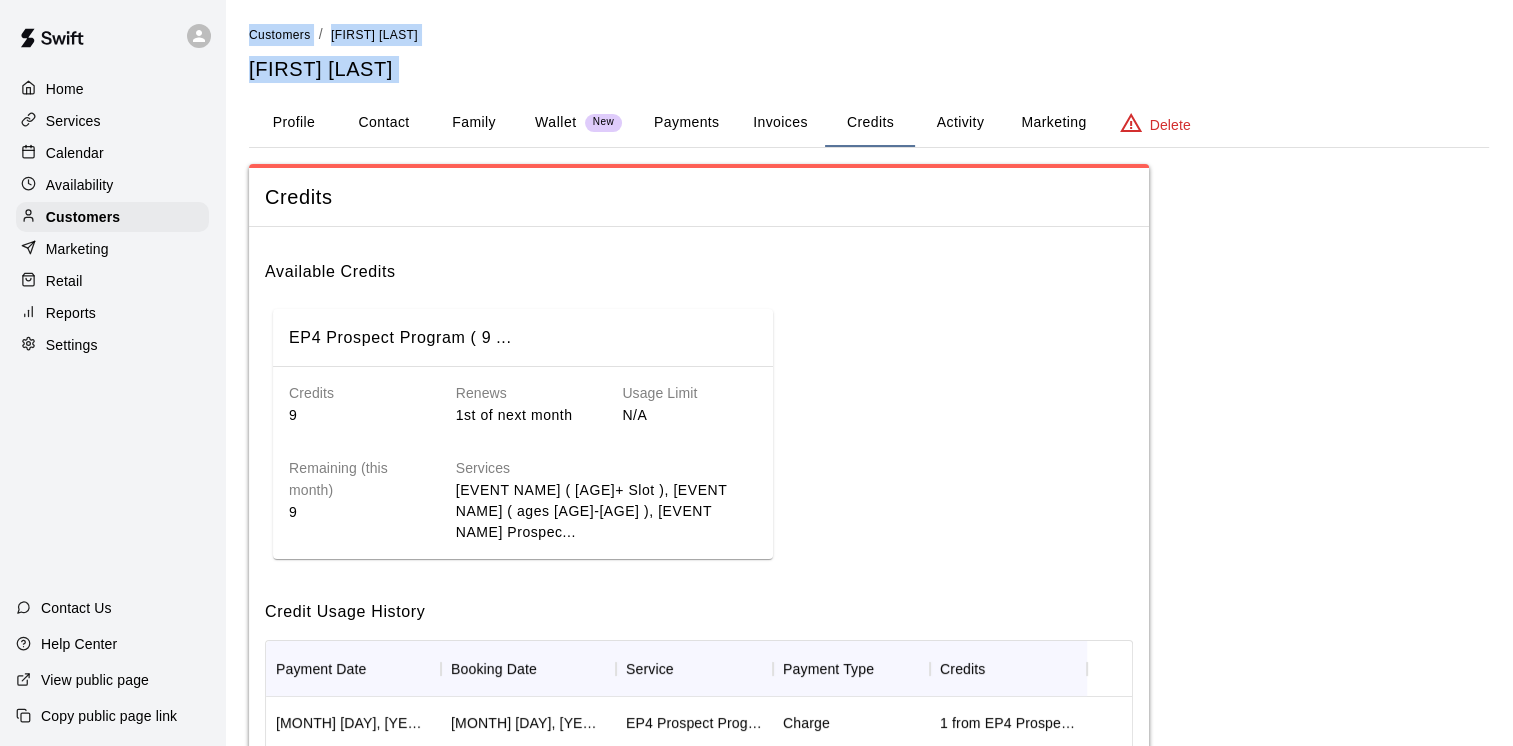 click on "Credits" at bounding box center [870, 123] 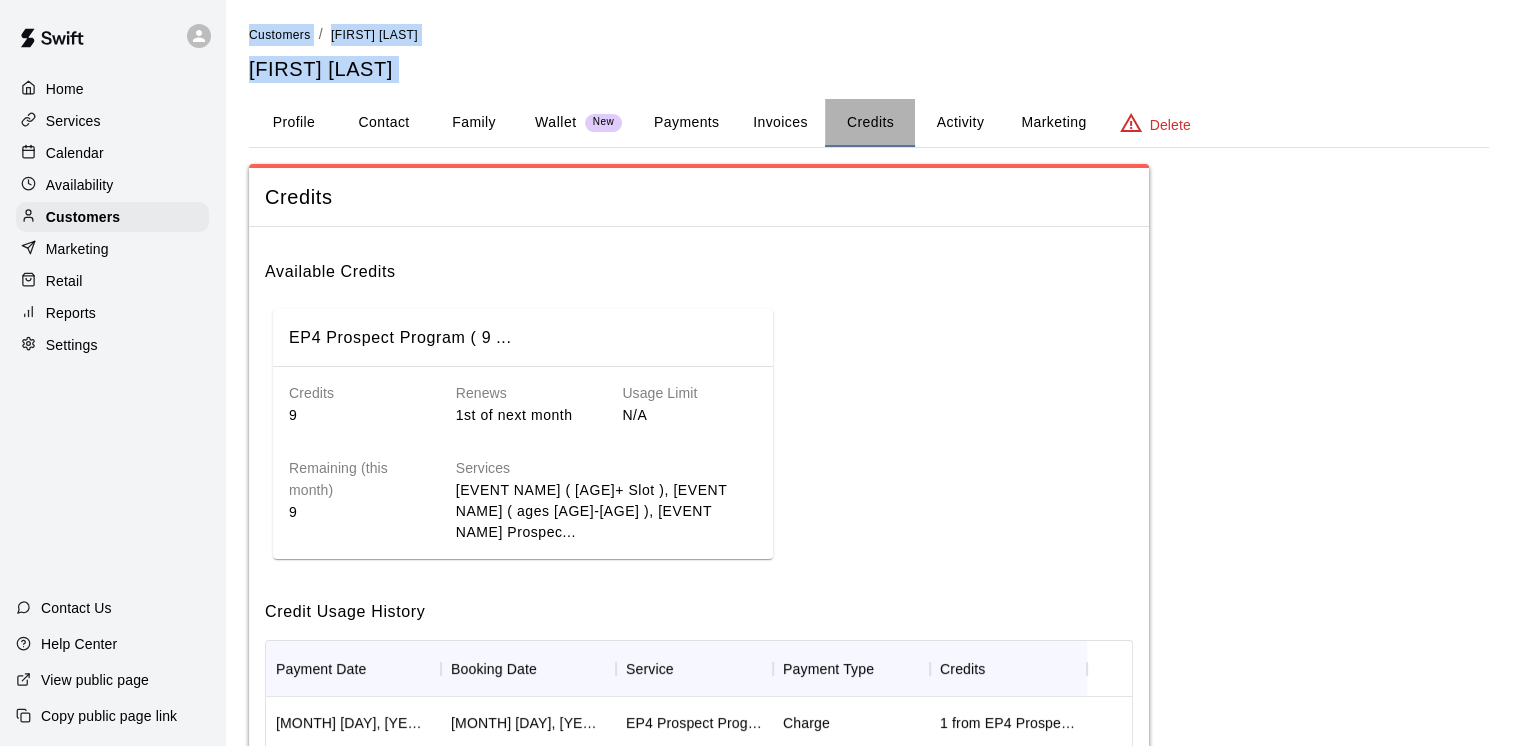 click on "Credits" at bounding box center (870, 123) 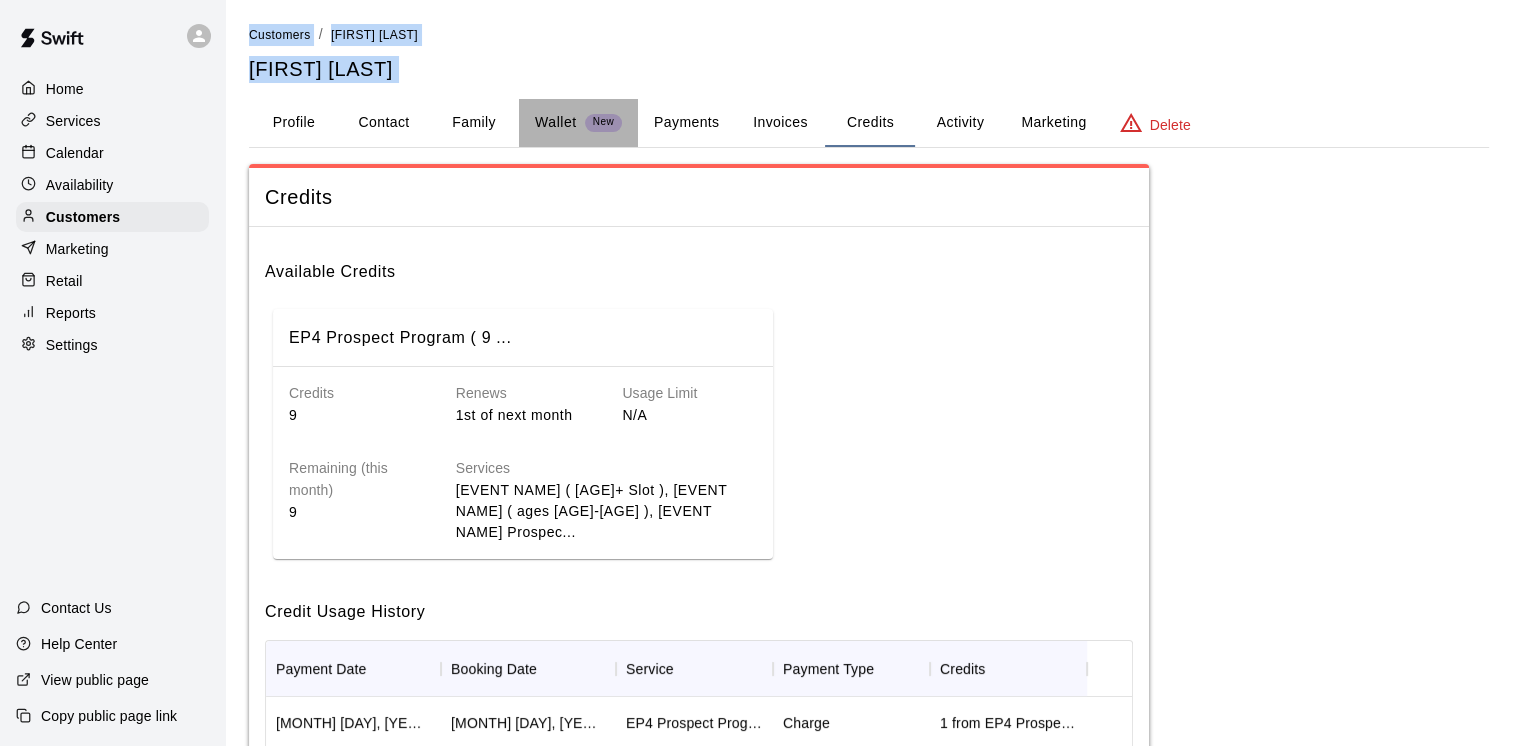 click on "New" at bounding box center (603, 122) 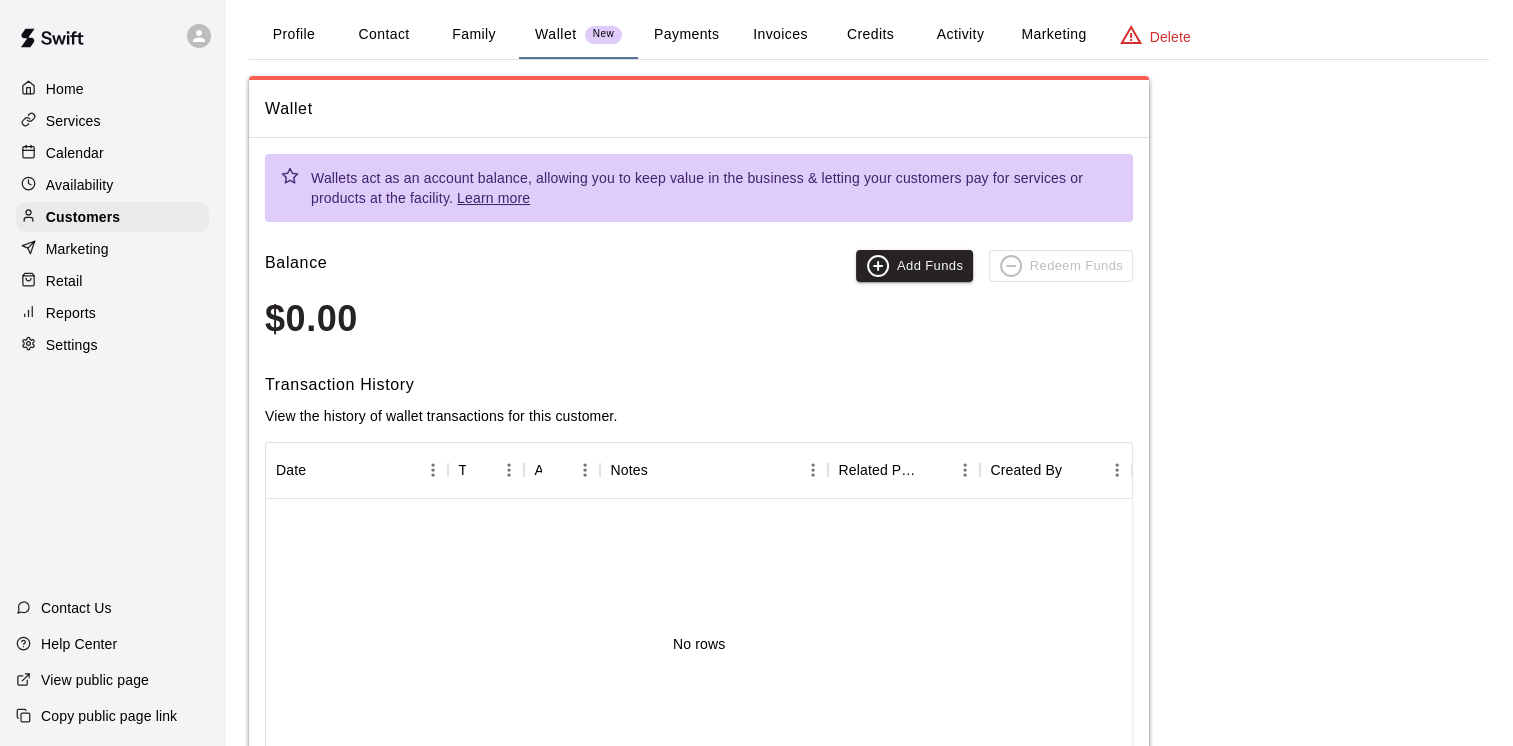 scroll, scrollTop: 78, scrollLeft: 0, axis: vertical 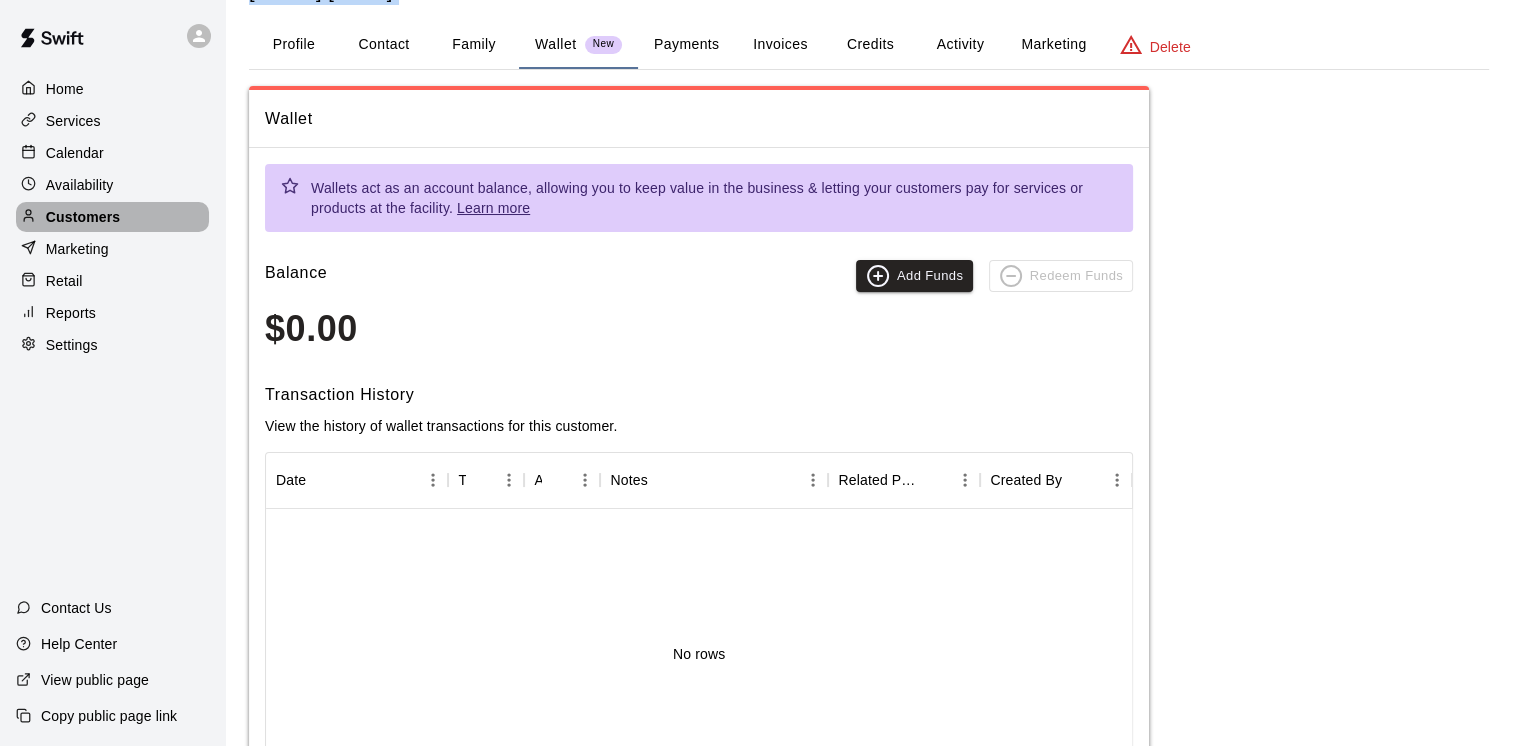 click on "Customers" at bounding box center (83, 217) 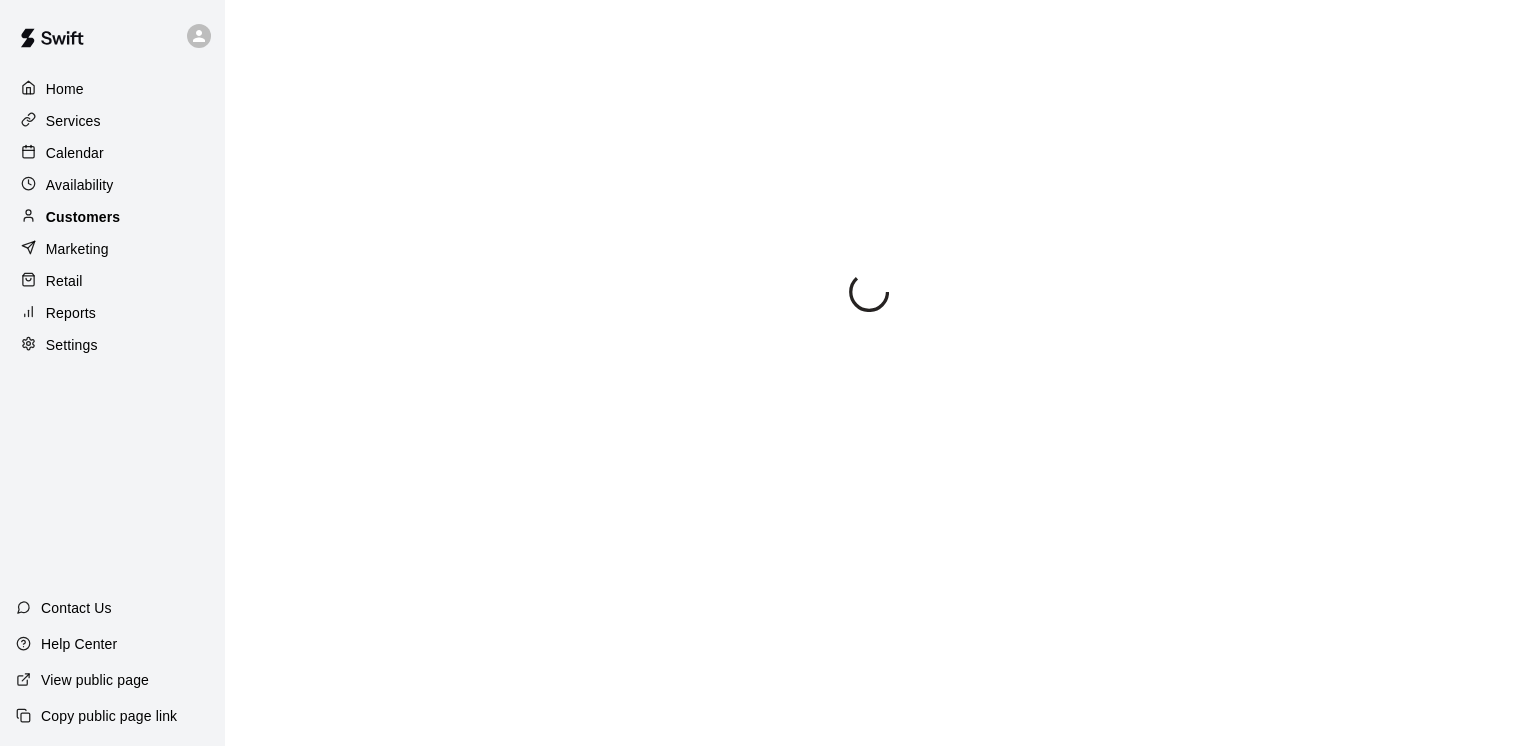 scroll, scrollTop: 0, scrollLeft: 0, axis: both 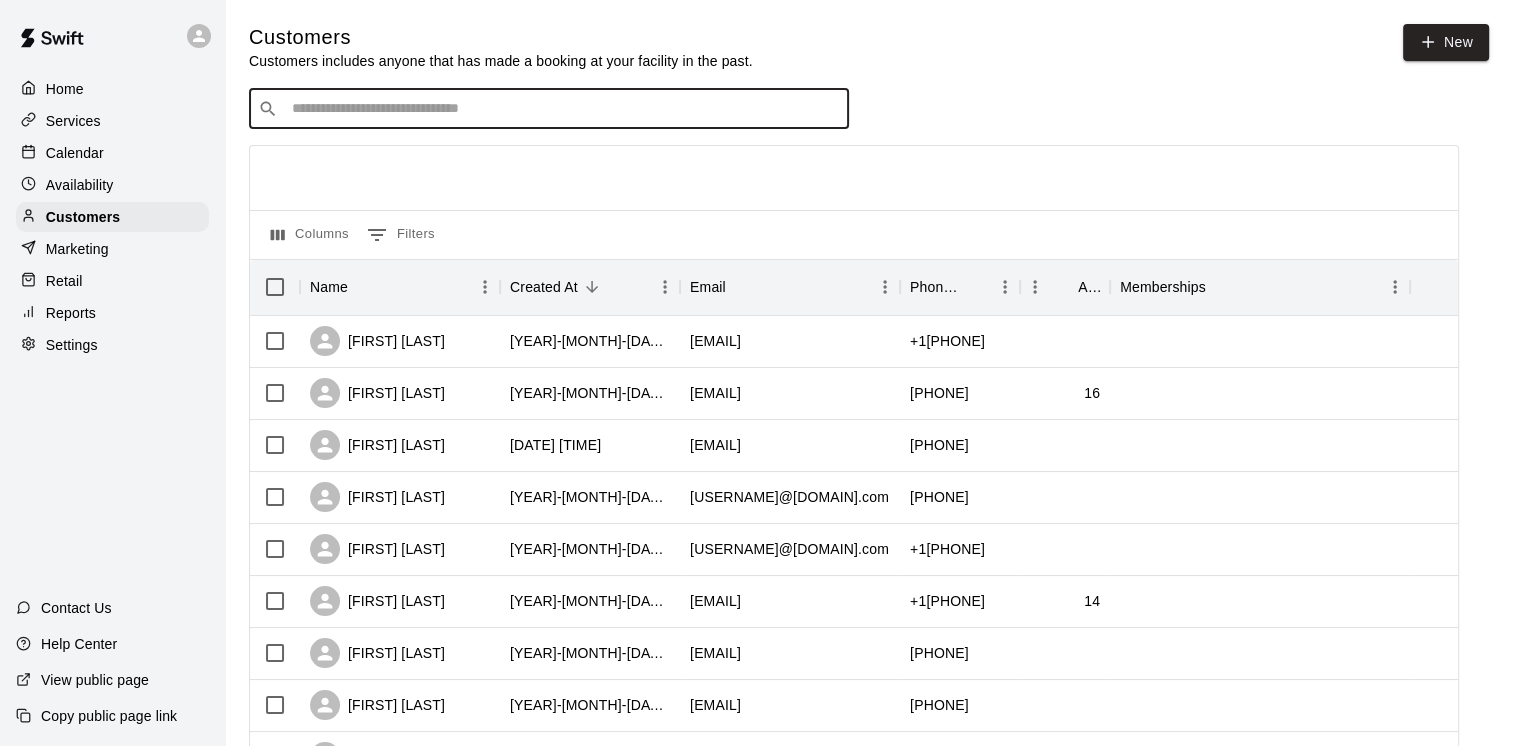 click at bounding box center [563, 109] 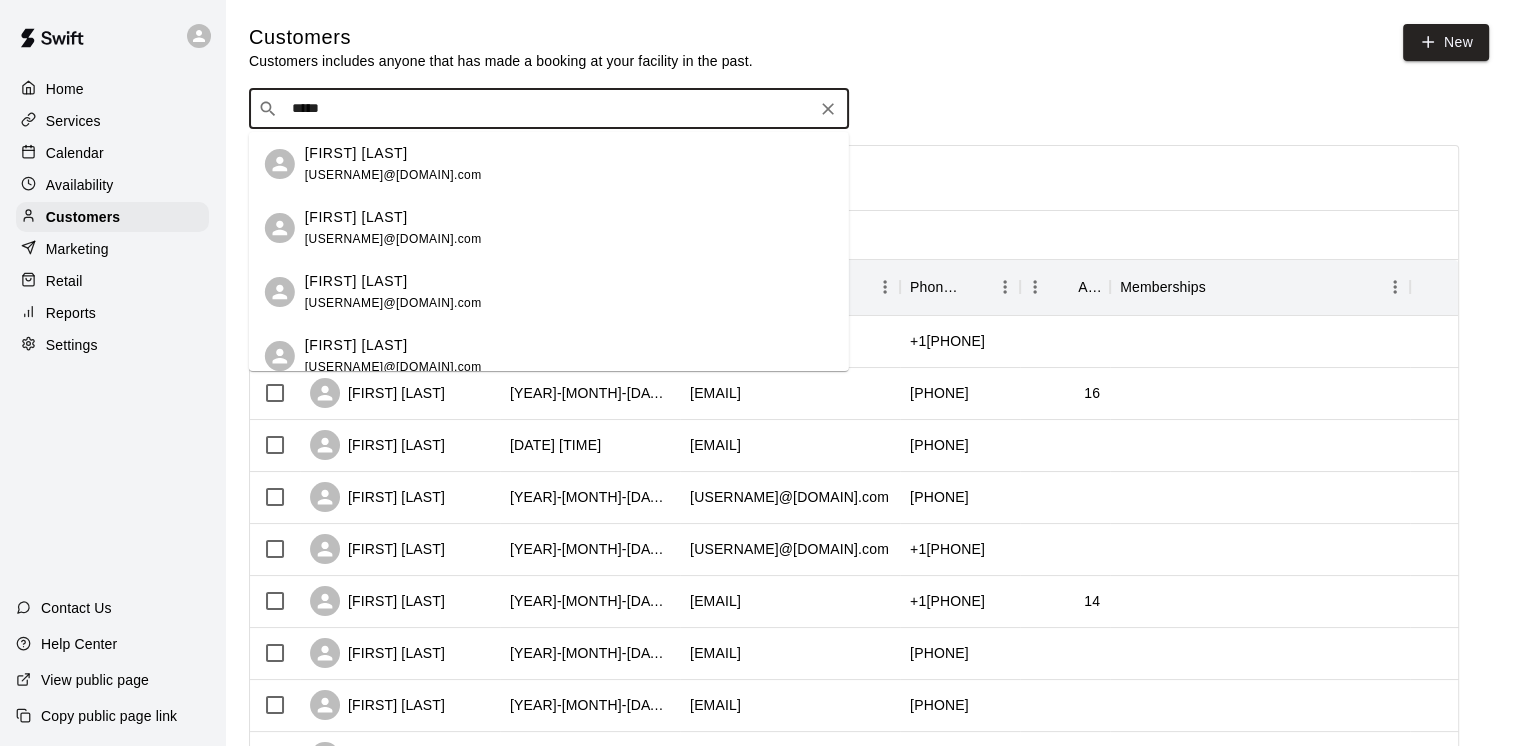 type on "******" 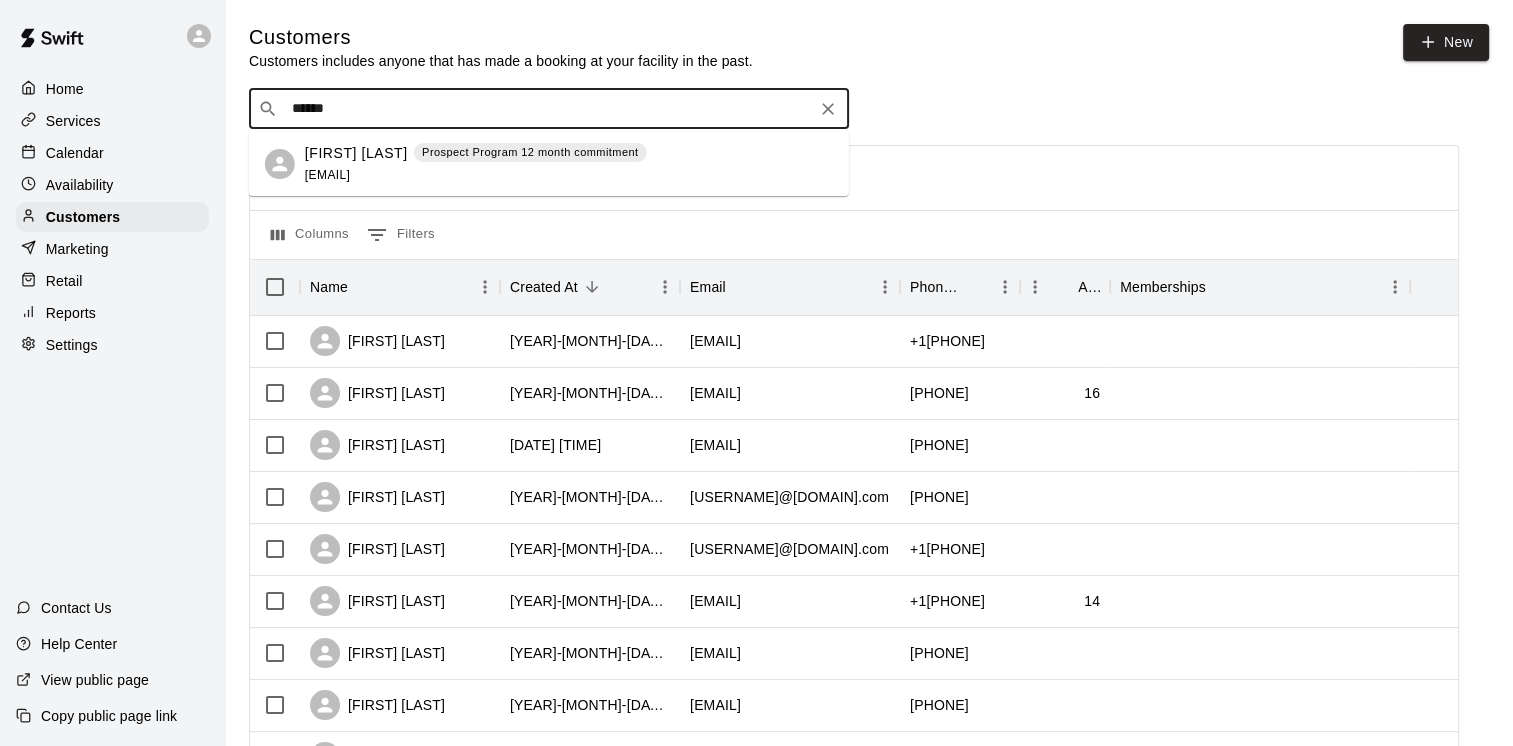 click on "[FIRST] [LAST]" at bounding box center (356, 153) 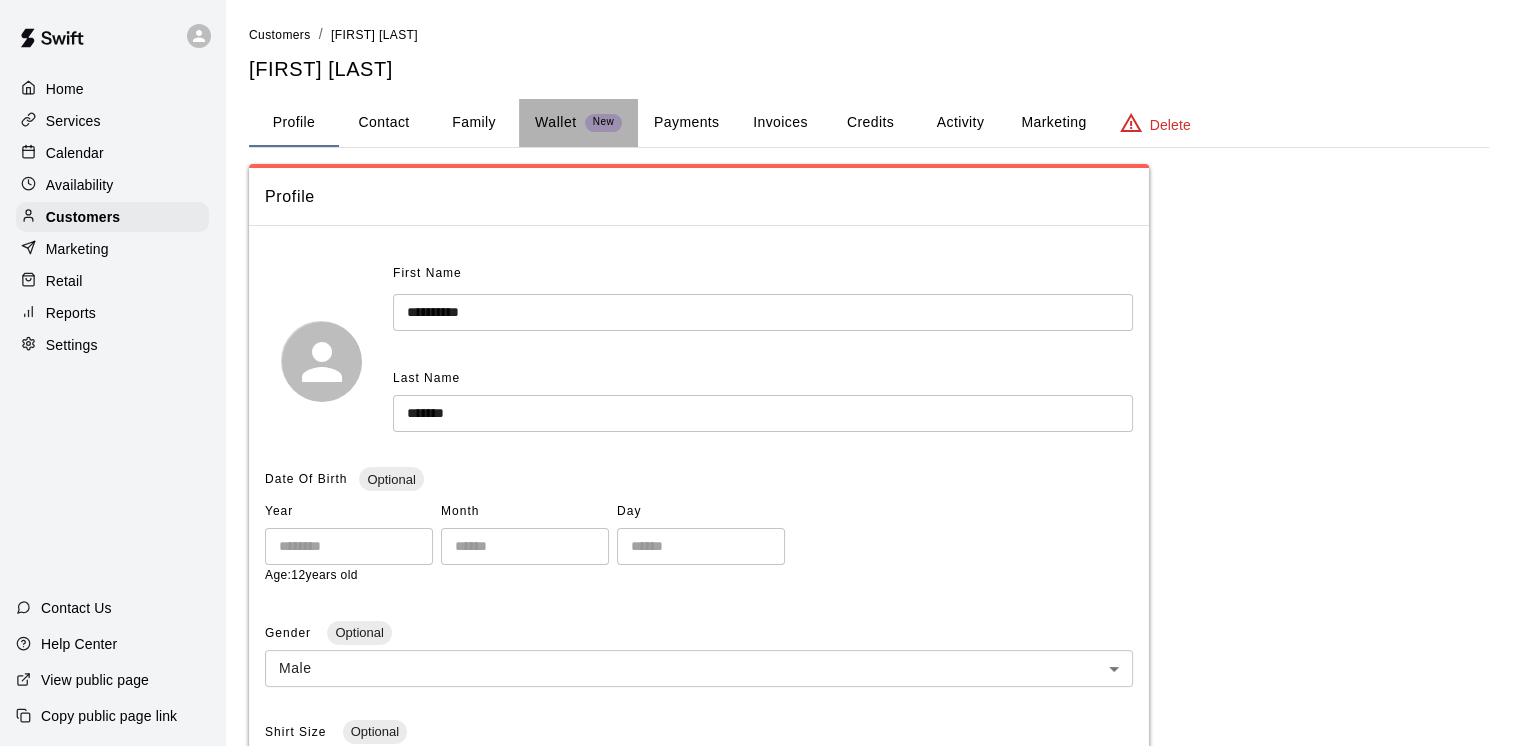 click on "Wallet" at bounding box center (556, 122) 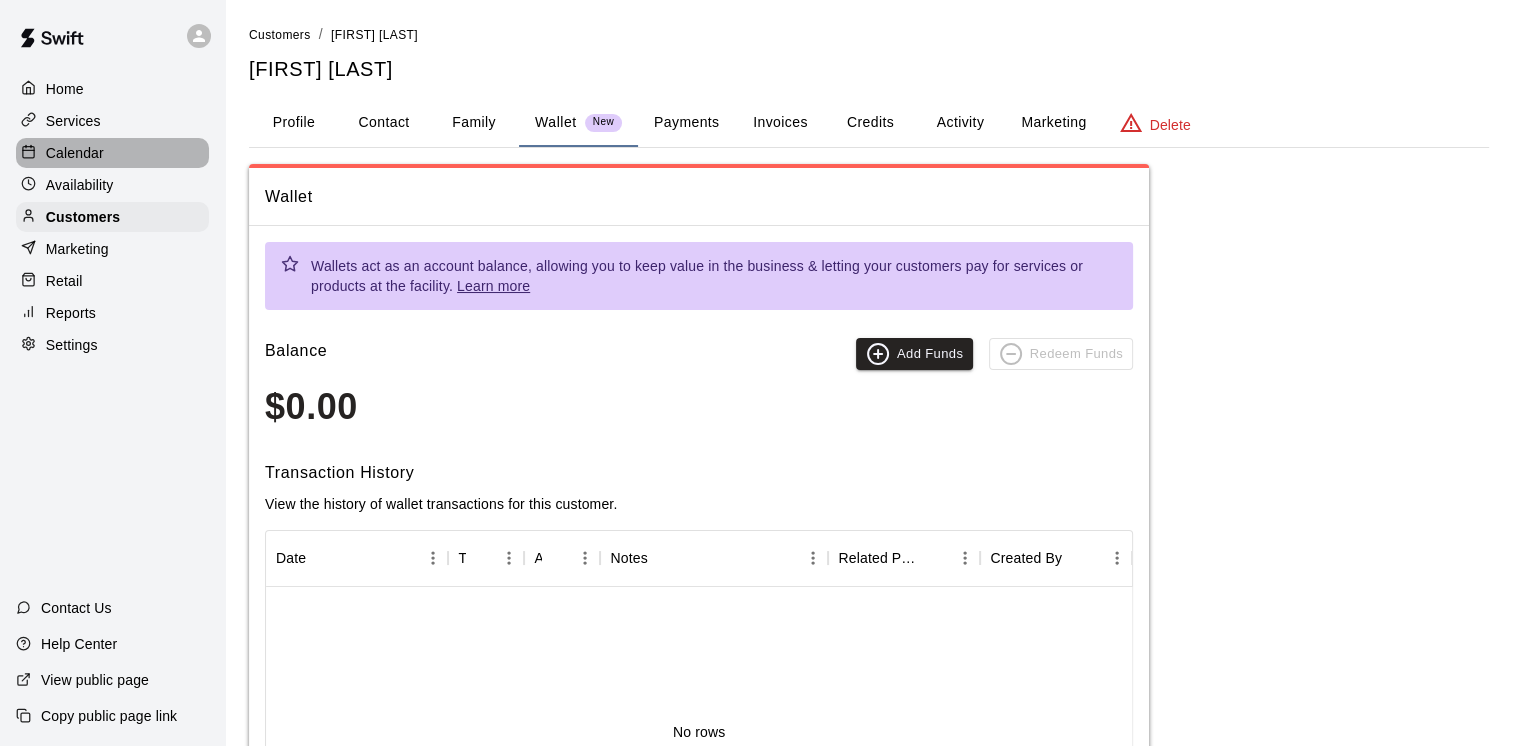 click on "Calendar" at bounding box center [75, 153] 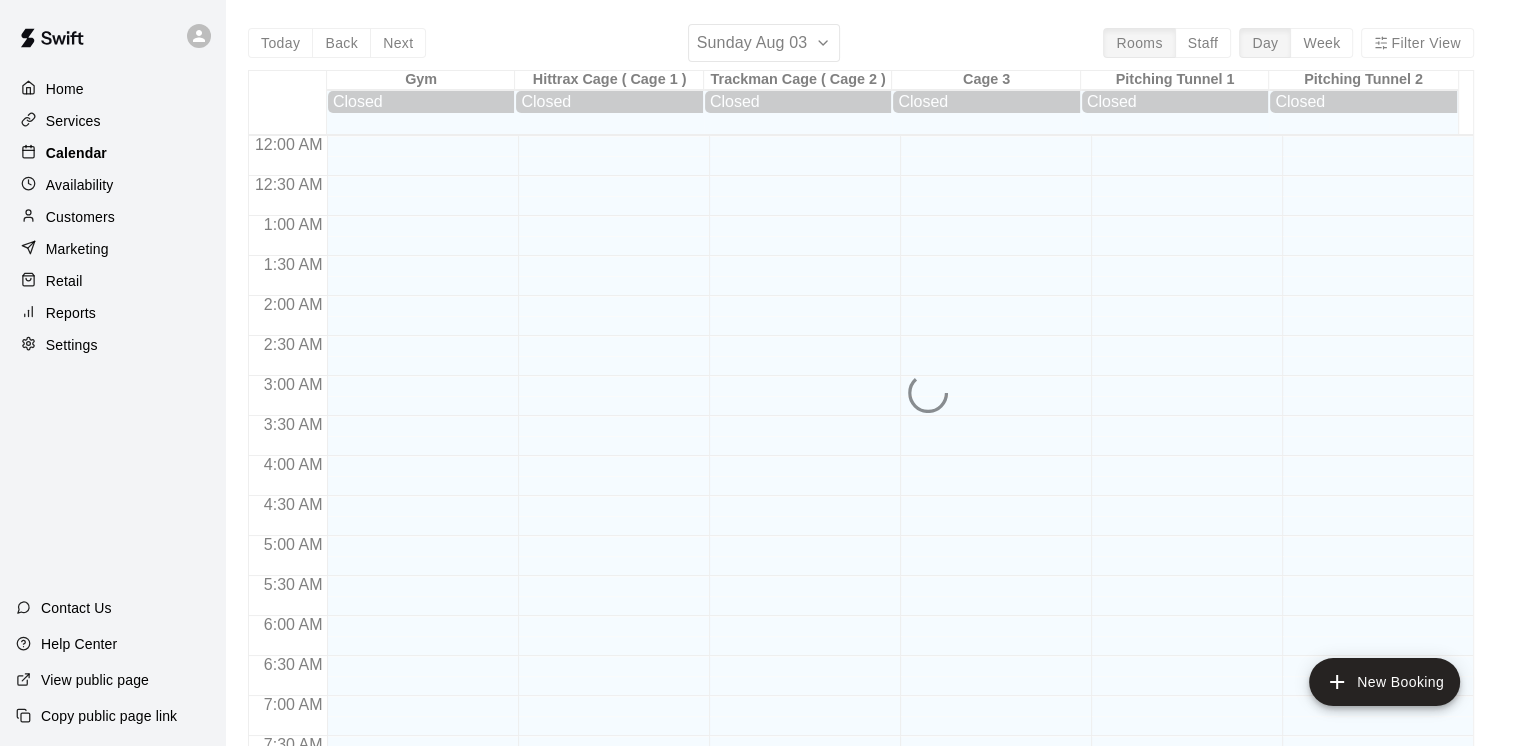 scroll, scrollTop: 1222, scrollLeft: 0, axis: vertical 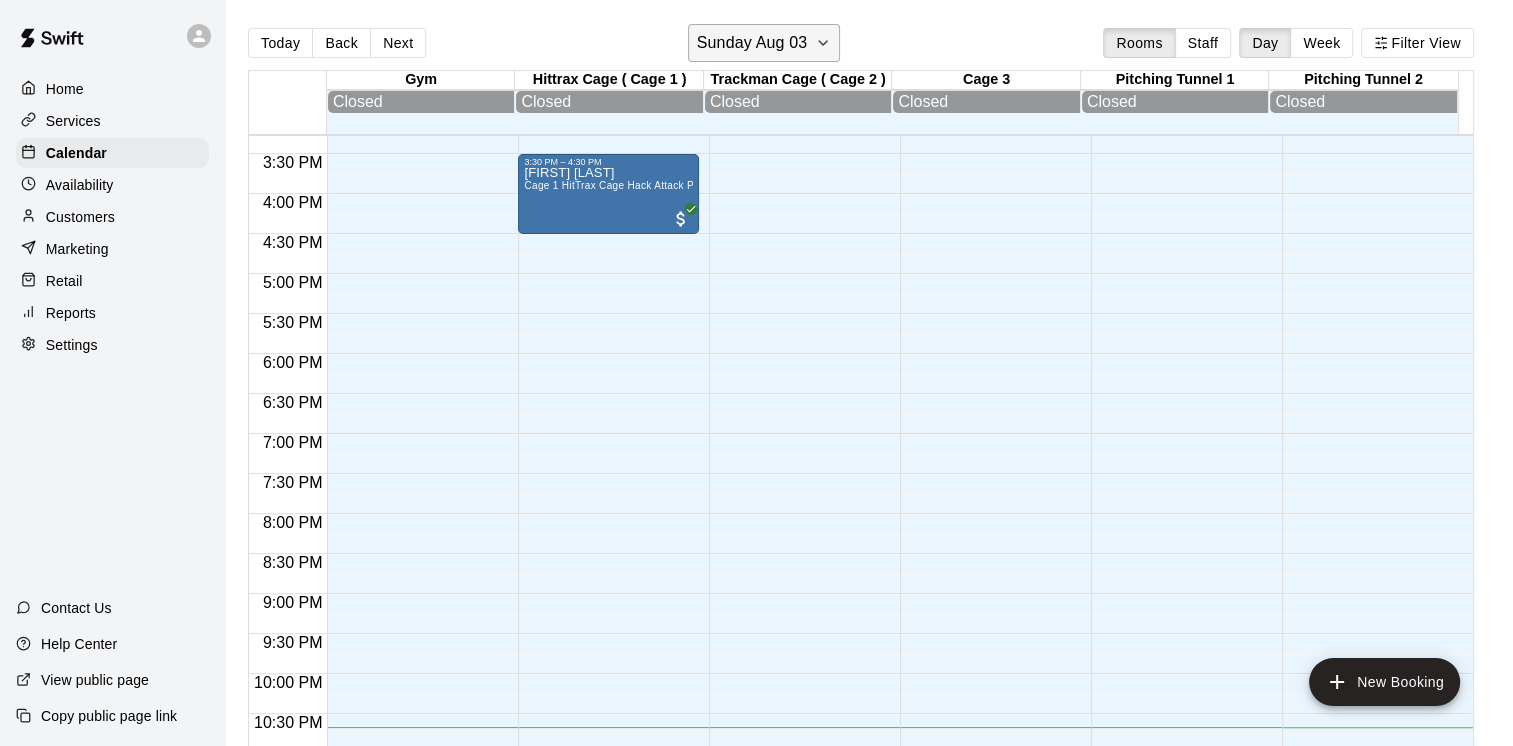 click 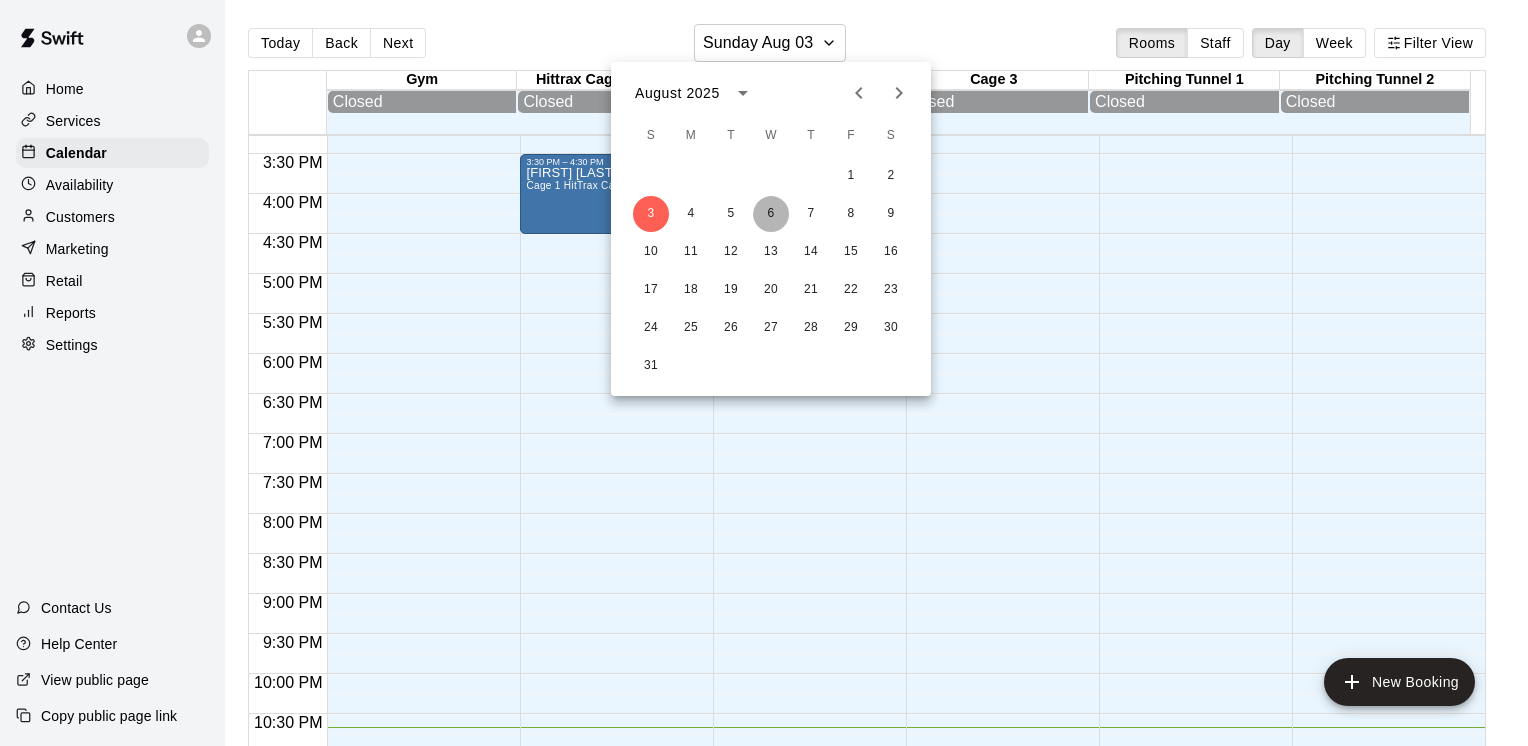 click on "6" at bounding box center (771, 214) 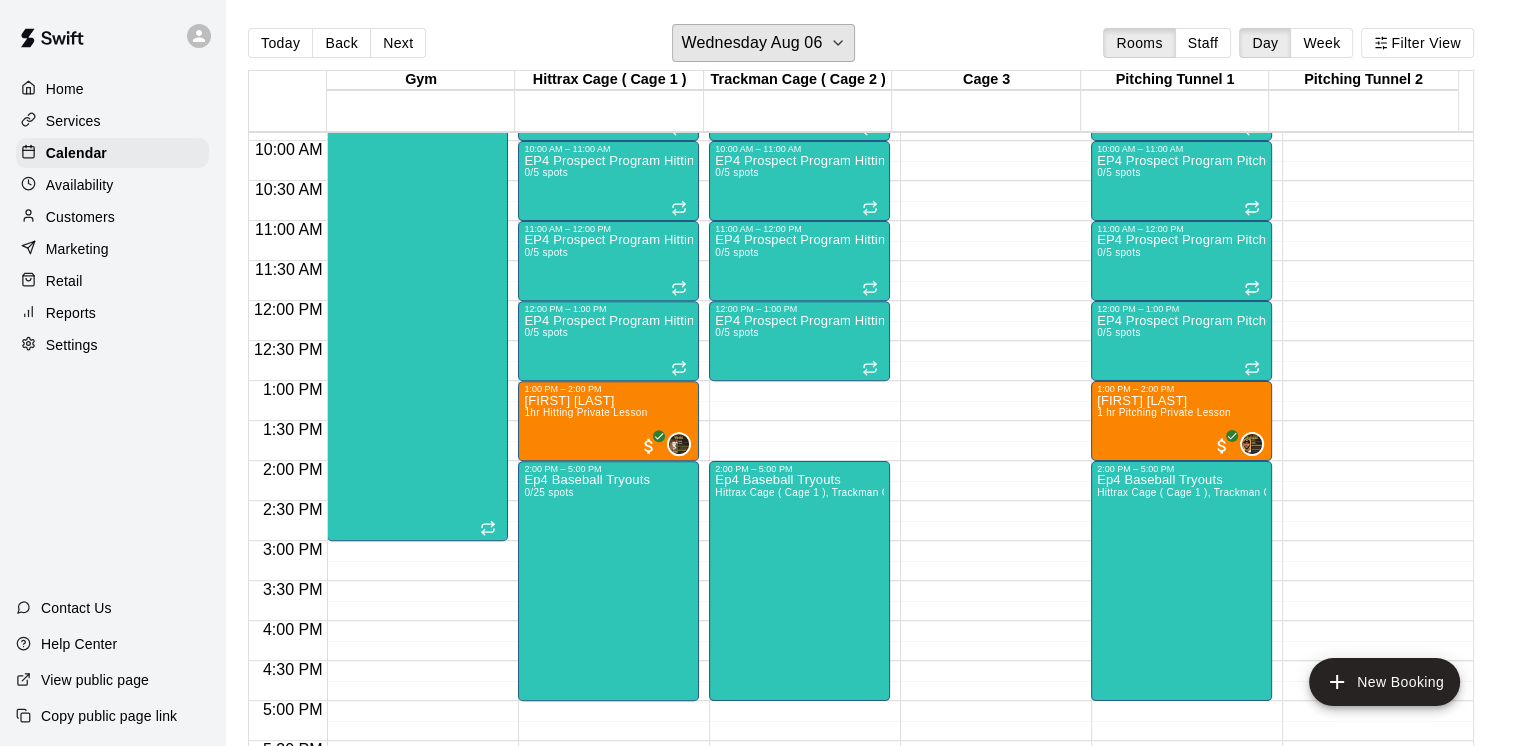 scroll, scrollTop: 794, scrollLeft: 0, axis: vertical 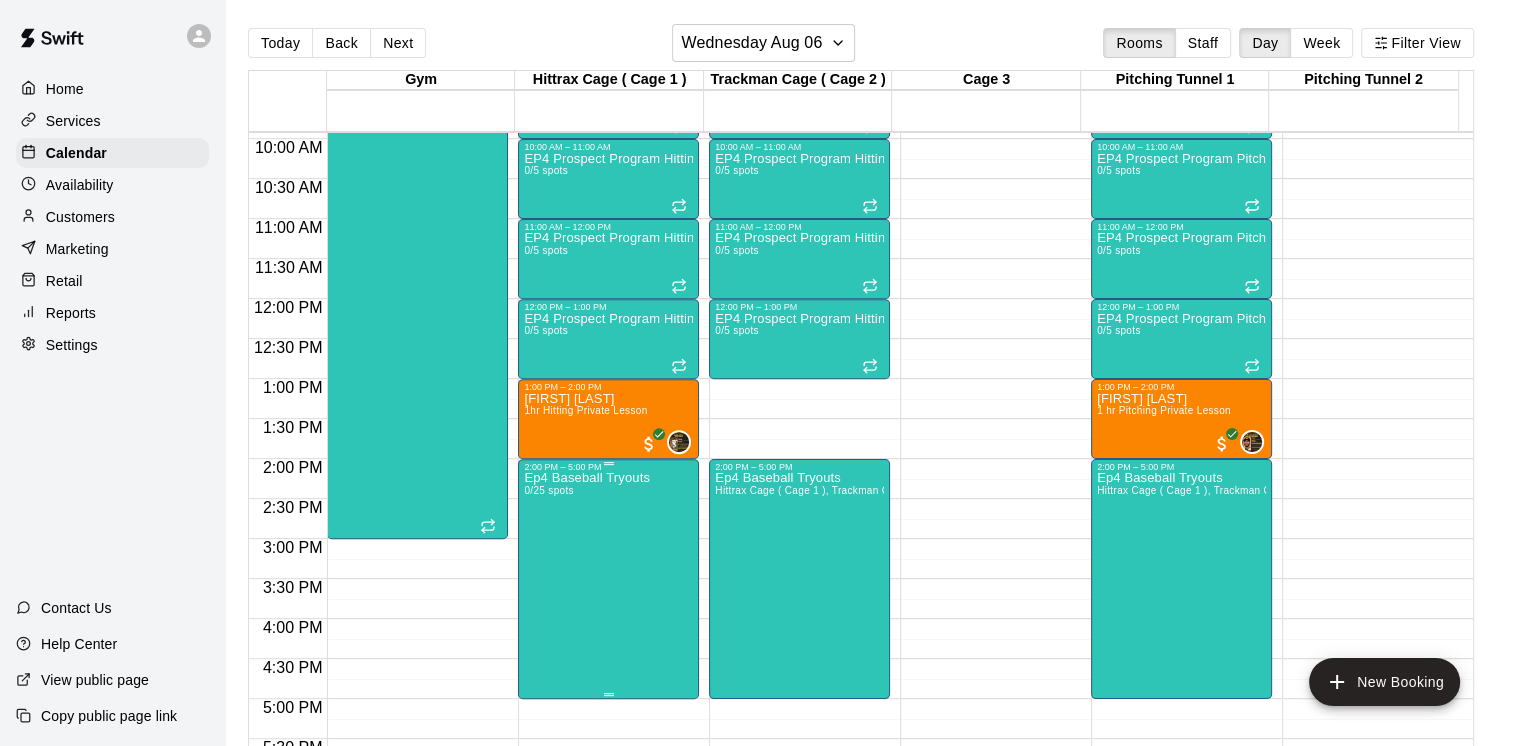 click on "Ep4 Baseball Tryouts 0/25 spots" at bounding box center (587, 845) 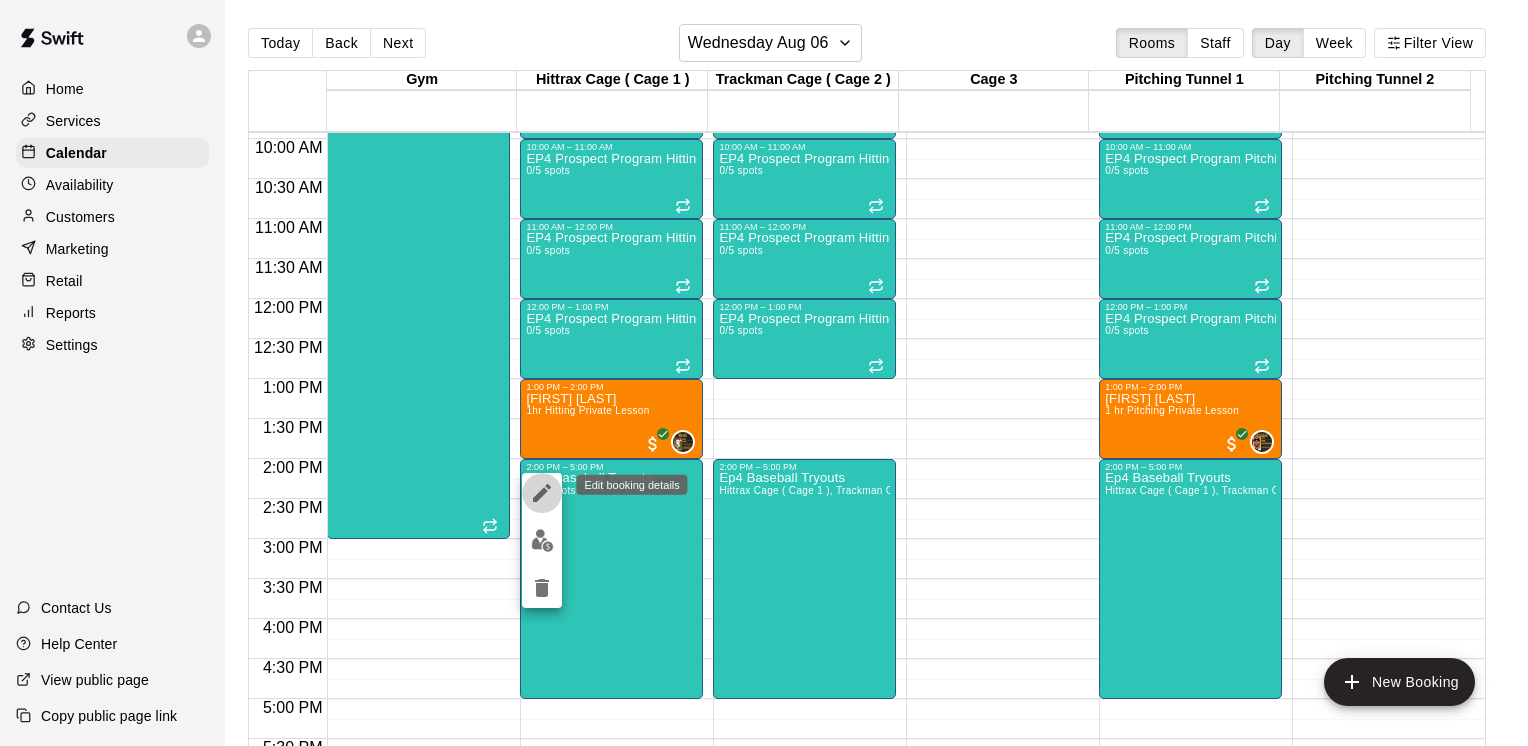 click 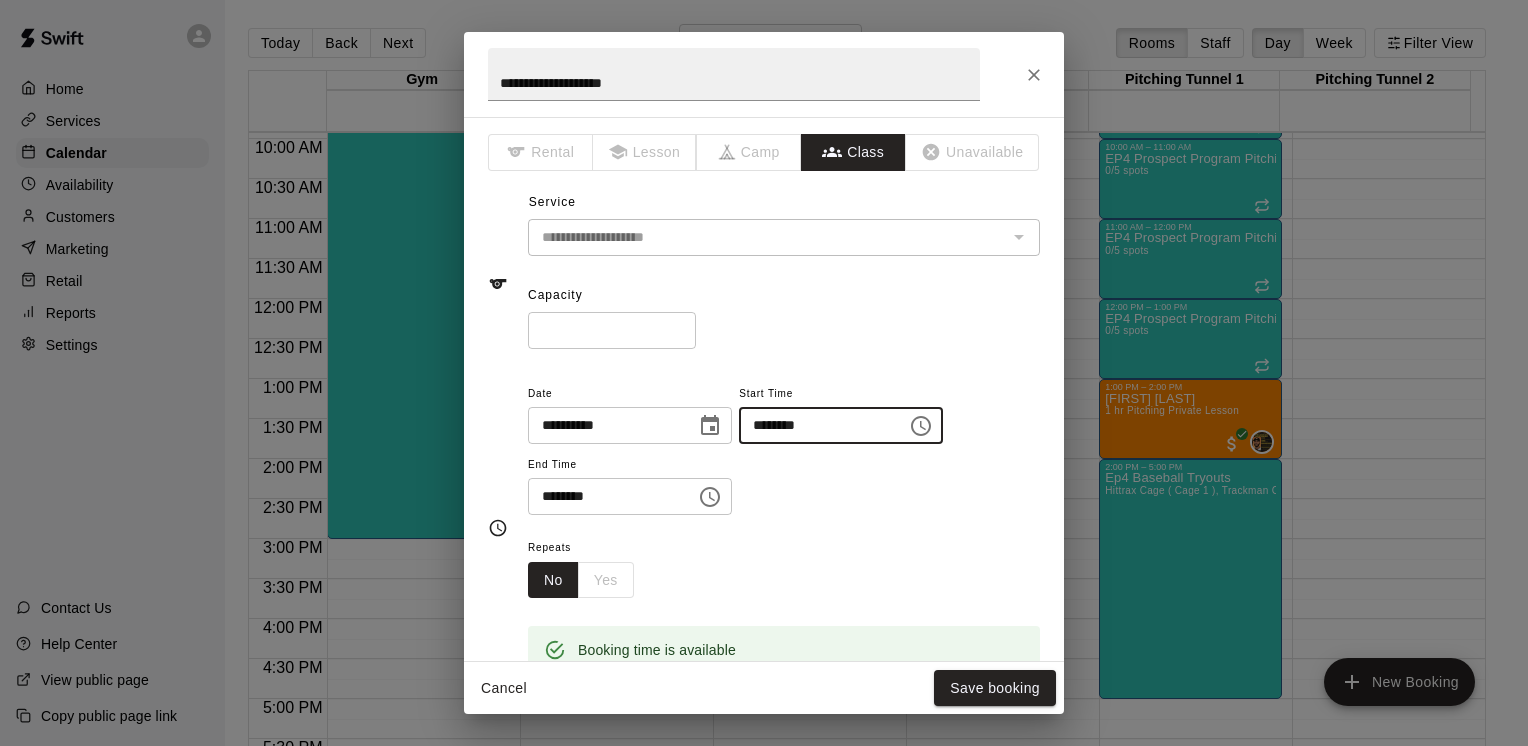 click on "********" at bounding box center (816, 425) 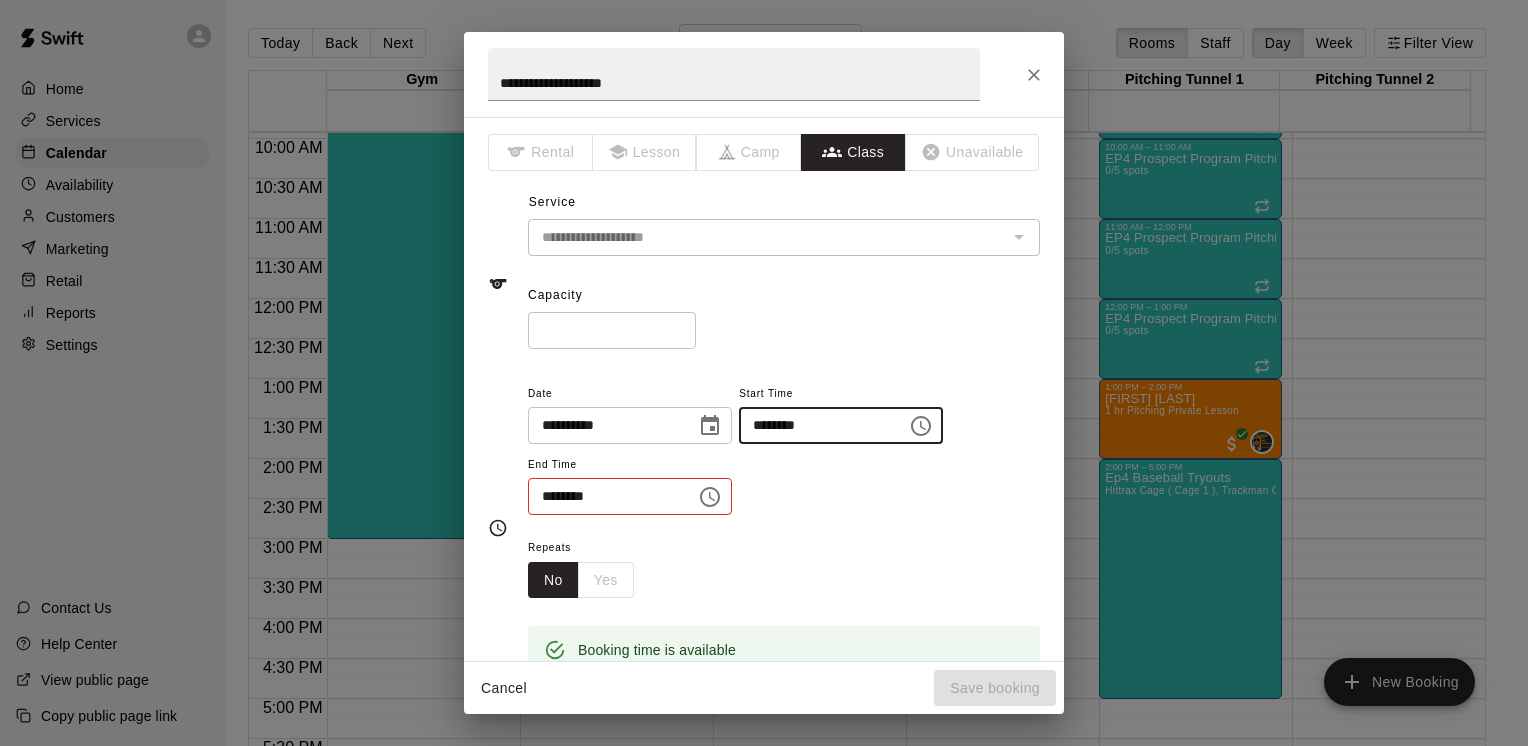 type on "********" 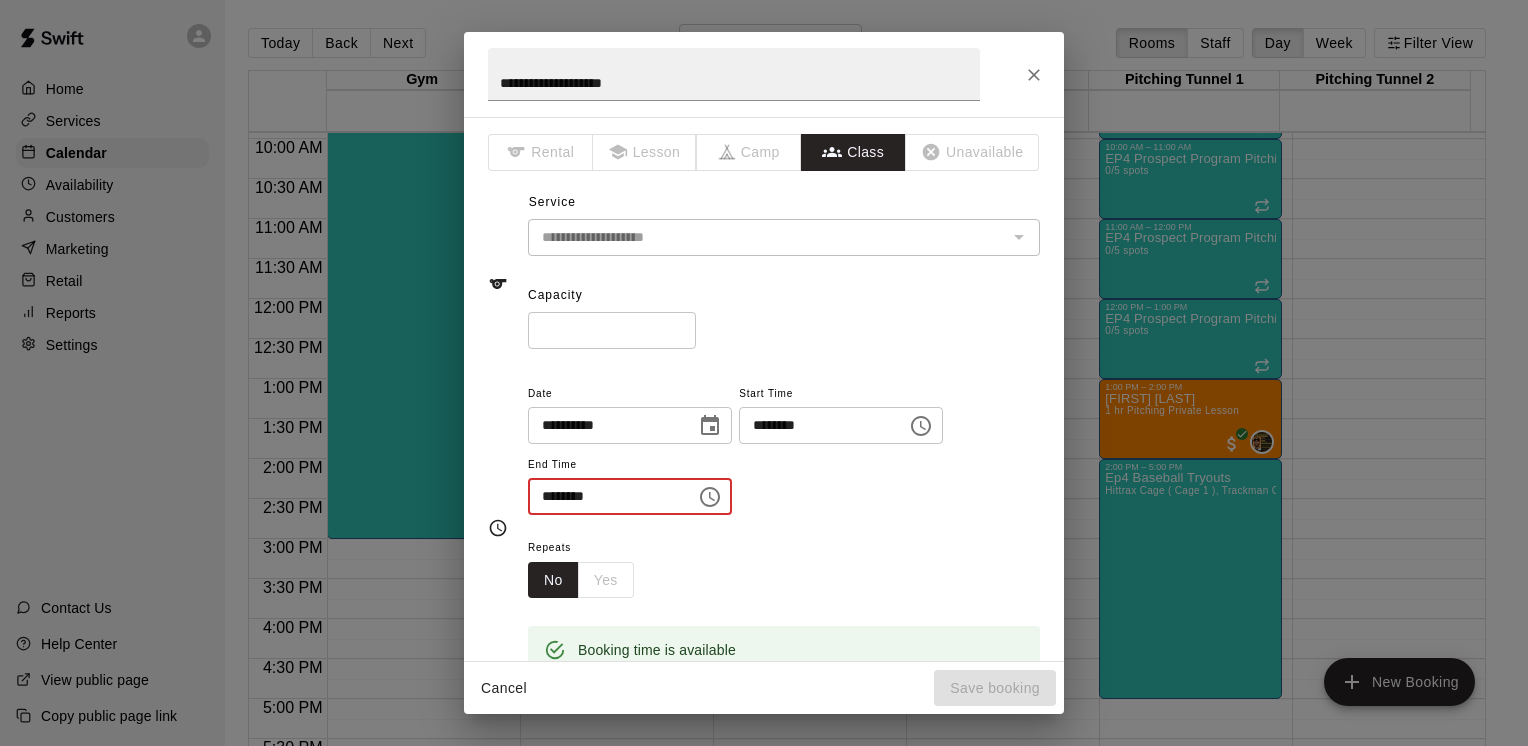 click on "********" at bounding box center [605, 496] 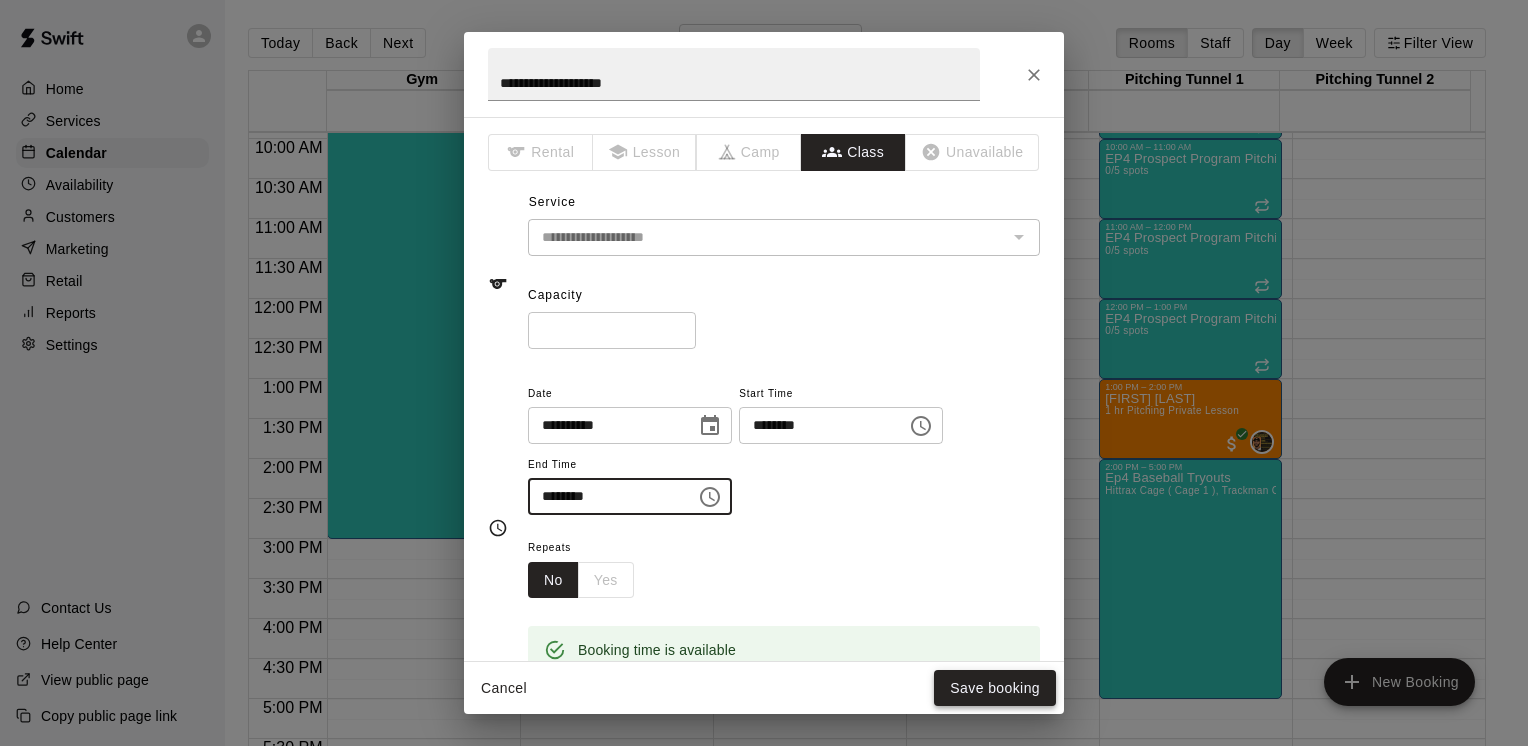 type on "********" 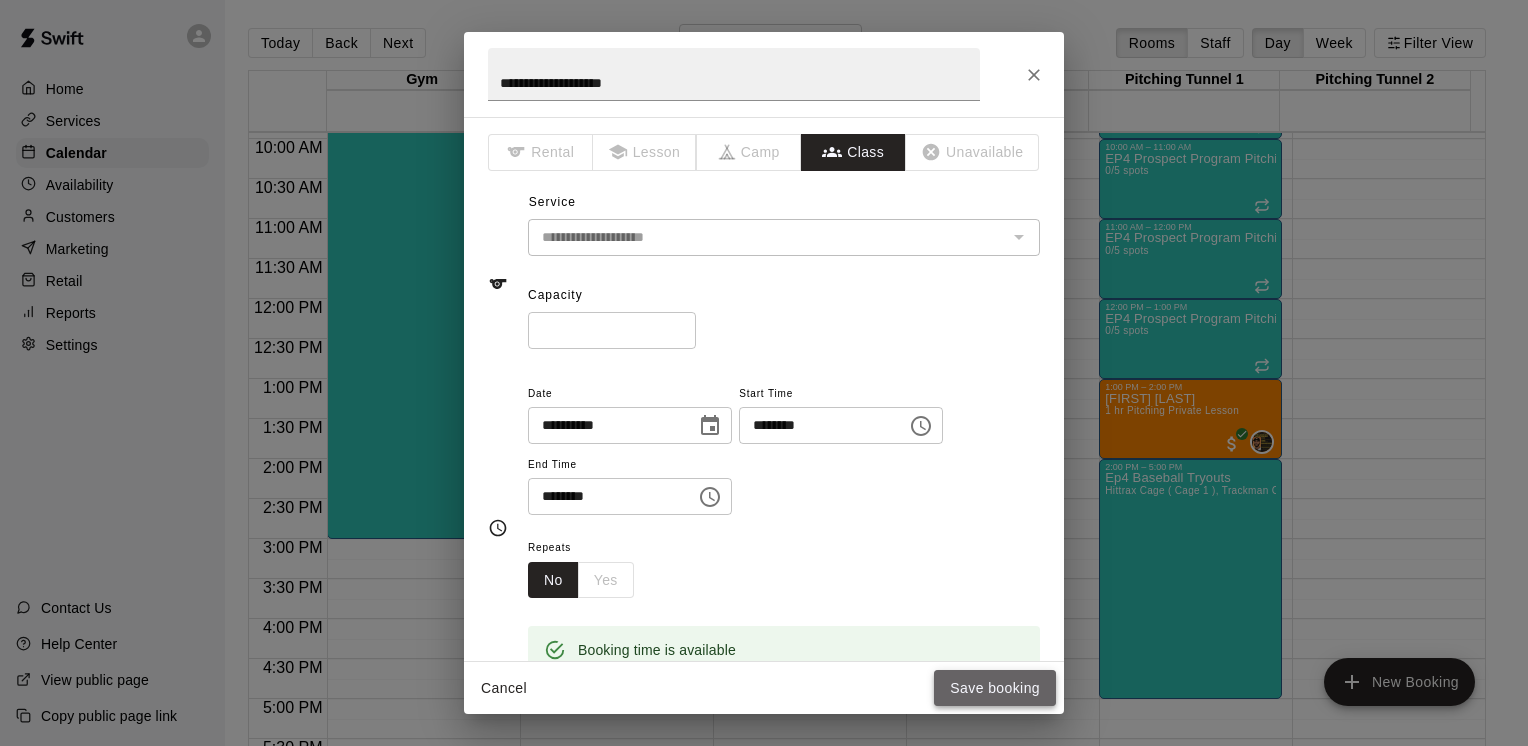 click on "Save booking" at bounding box center [995, 688] 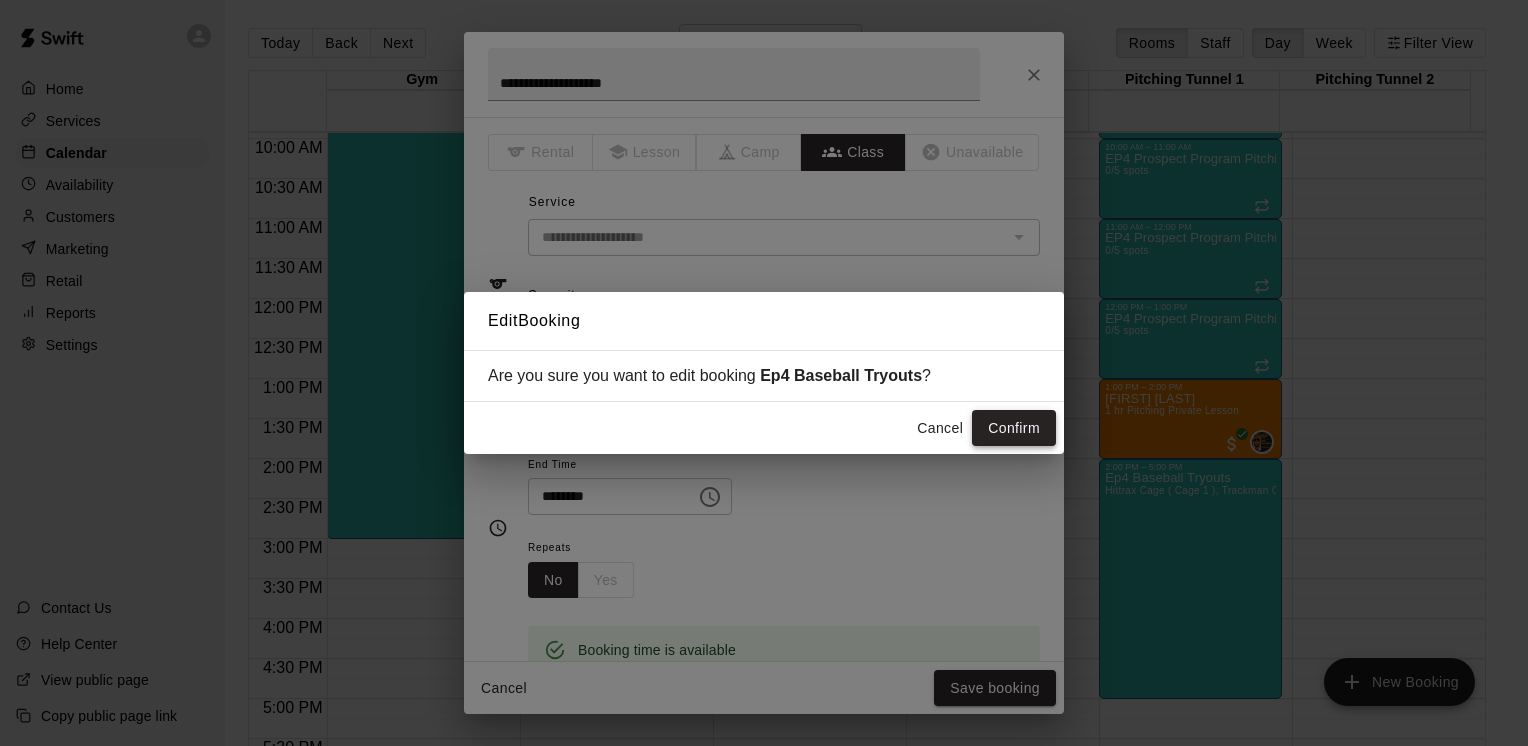 click on "Confirm" at bounding box center [1014, 428] 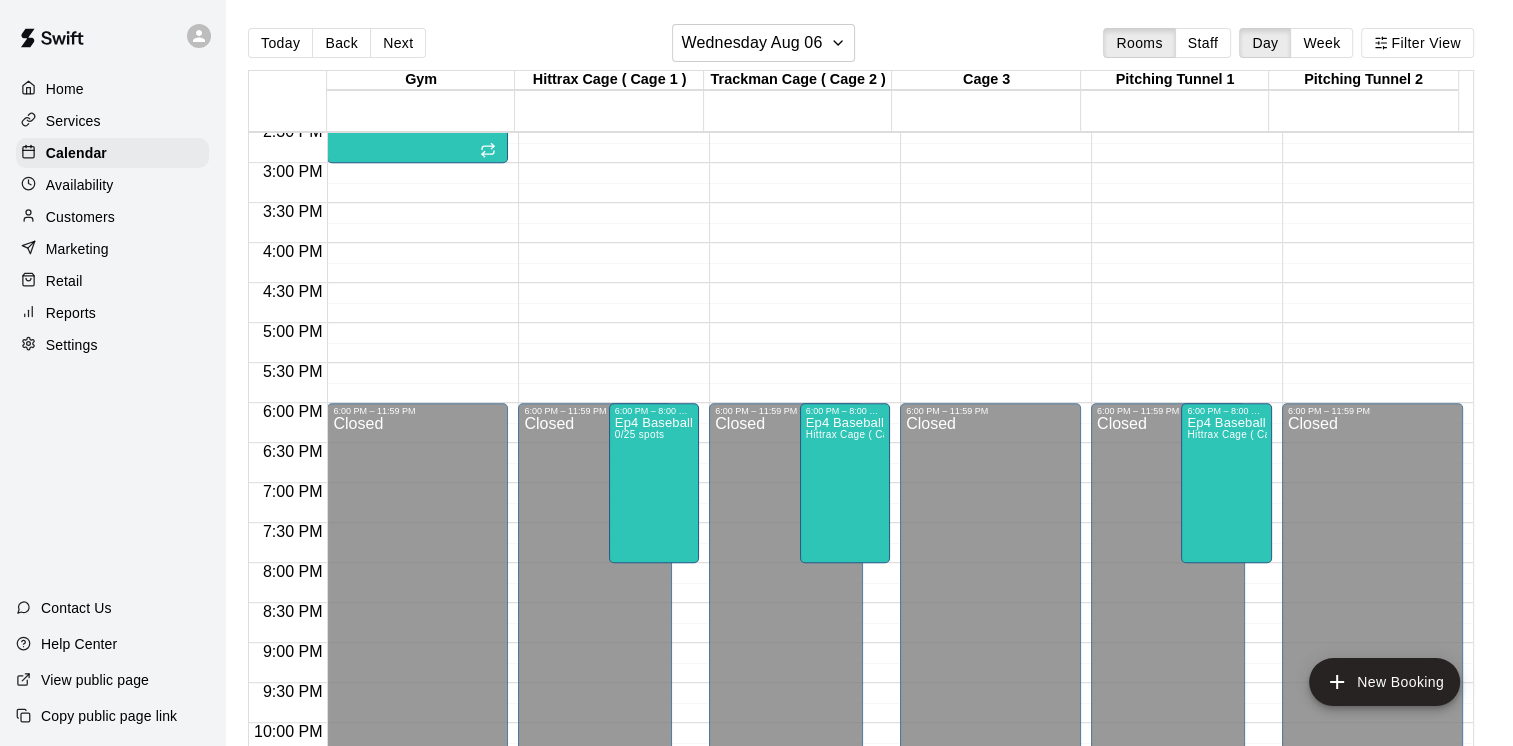scroll, scrollTop: 1172, scrollLeft: 0, axis: vertical 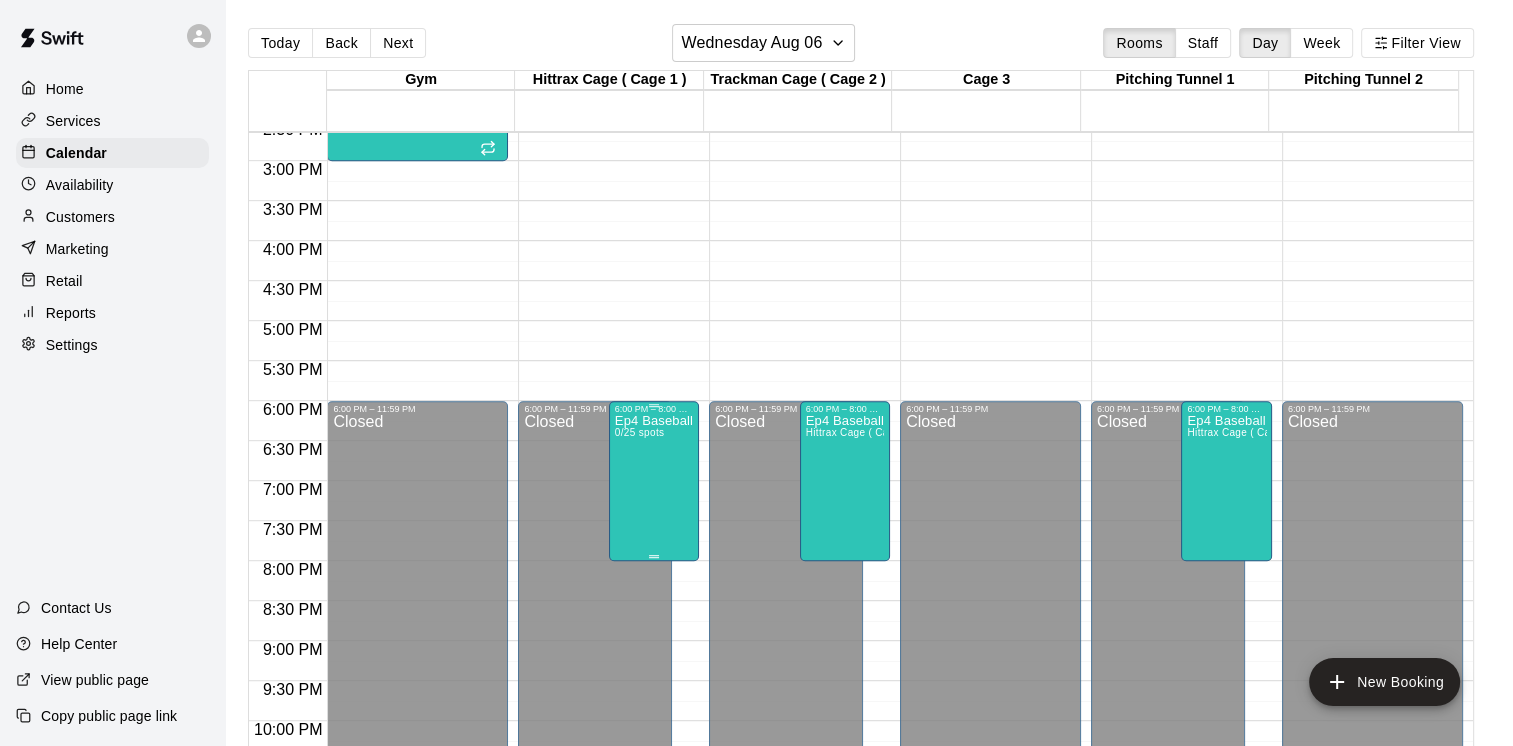 click on "Ep4 Baseball Tryouts 0/25 spots" at bounding box center [654, 787] 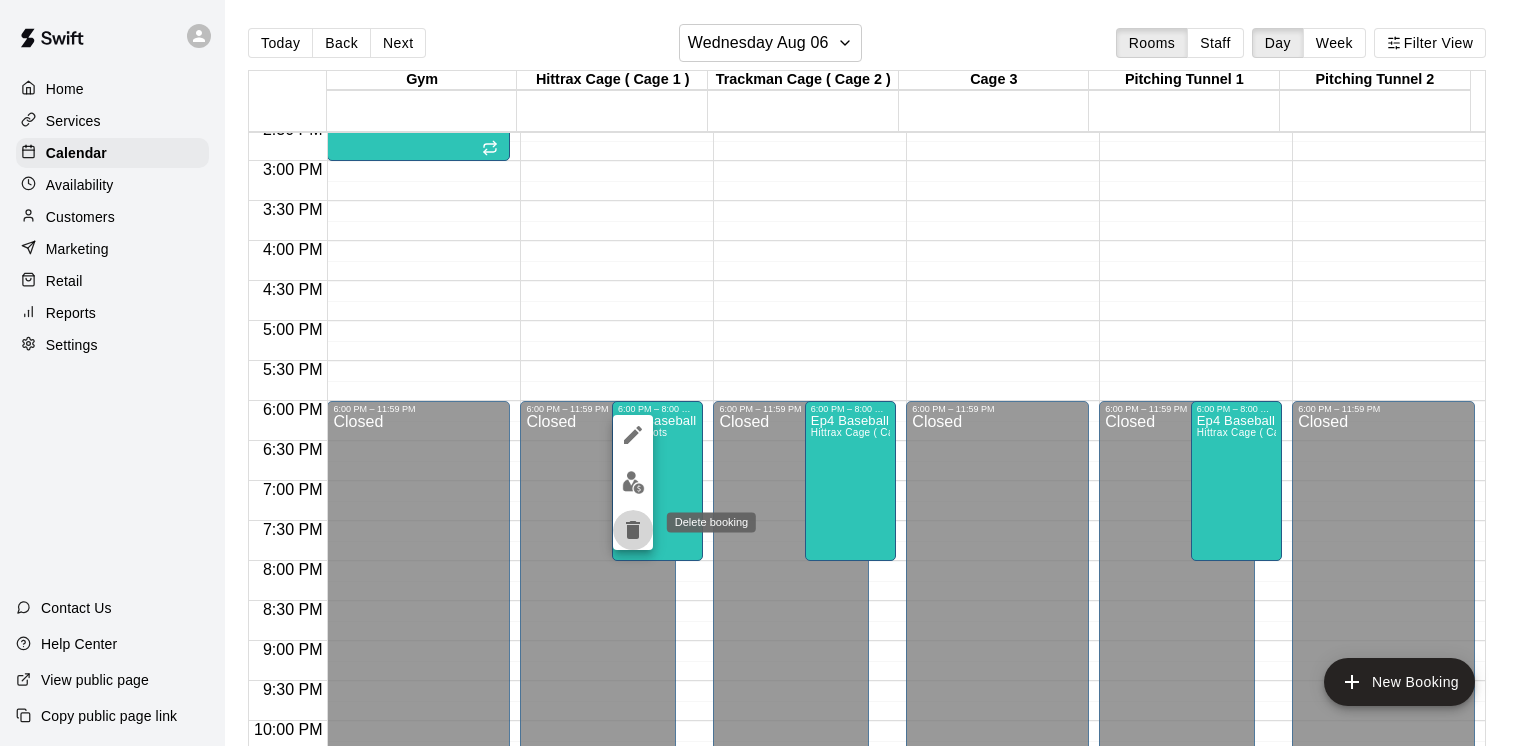 click 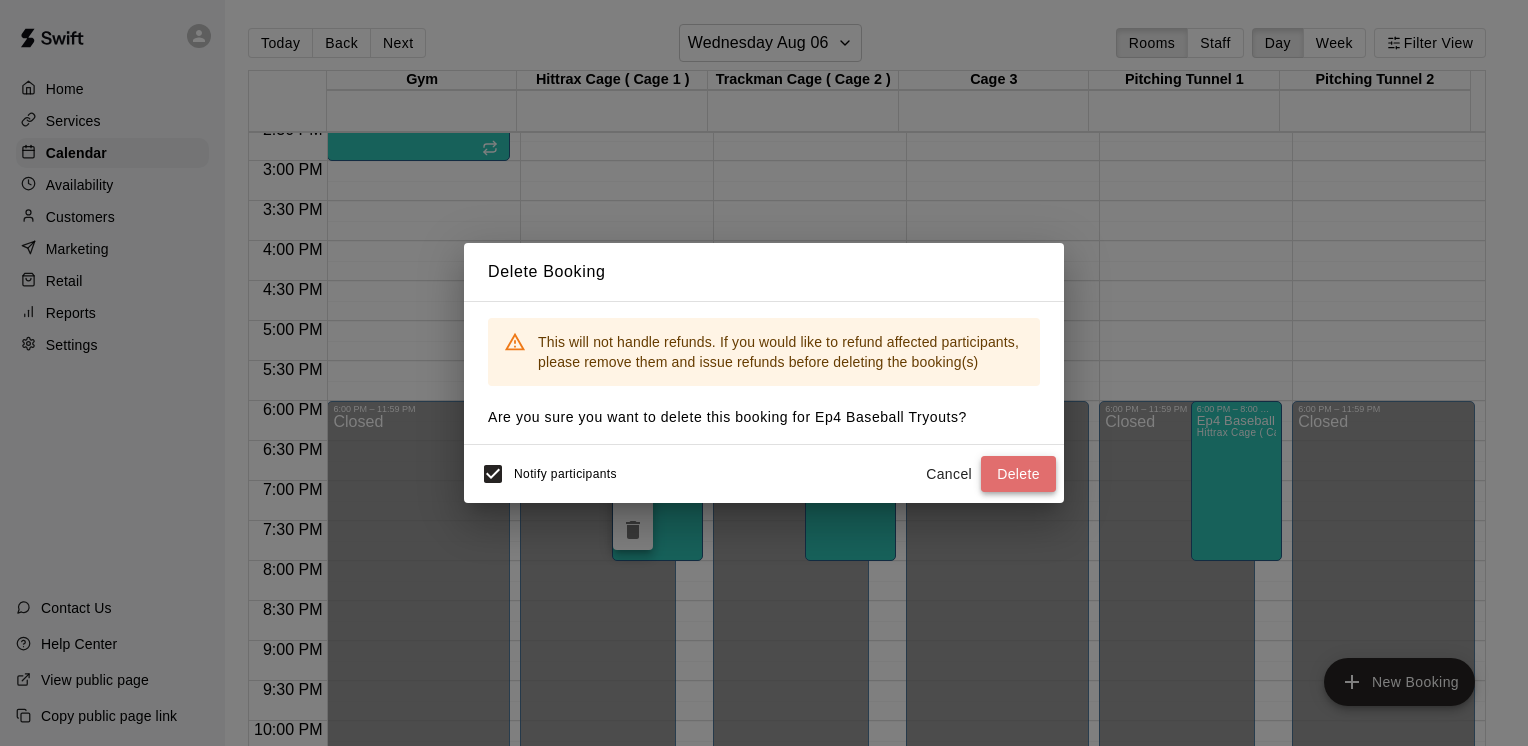 click on "Delete" at bounding box center [1018, 474] 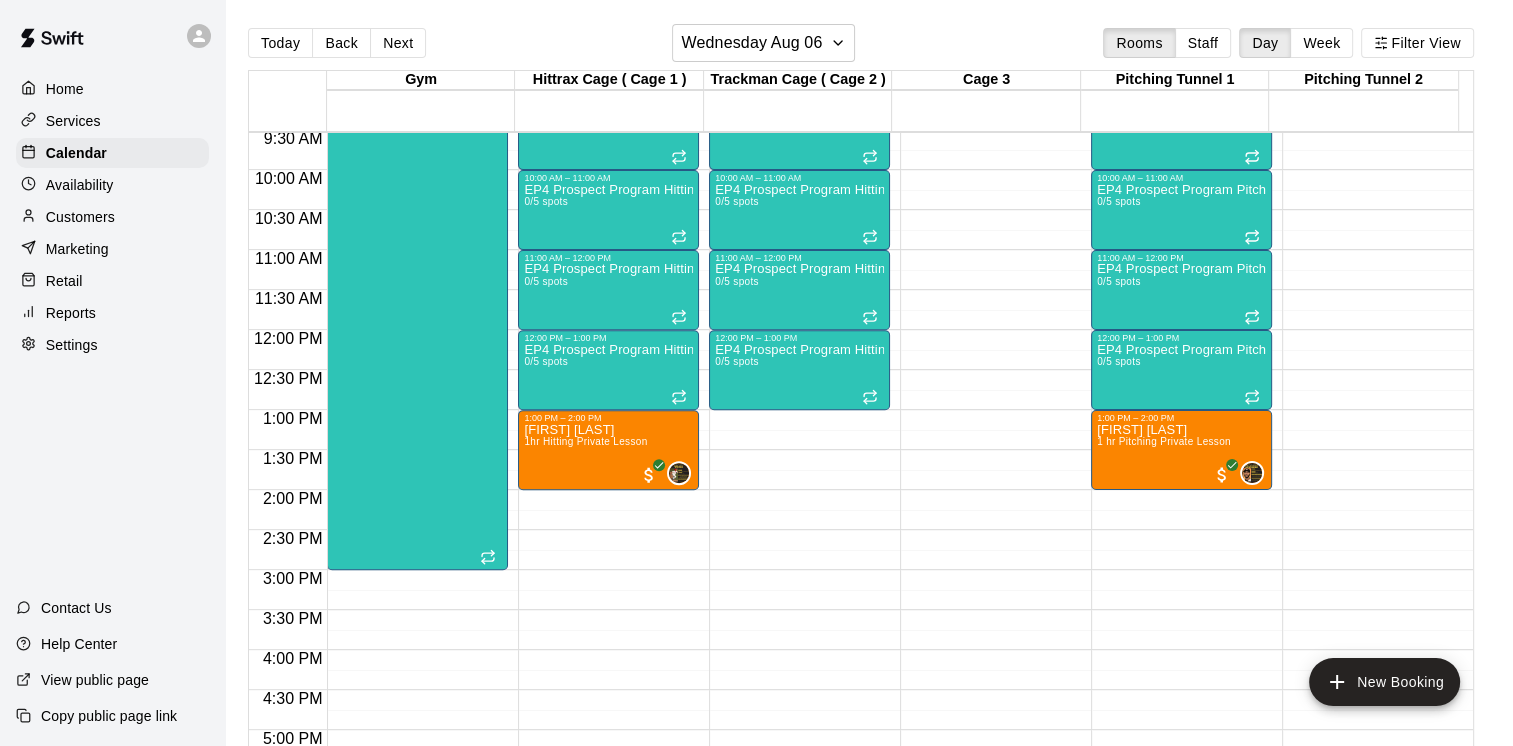 scroll, scrollTop: 747, scrollLeft: 0, axis: vertical 